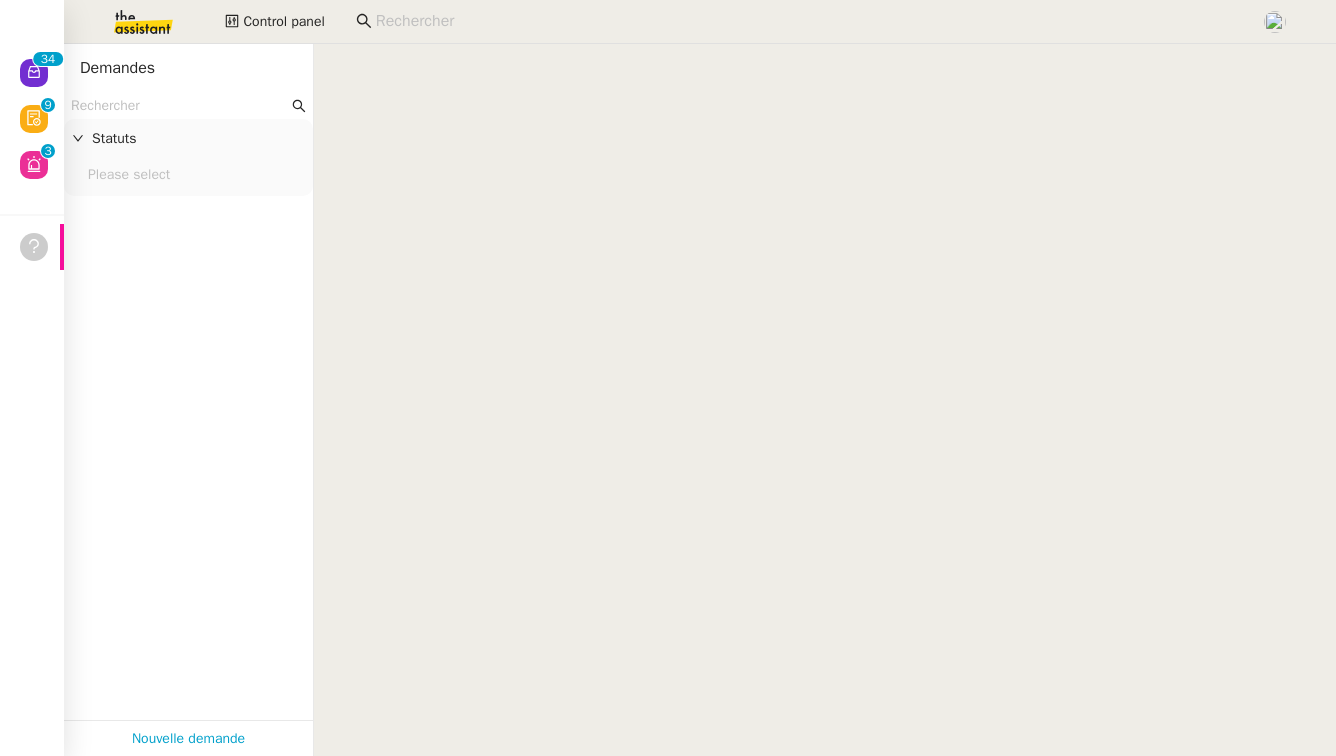 scroll, scrollTop: 0, scrollLeft: 0, axis: both 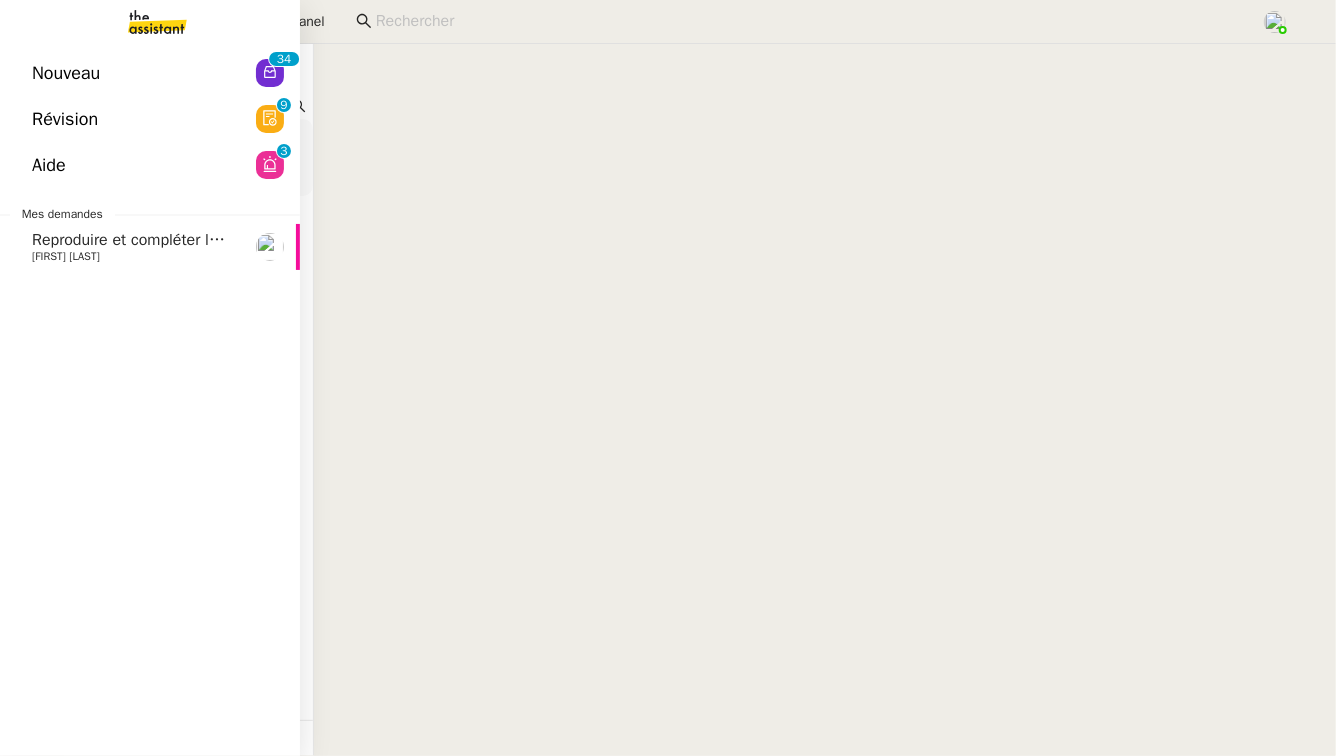 click on "Reproduire et compléter le tableau    [PERSON]" 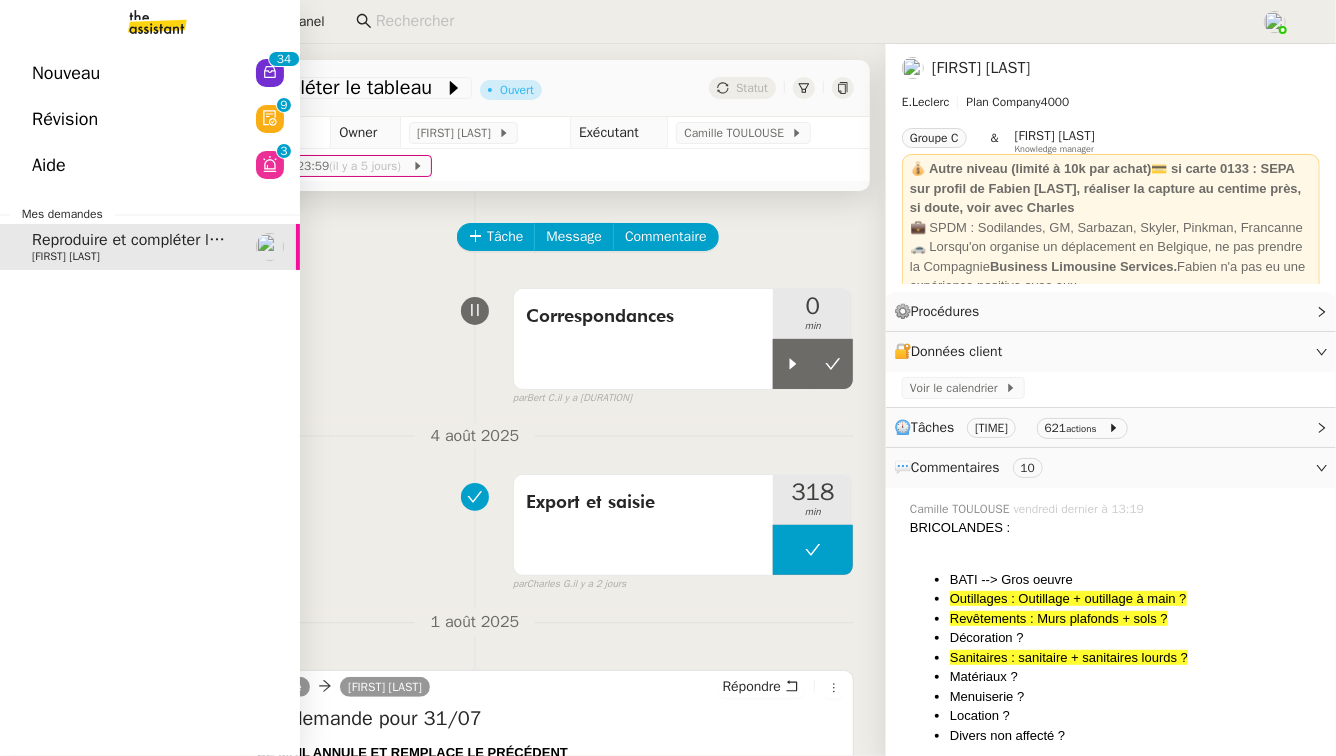 click on "Nouveau  0   1   2   3   4   5   6   7   8   9   0   1   2   3   4   5   6   7   8   9" 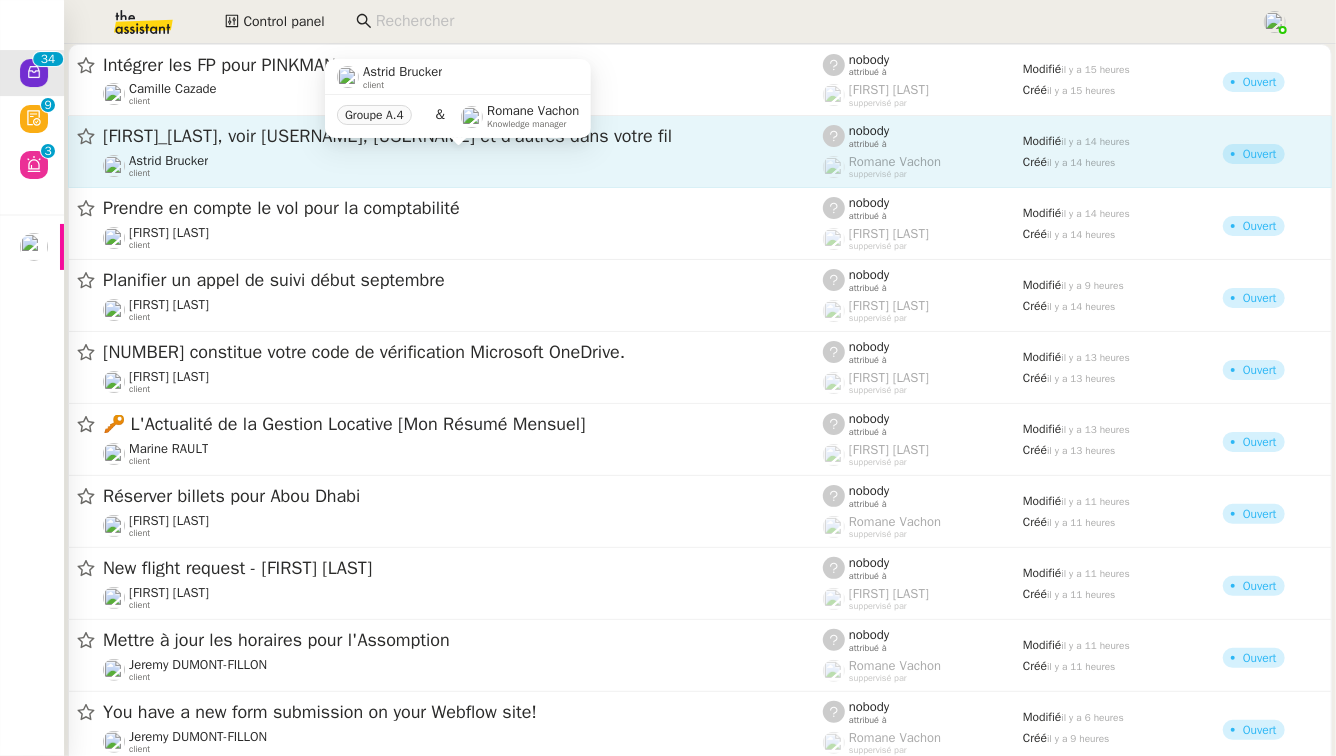 click on "[PERSON]    client    Groupe A.[NUMBER] & [PERSON]    Knowledge manager" at bounding box center [458, 106] 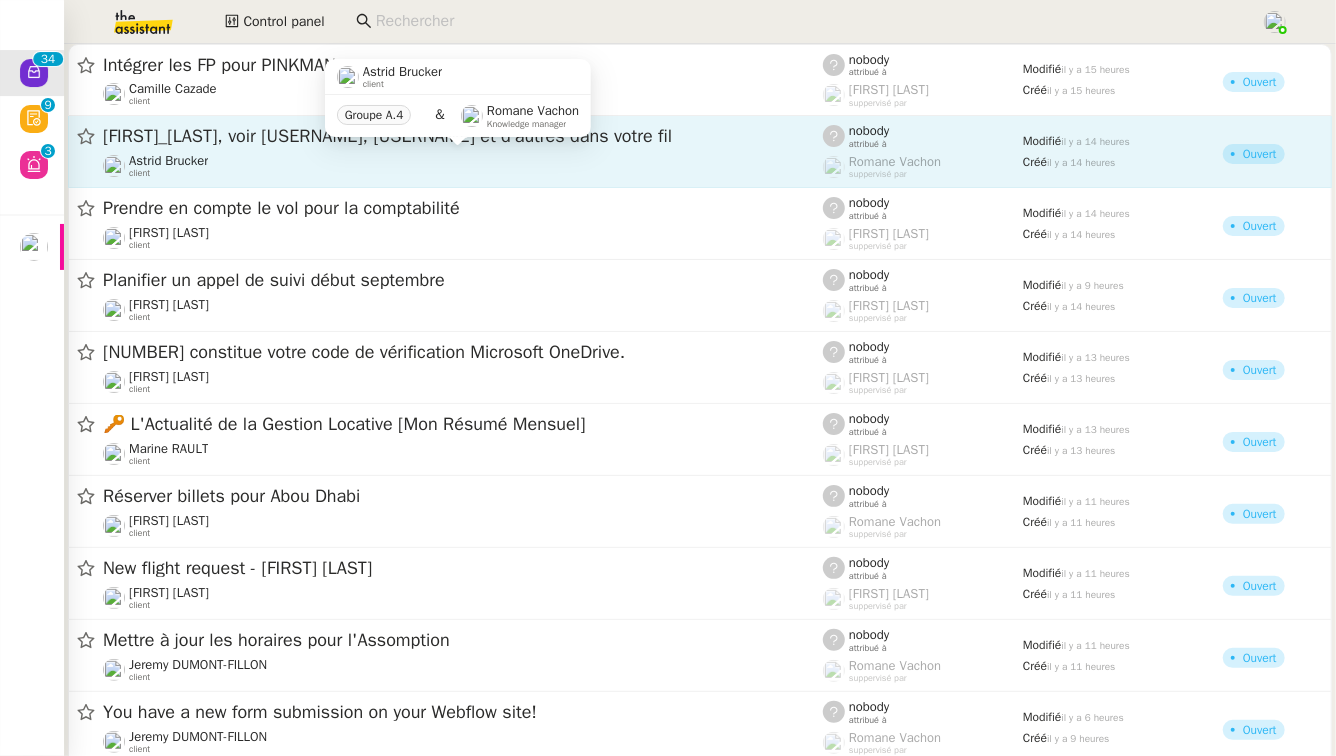 click on "Astrid Brucker    client" 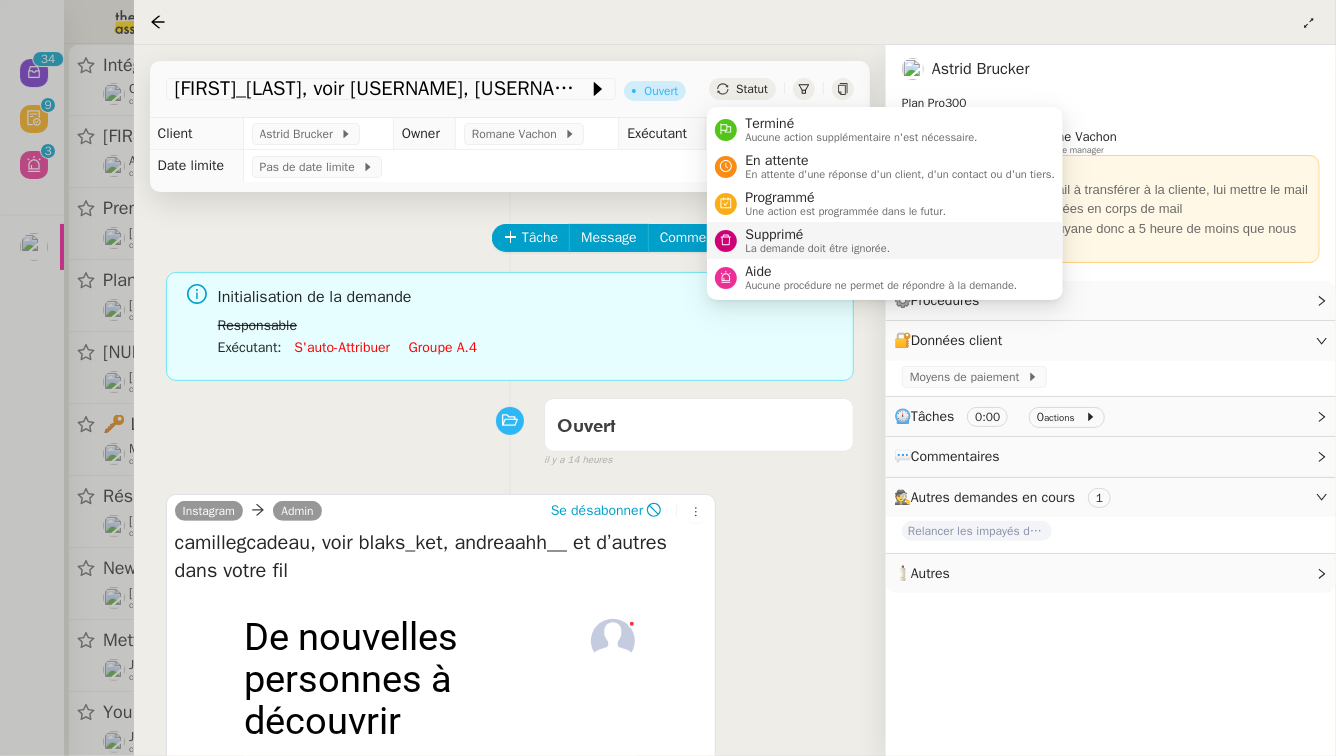 click on "La demande doit être ignorée." at bounding box center (817, 248) 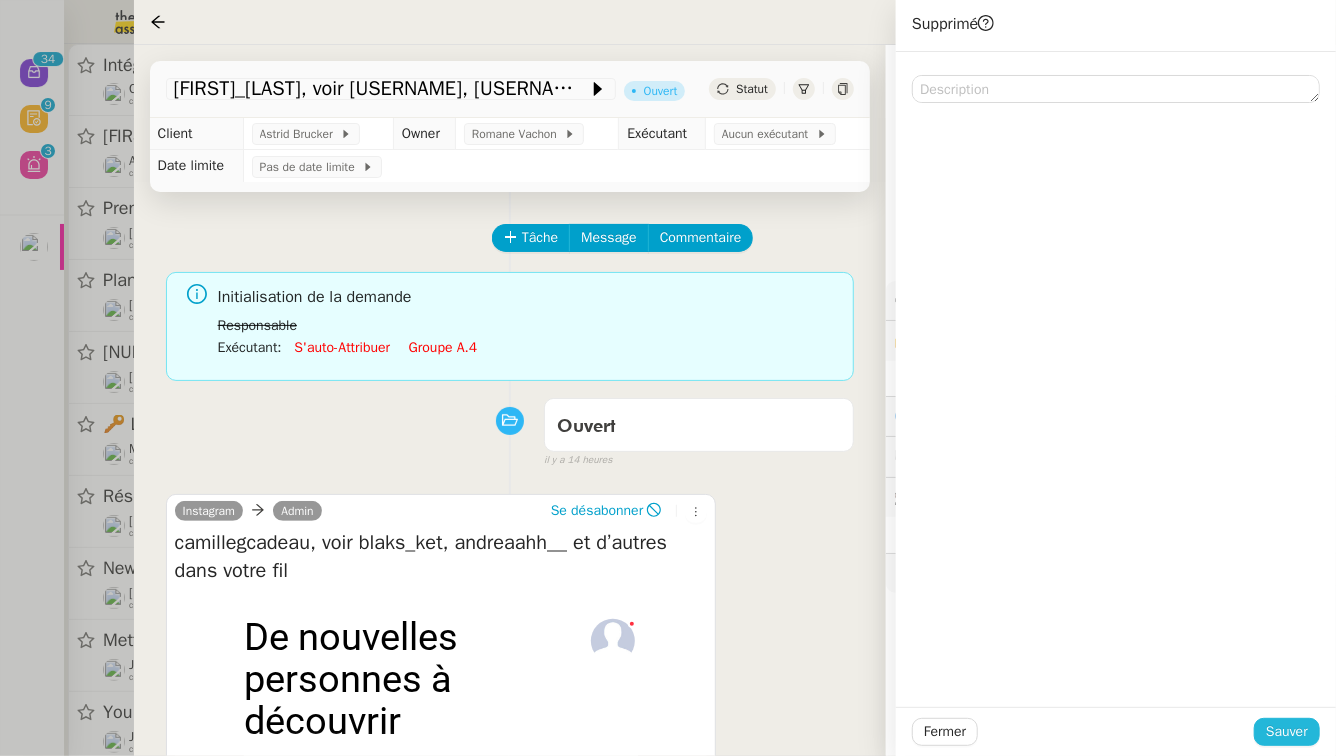 click on "Sauver" 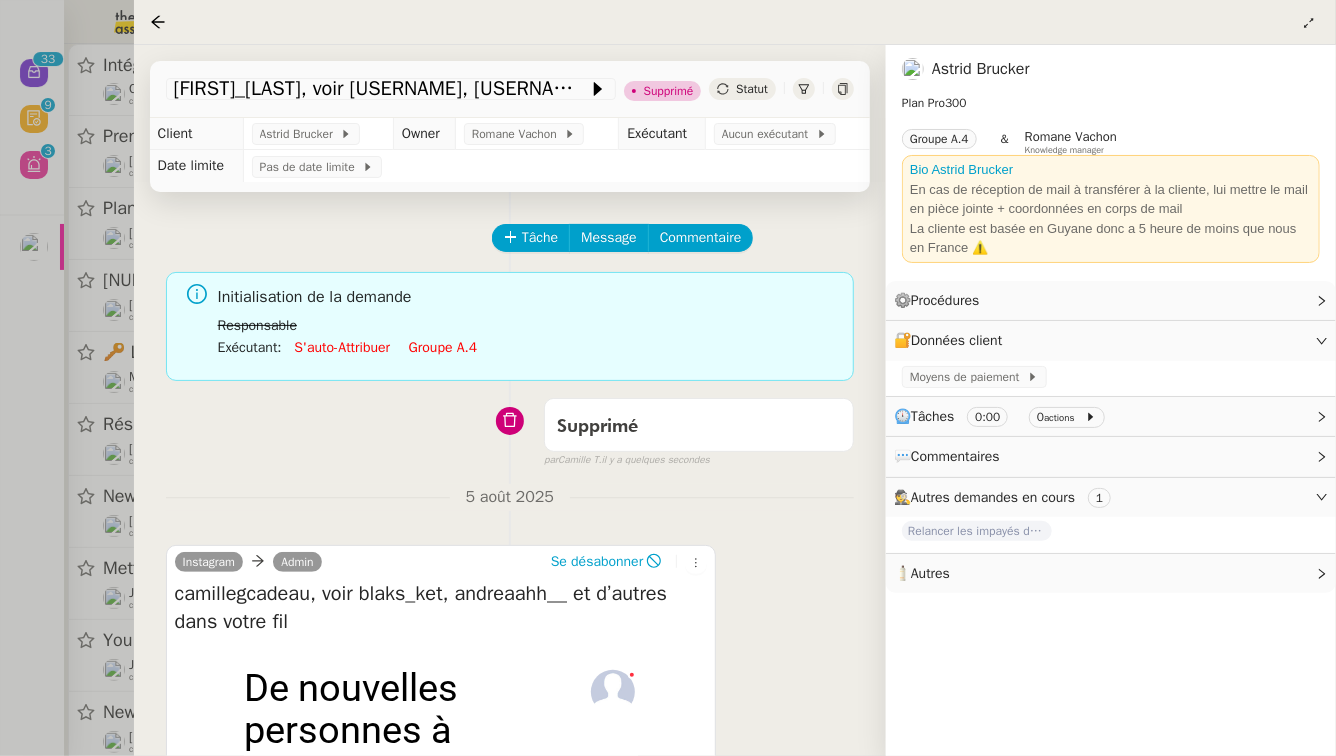 click at bounding box center (668, 378) 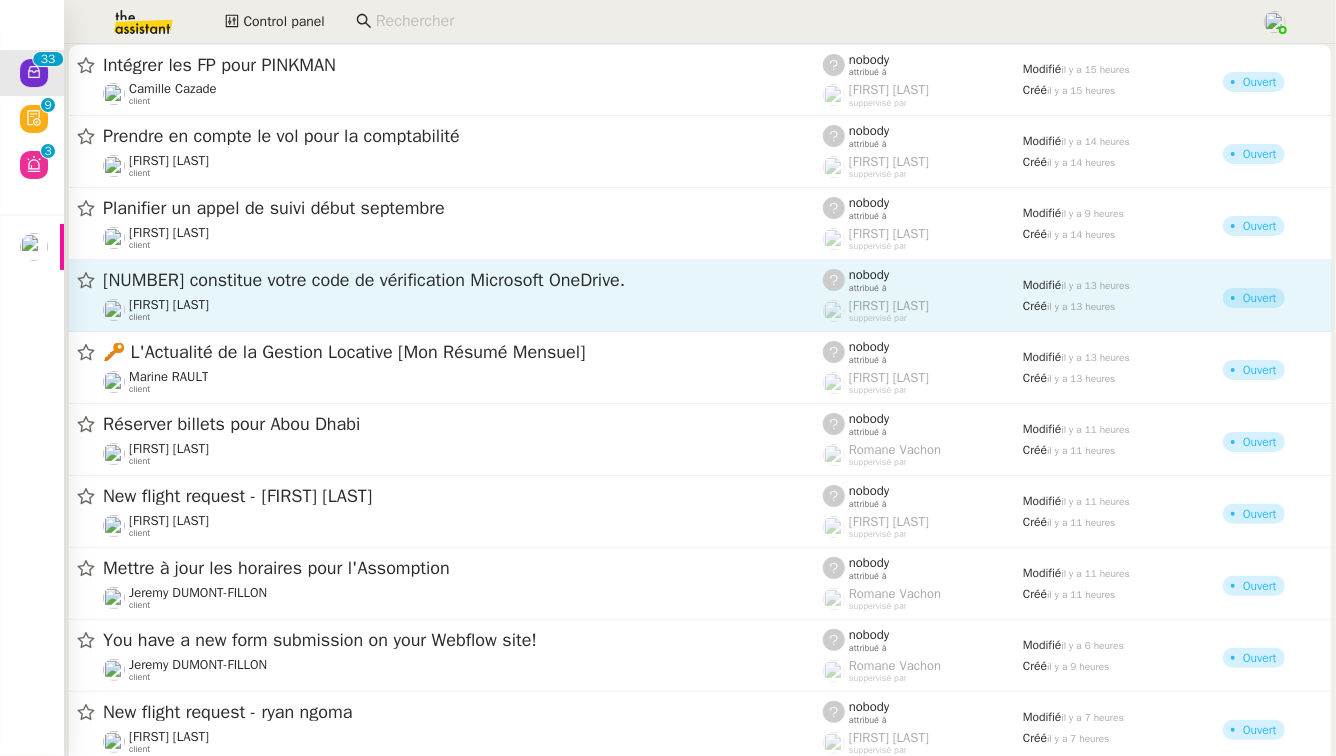 click on "[NUMBER] constitue votre code de vérification Microsoft OneDrive." 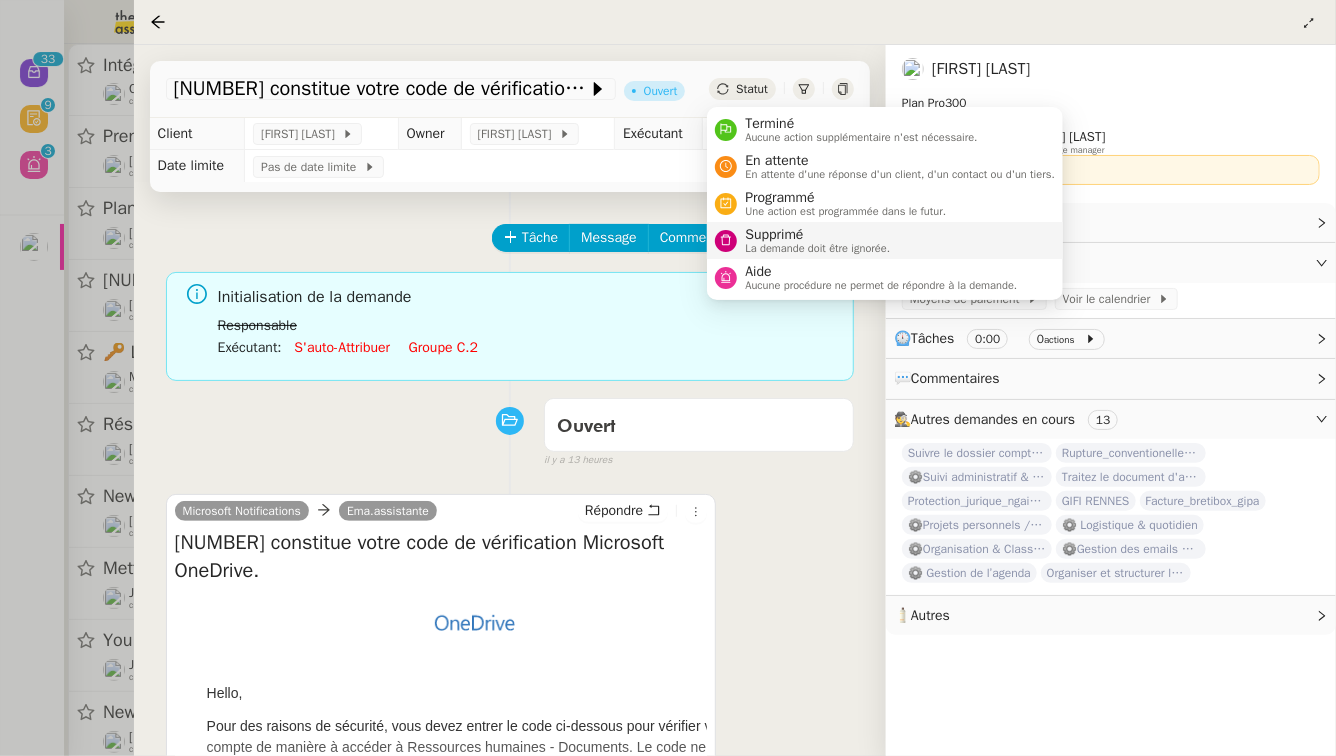 click on "Supprimé" at bounding box center (817, 235) 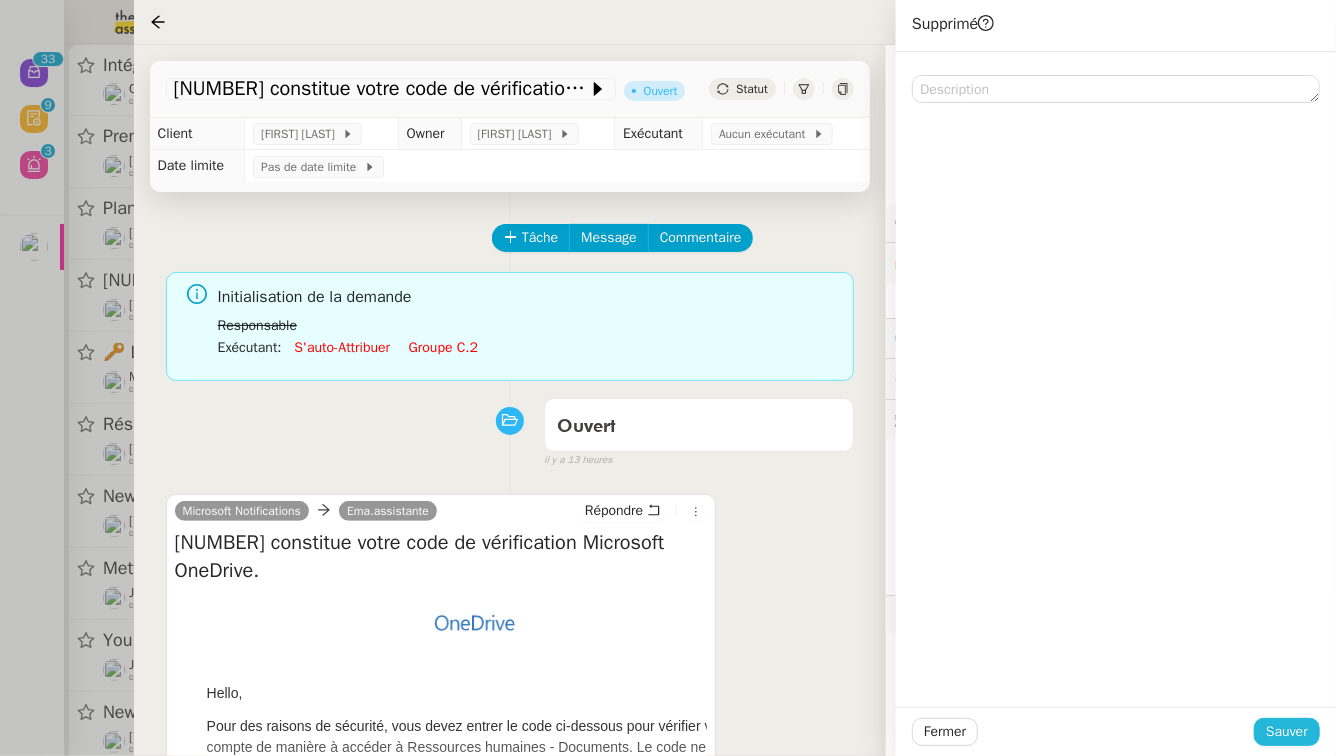 click on "Sauver" 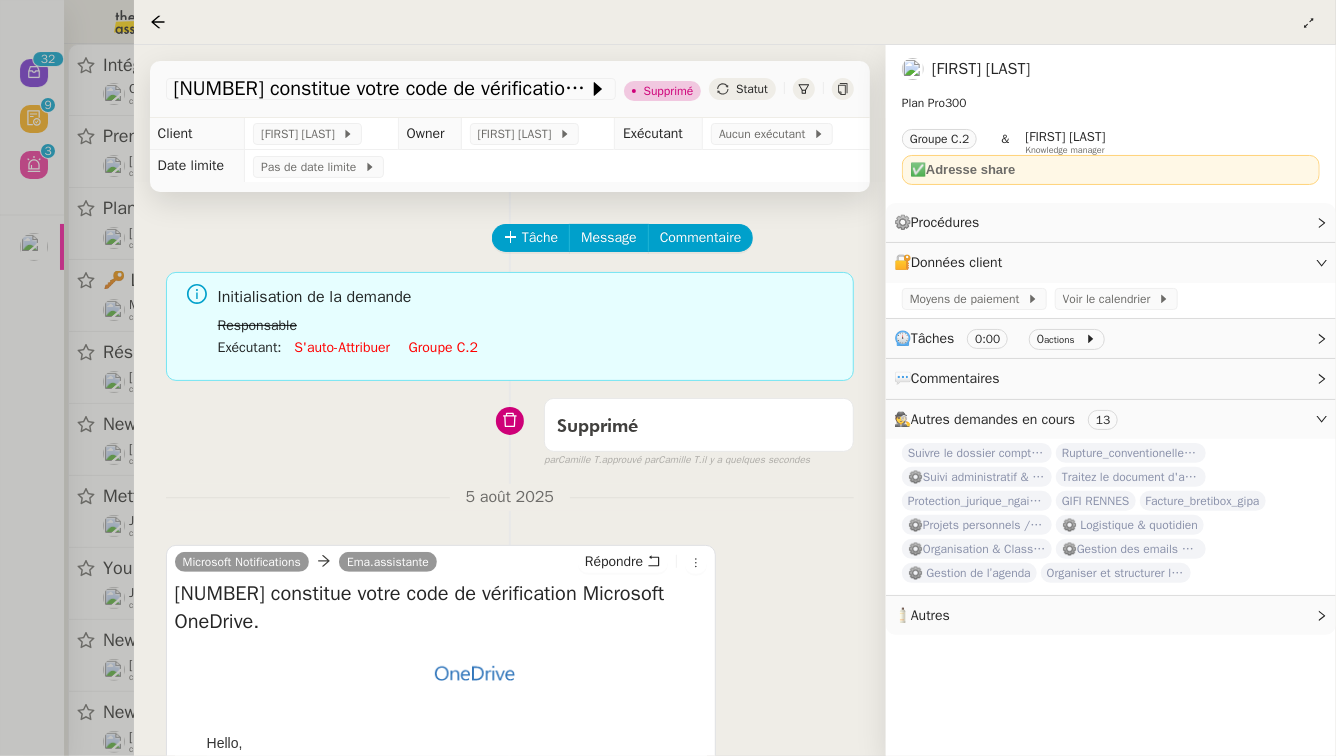 scroll, scrollTop: 256, scrollLeft: 0, axis: vertical 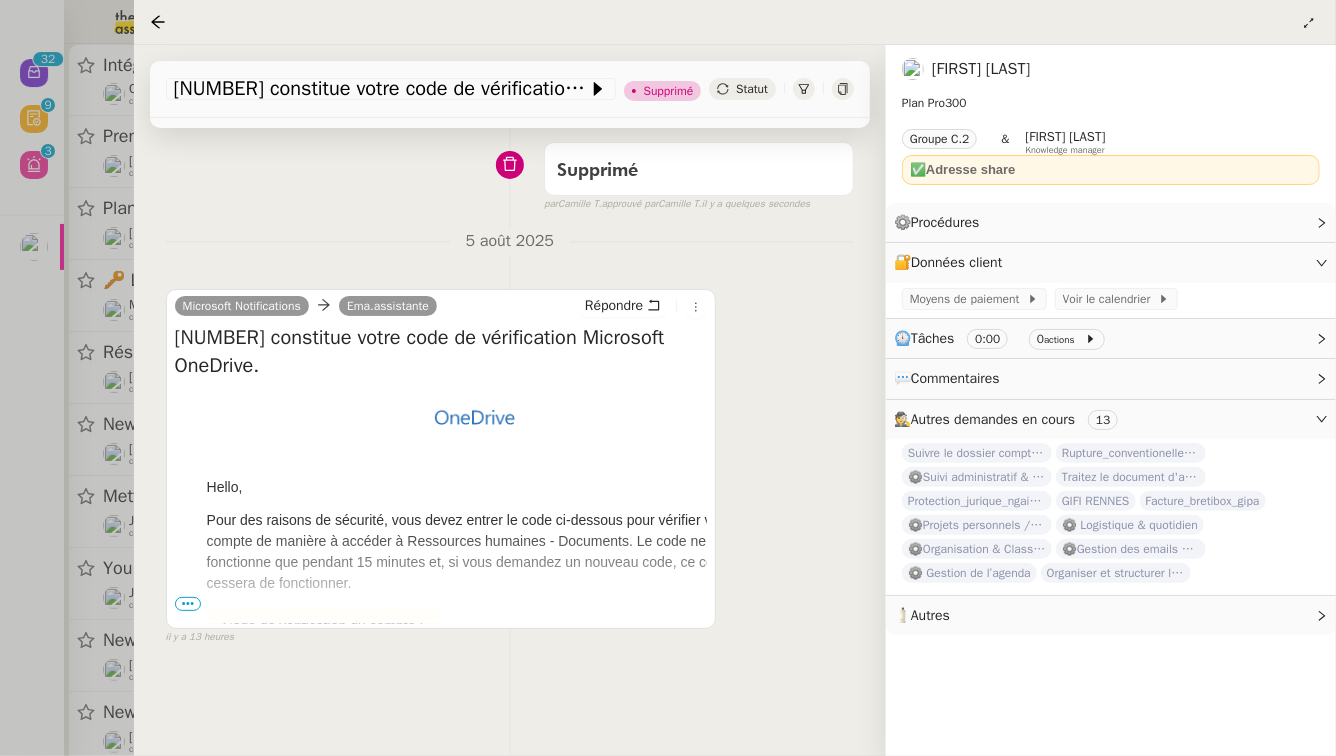 click at bounding box center (668, 378) 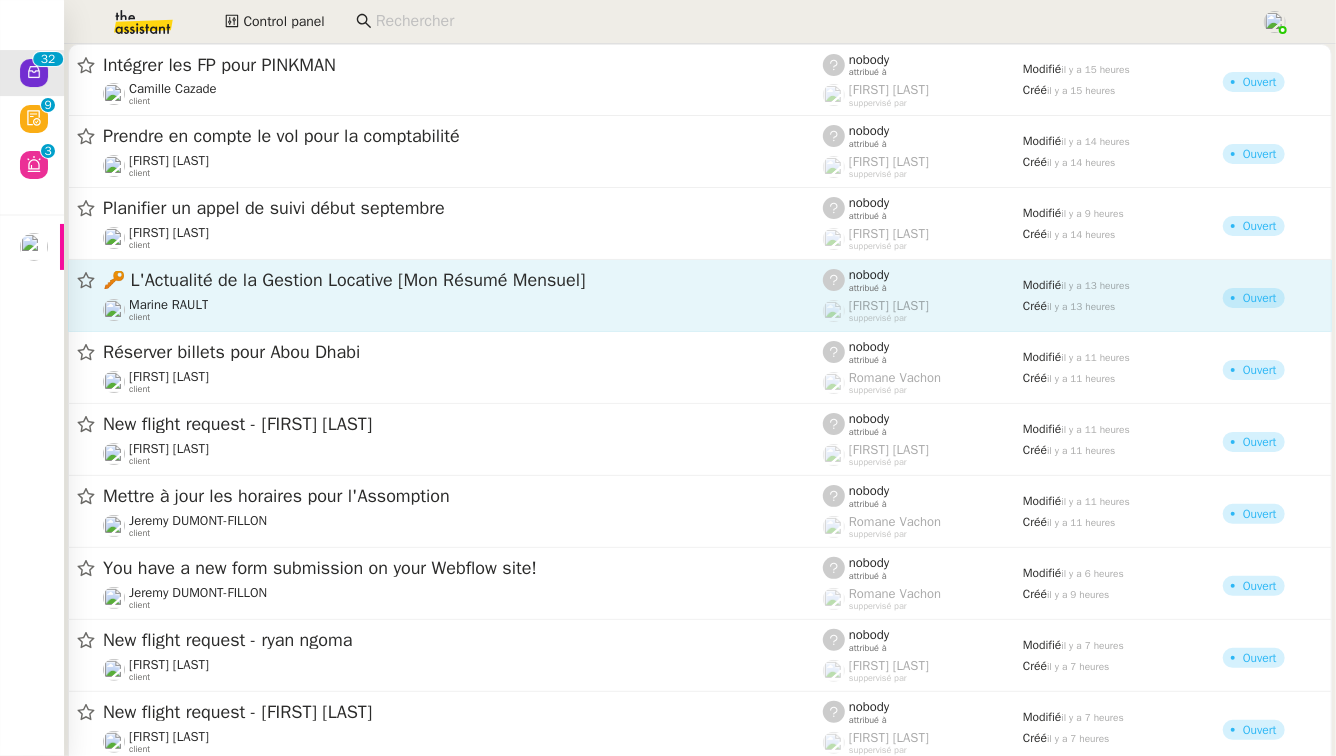 click on "🔑 L'Actualité de la Gestion Locative [Mon Résumé Mensuel]" 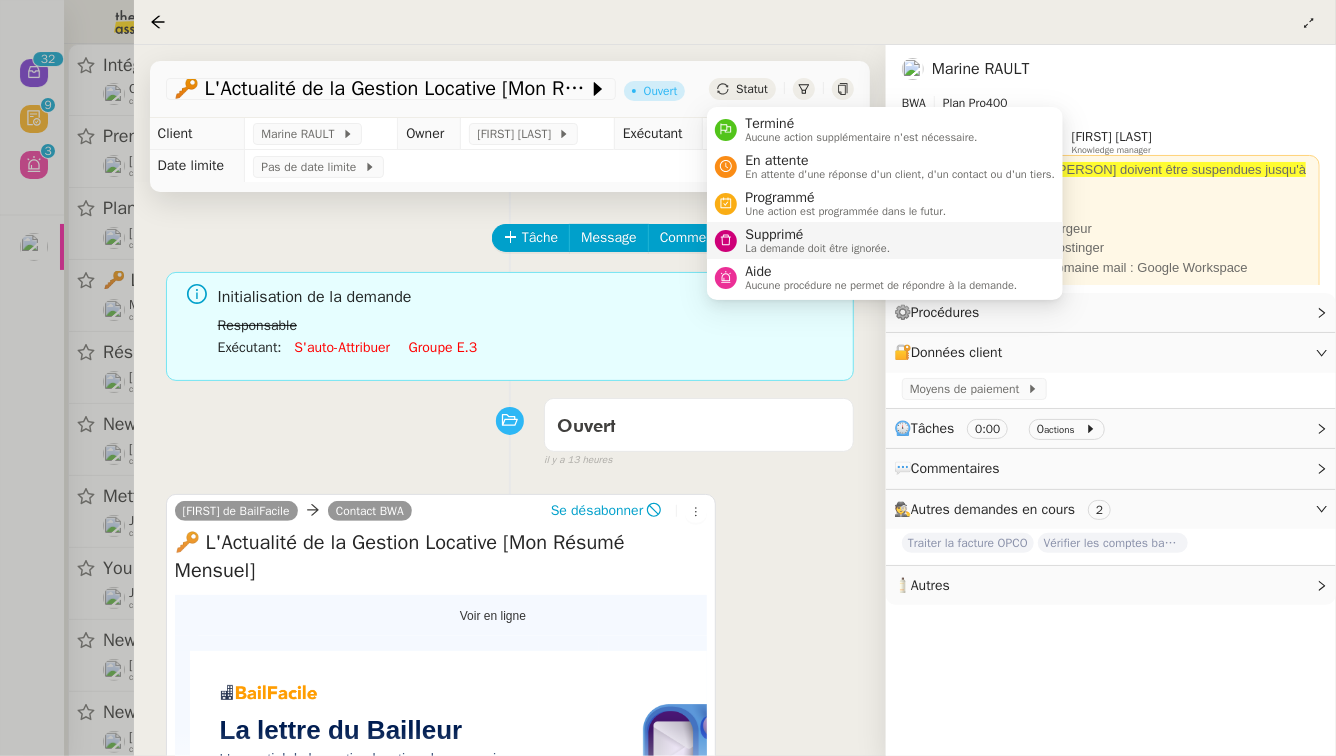 click on "Supprimé" at bounding box center [817, 235] 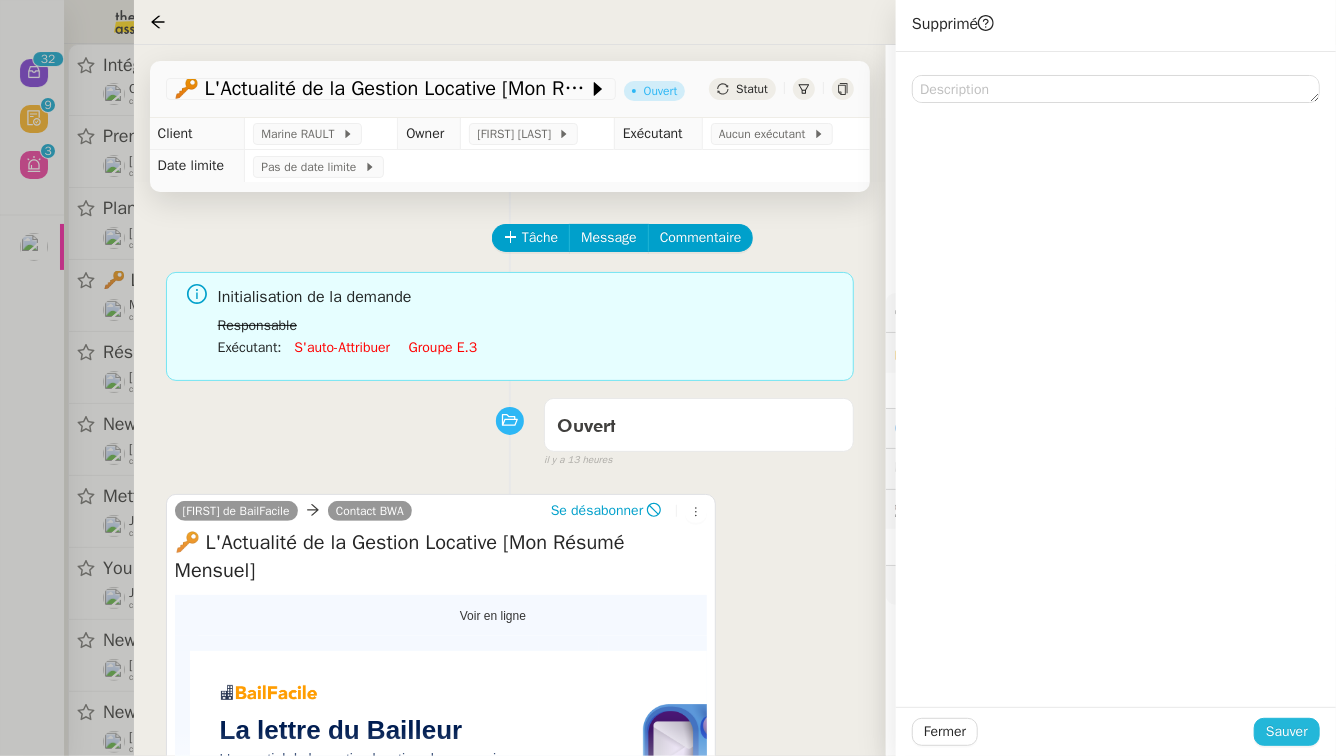 click on "Sauver" 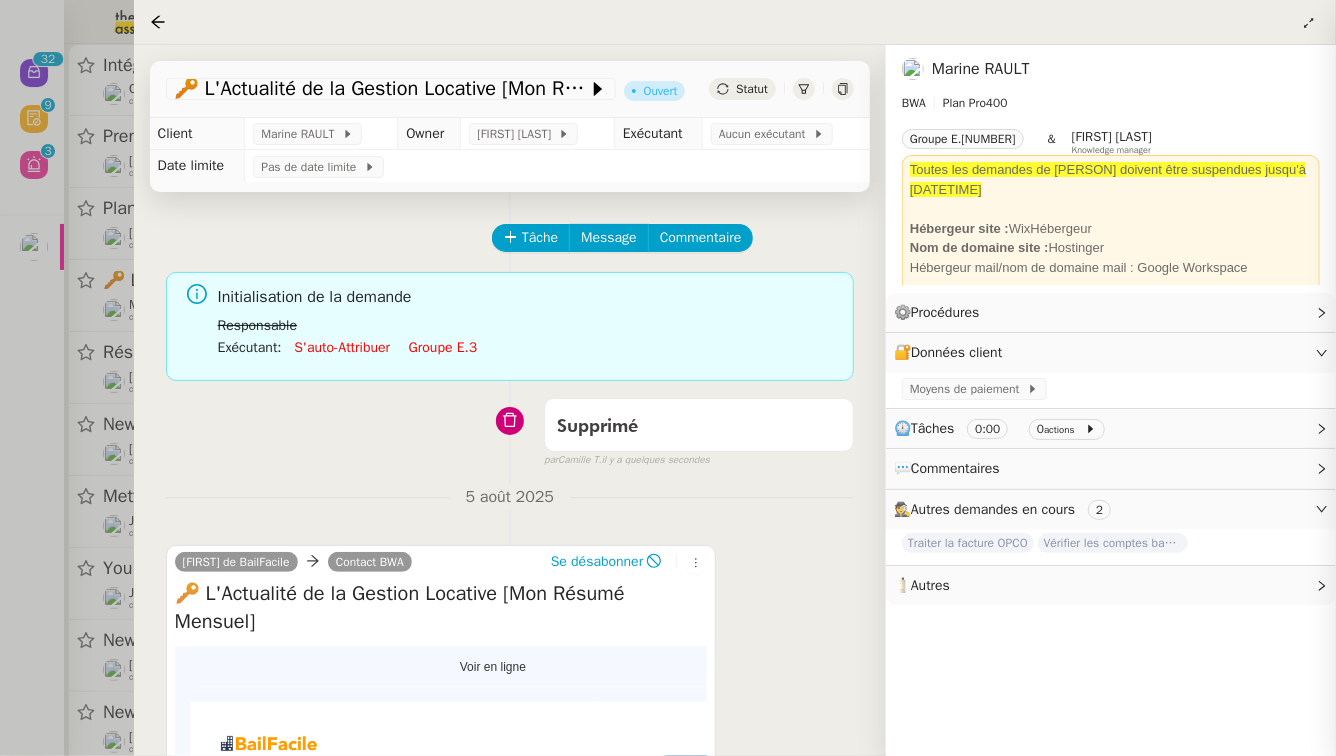 click at bounding box center (668, 378) 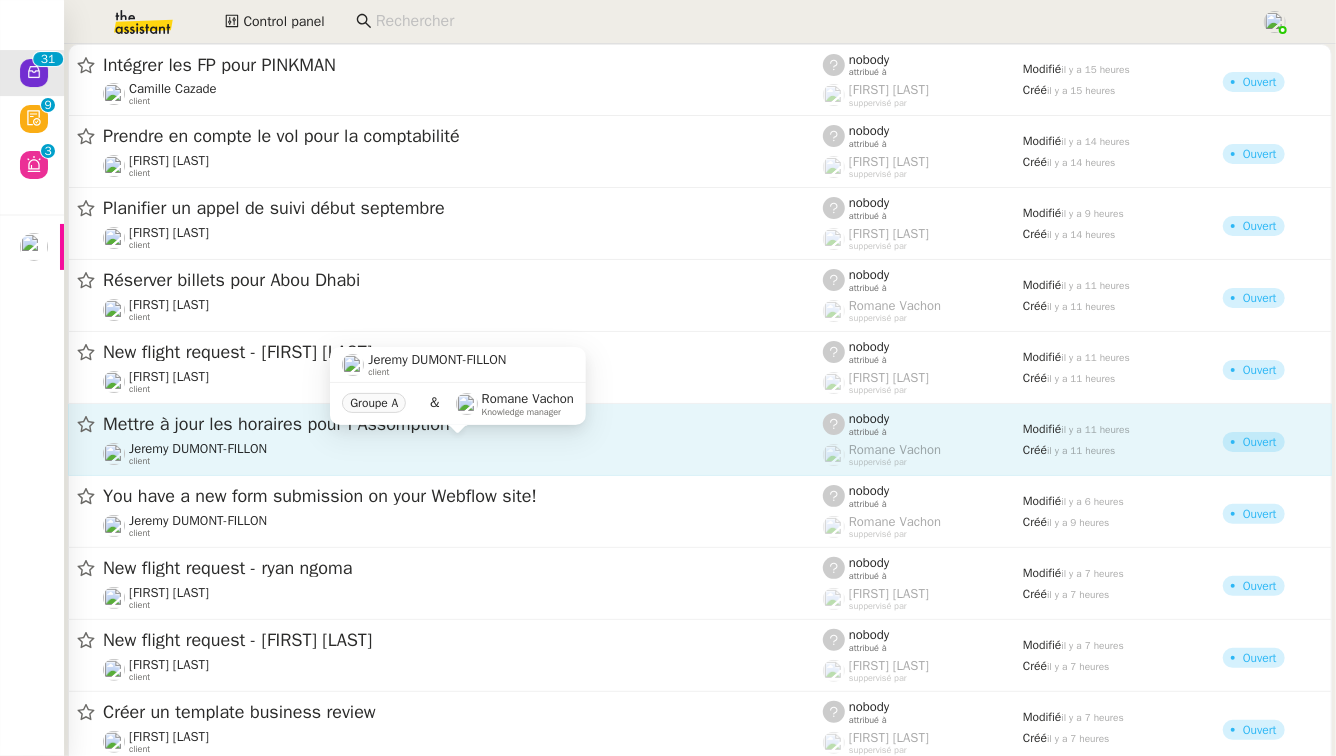 click on "[FIRST] [LAST] client" 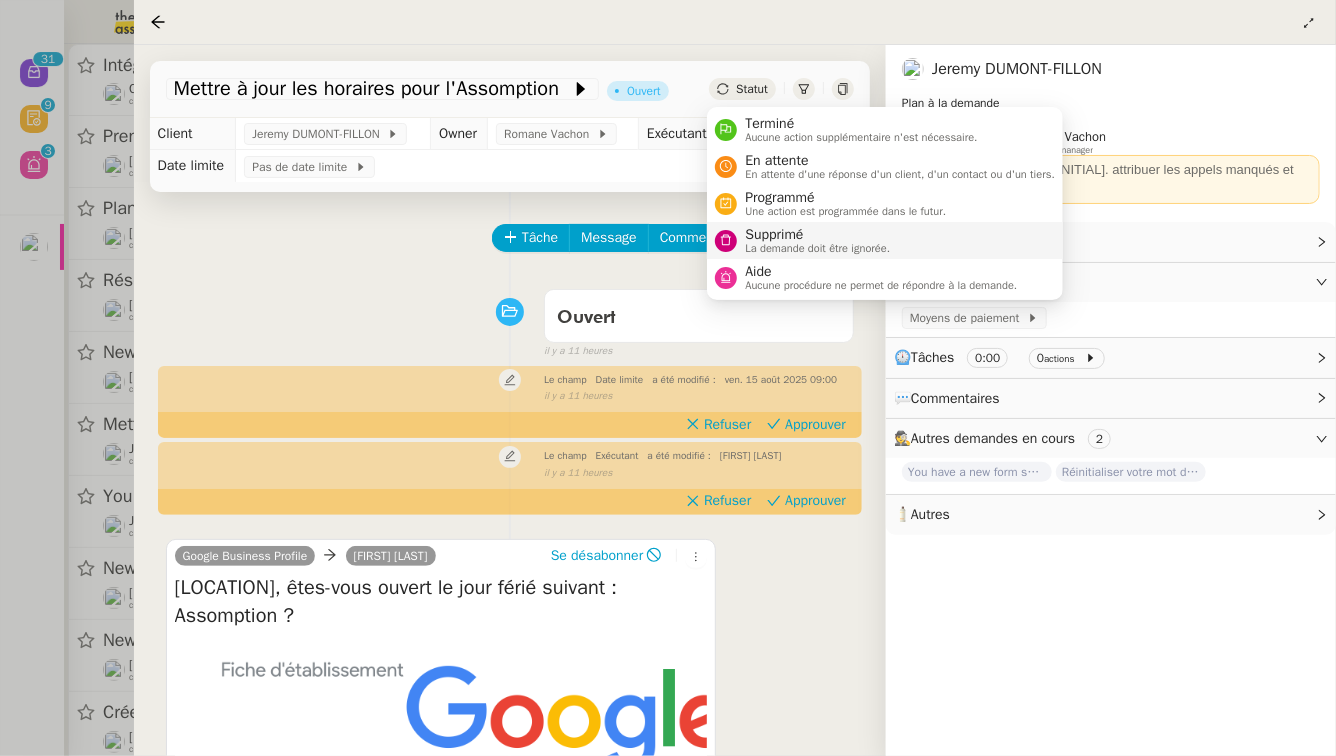 click on "Supprimé La demande doit être ignorée." at bounding box center [885, 240] 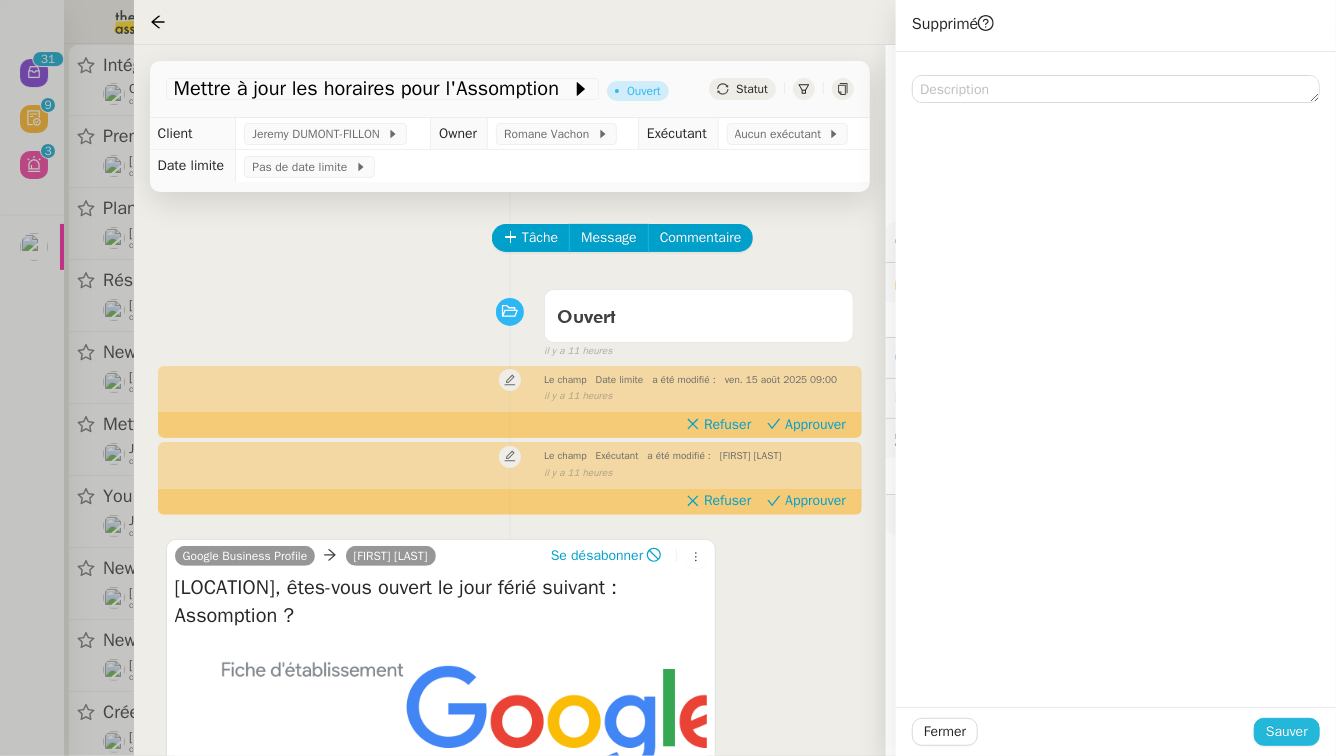 click on "Sauver" 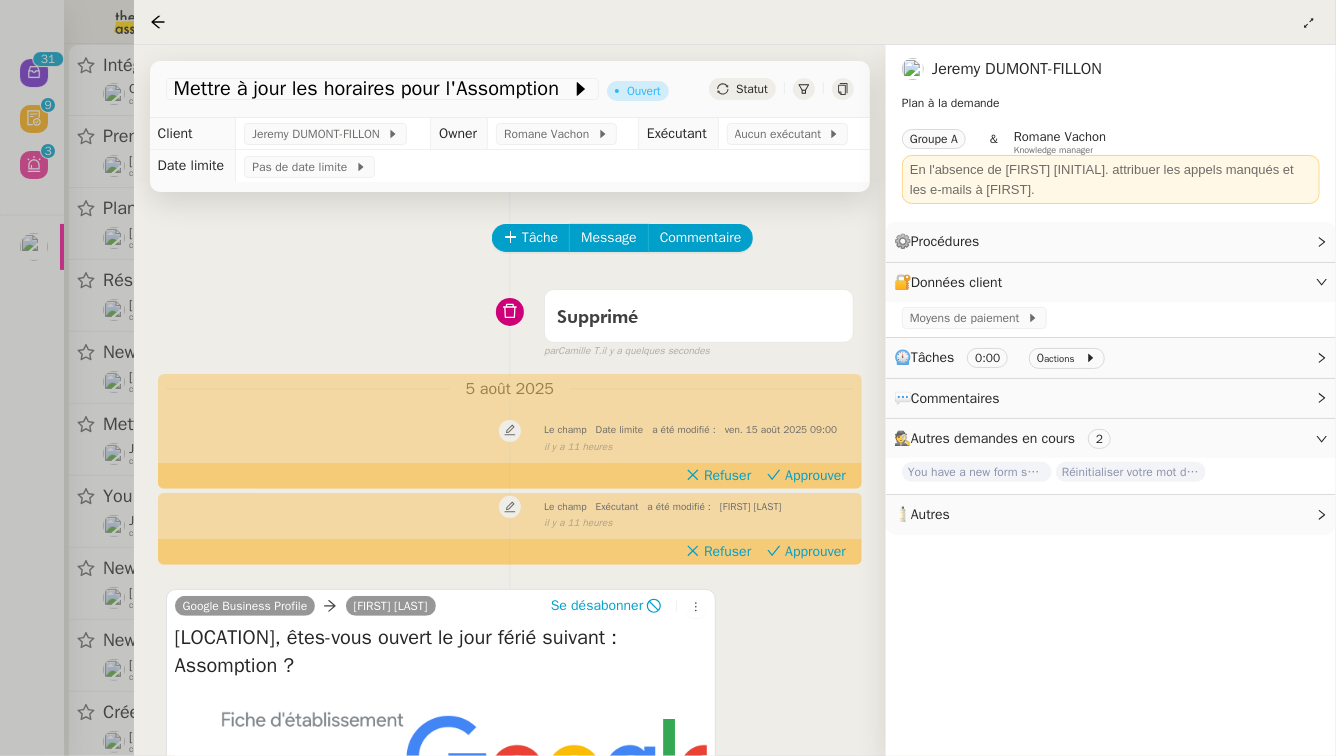 click at bounding box center (668, 378) 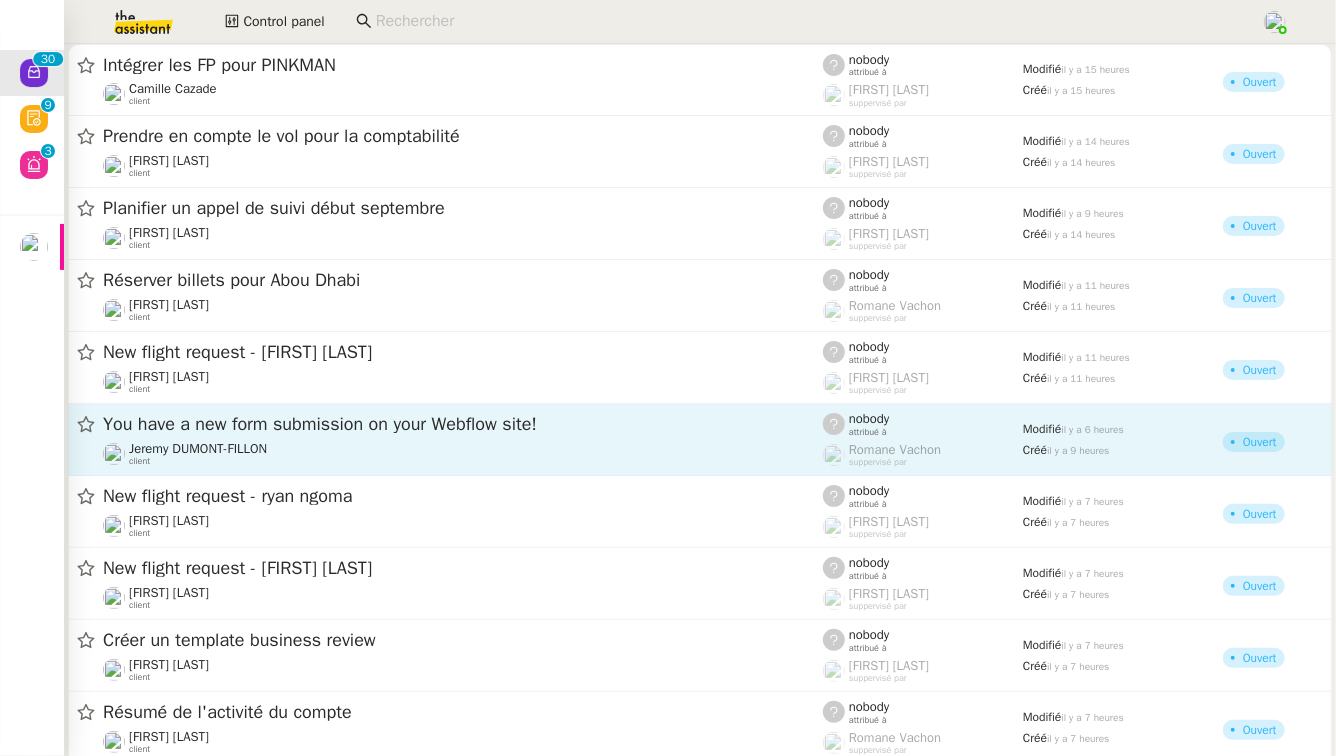 click on "You have a new form submission on your Webflow site!" 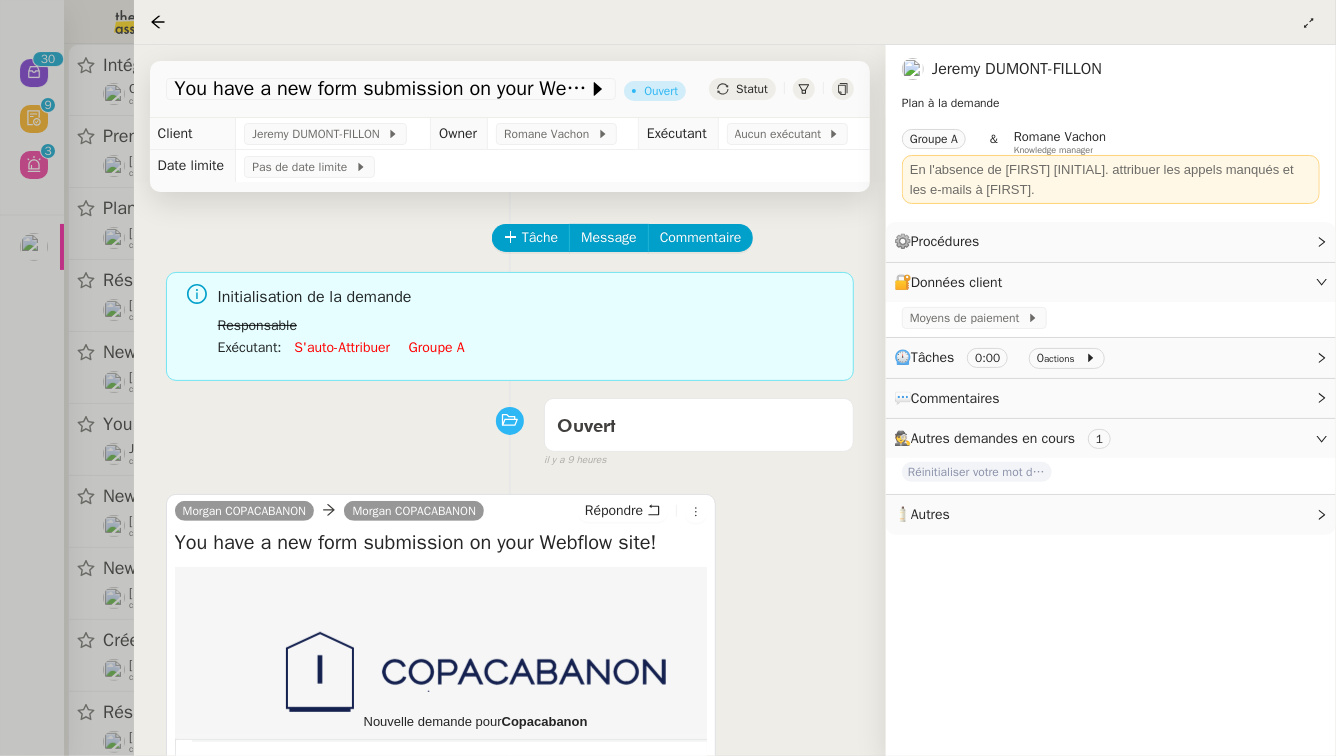 click at bounding box center [668, 378] 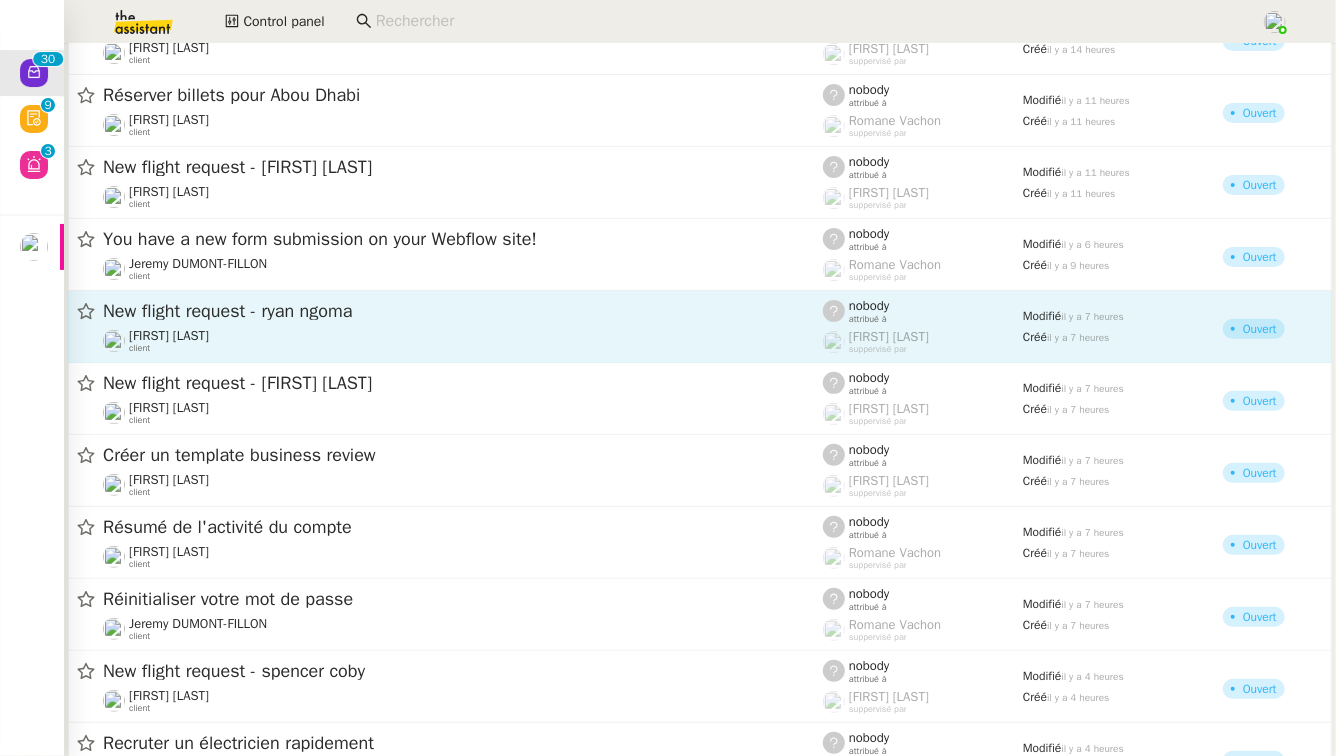 scroll, scrollTop: 188, scrollLeft: 0, axis: vertical 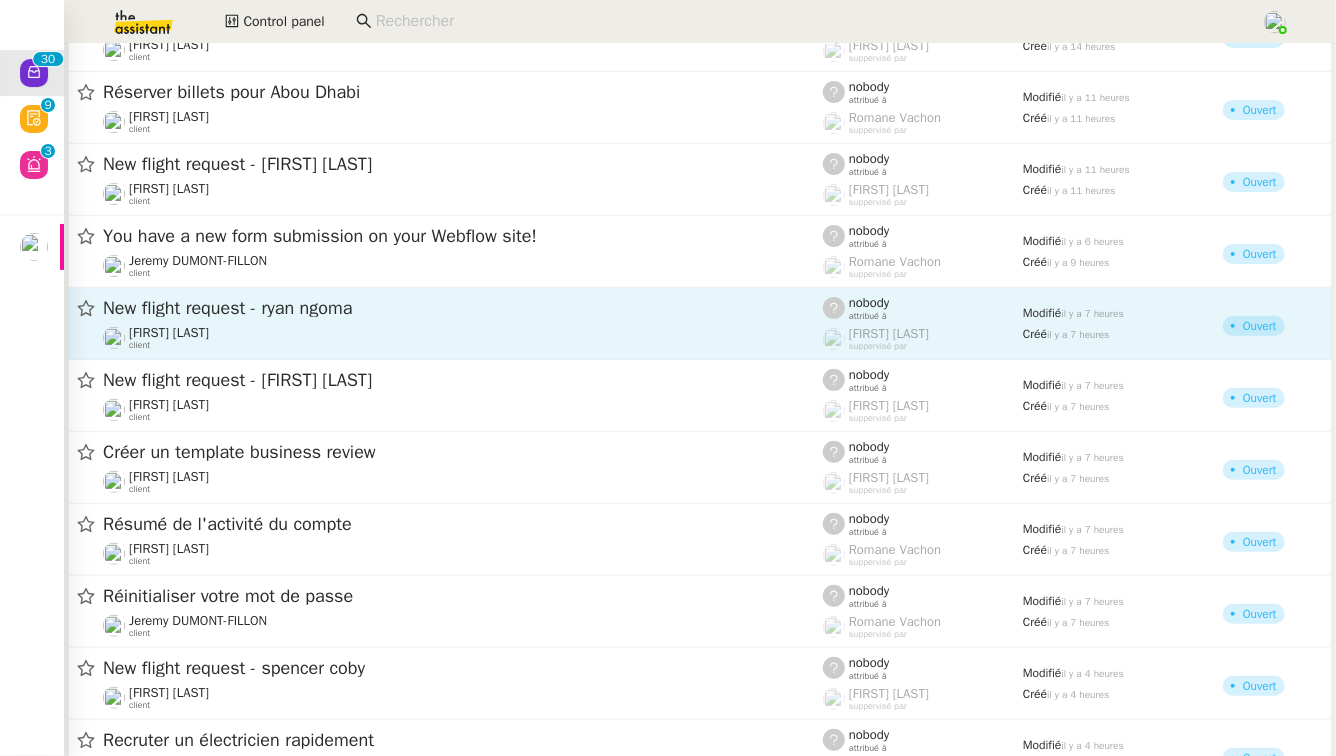click on "Résumé de l'activité du compte" 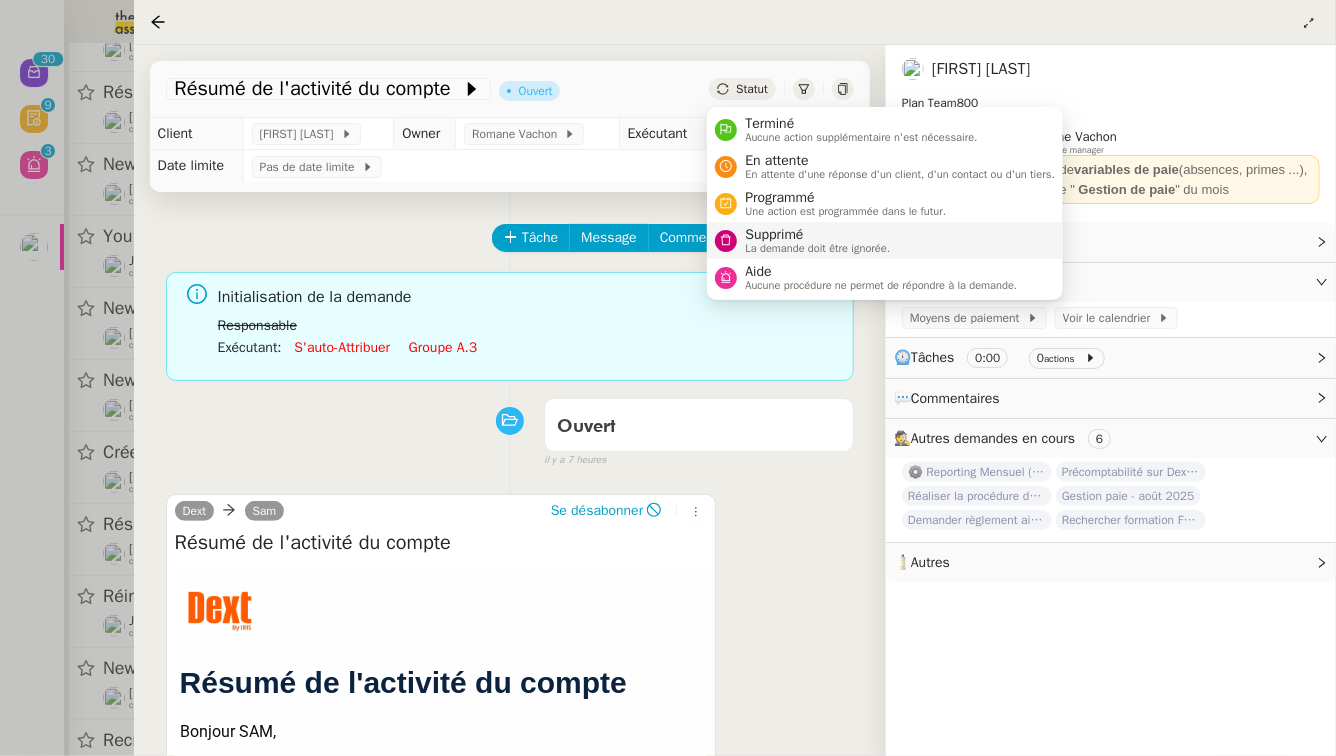click on "Supprimé" at bounding box center [817, 235] 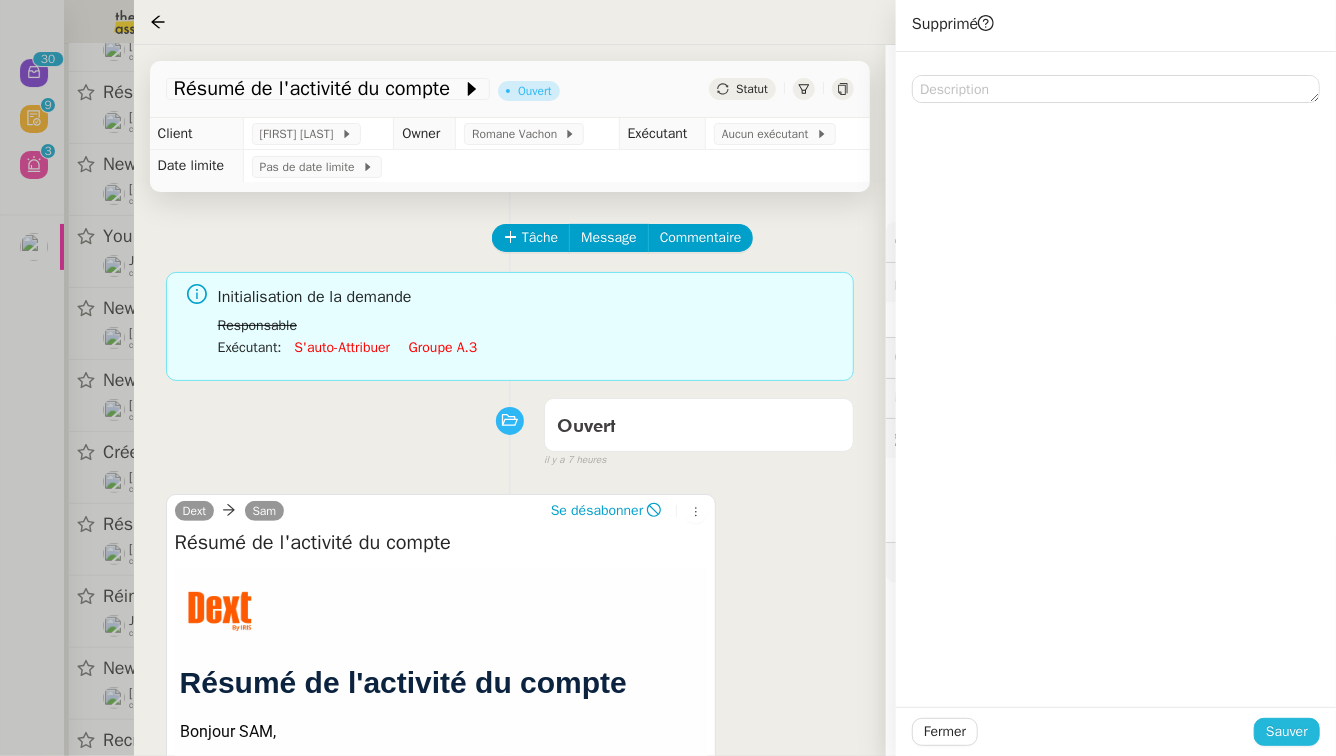 click on "Sauver" 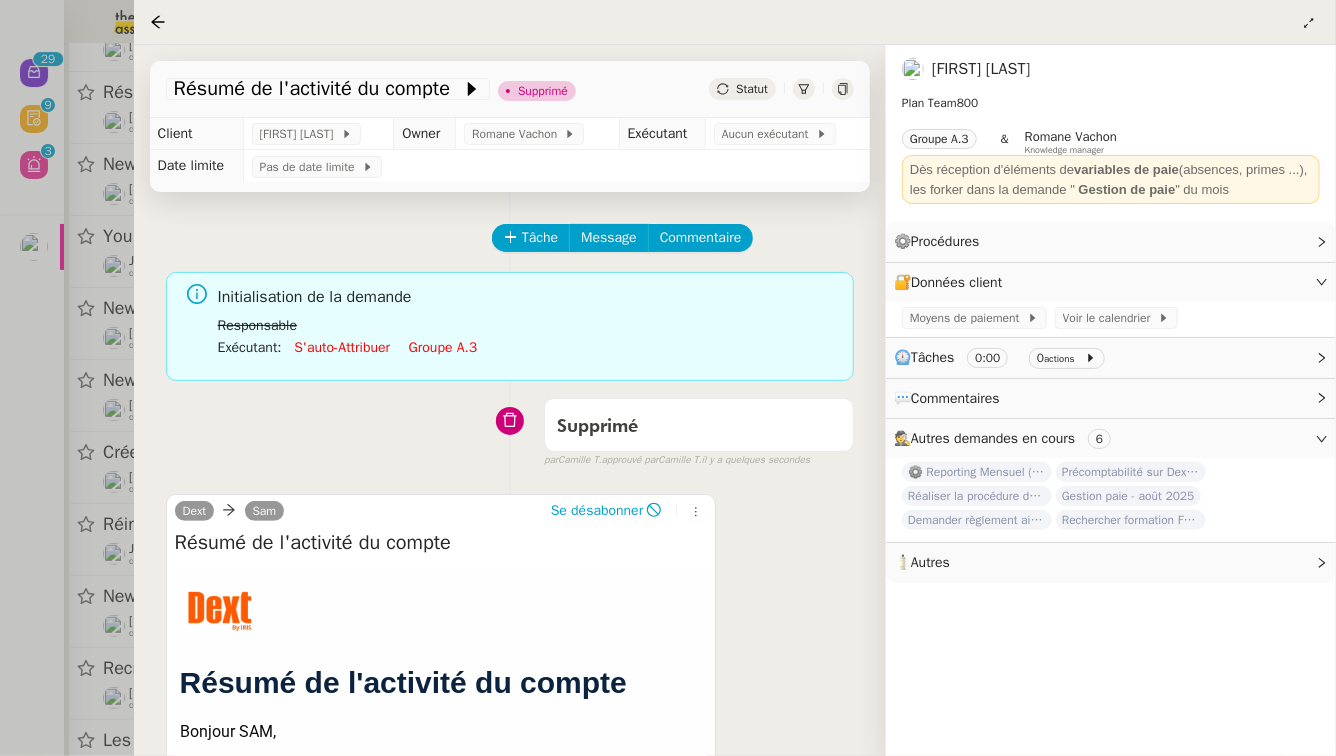 click at bounding box center (668, 378) 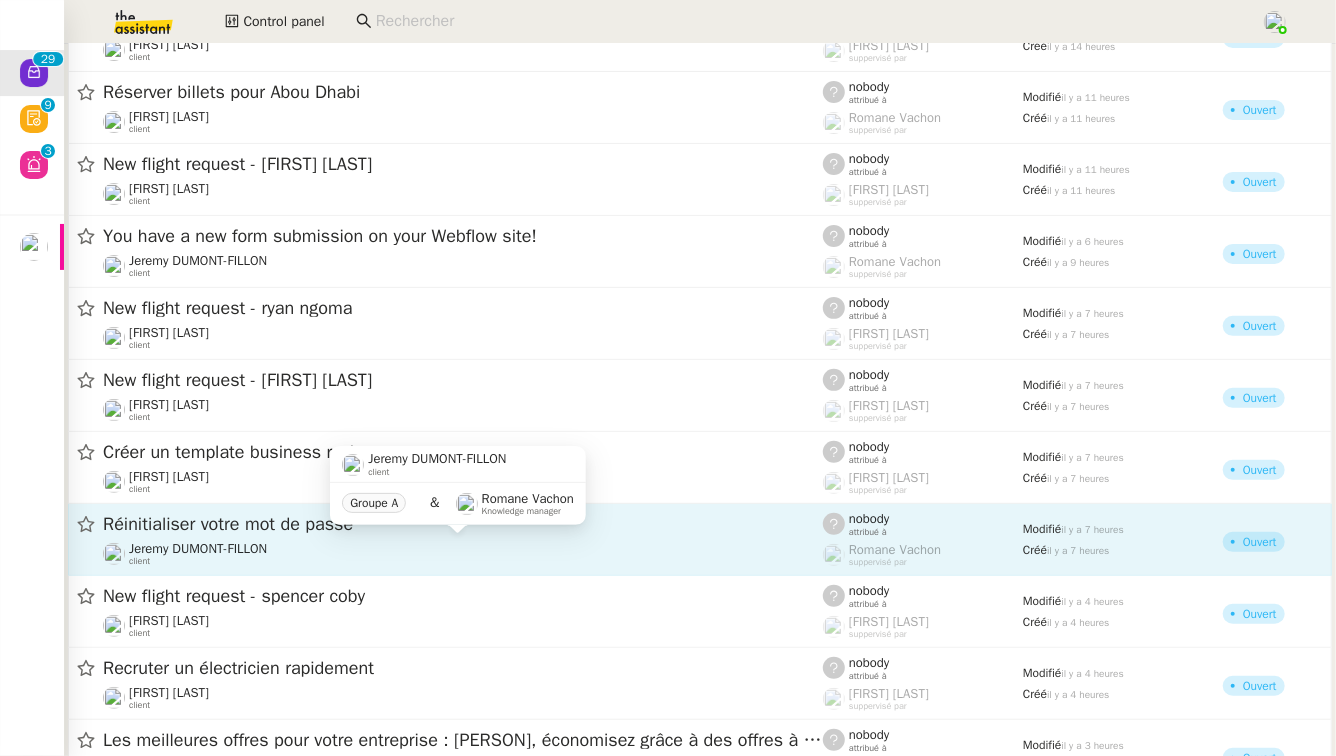 click on "[FIRST] [LAST] client" 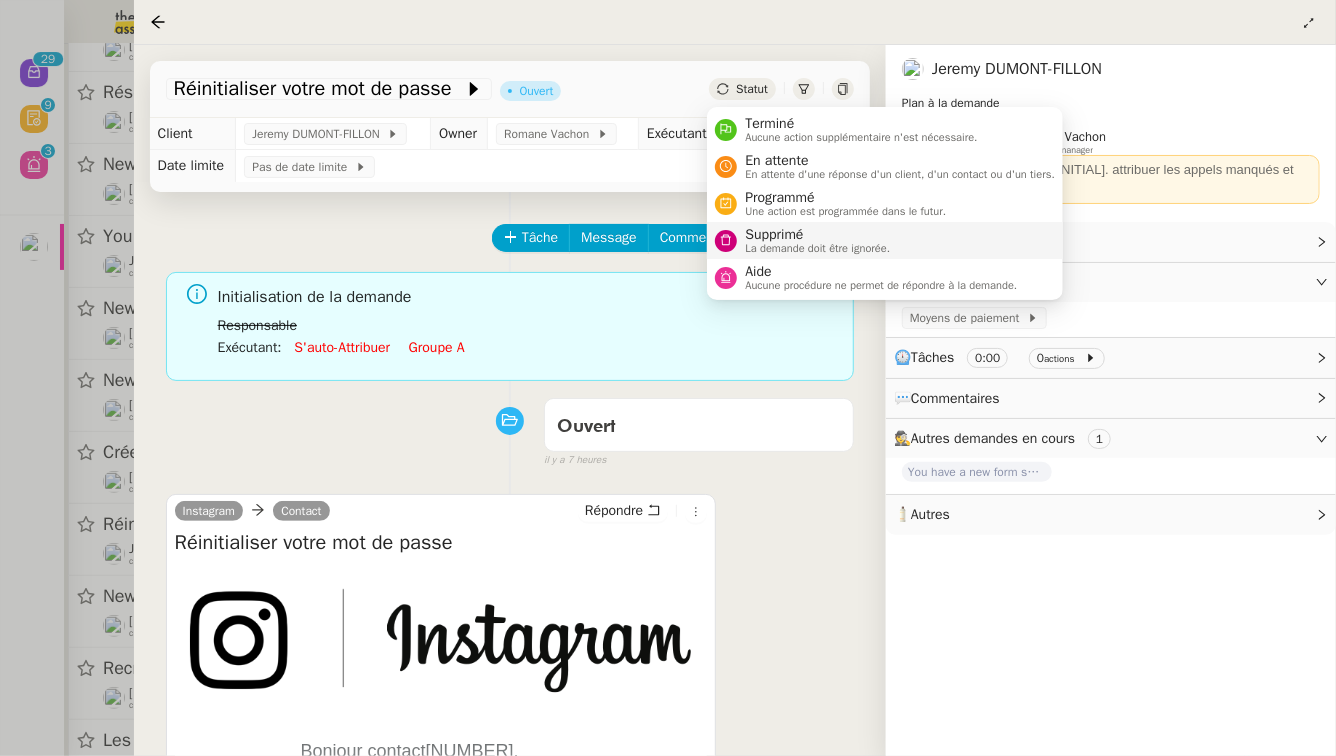 click on "Supprimé" at bounding box center [817, 235] 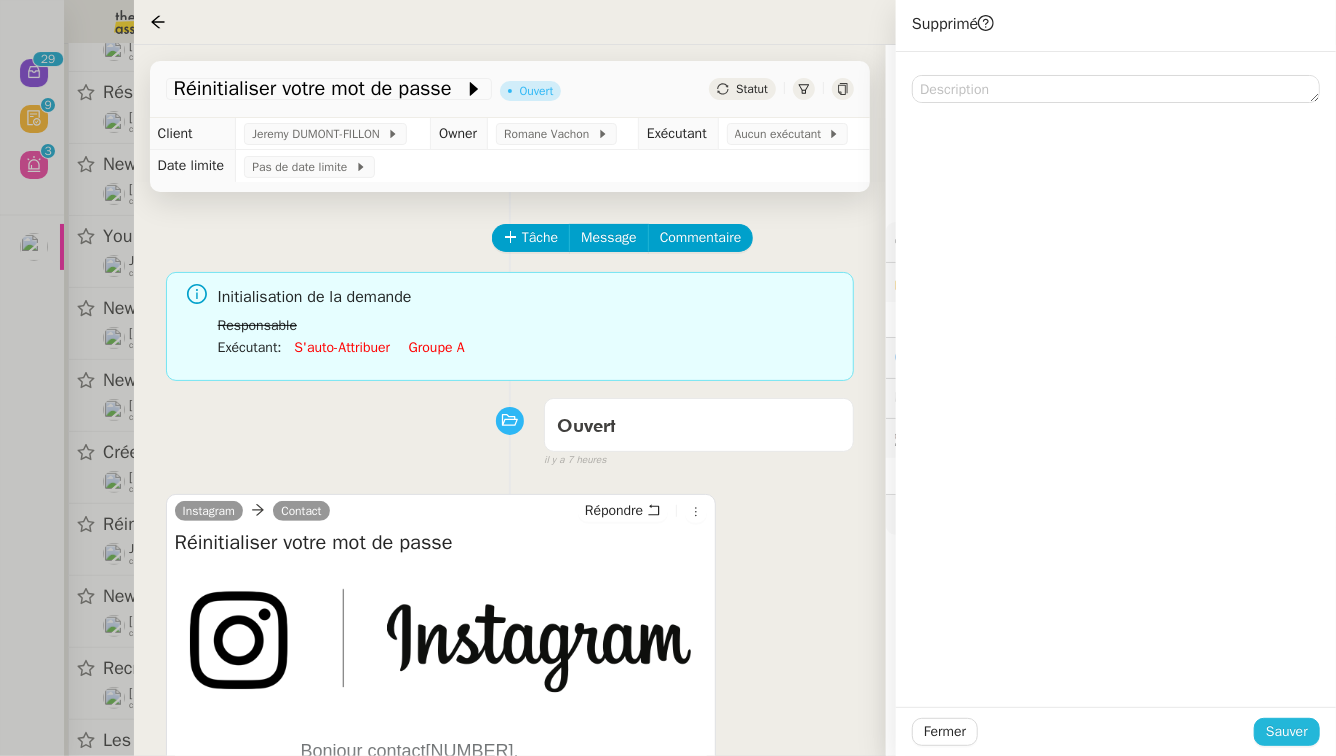 click on "Sauver" 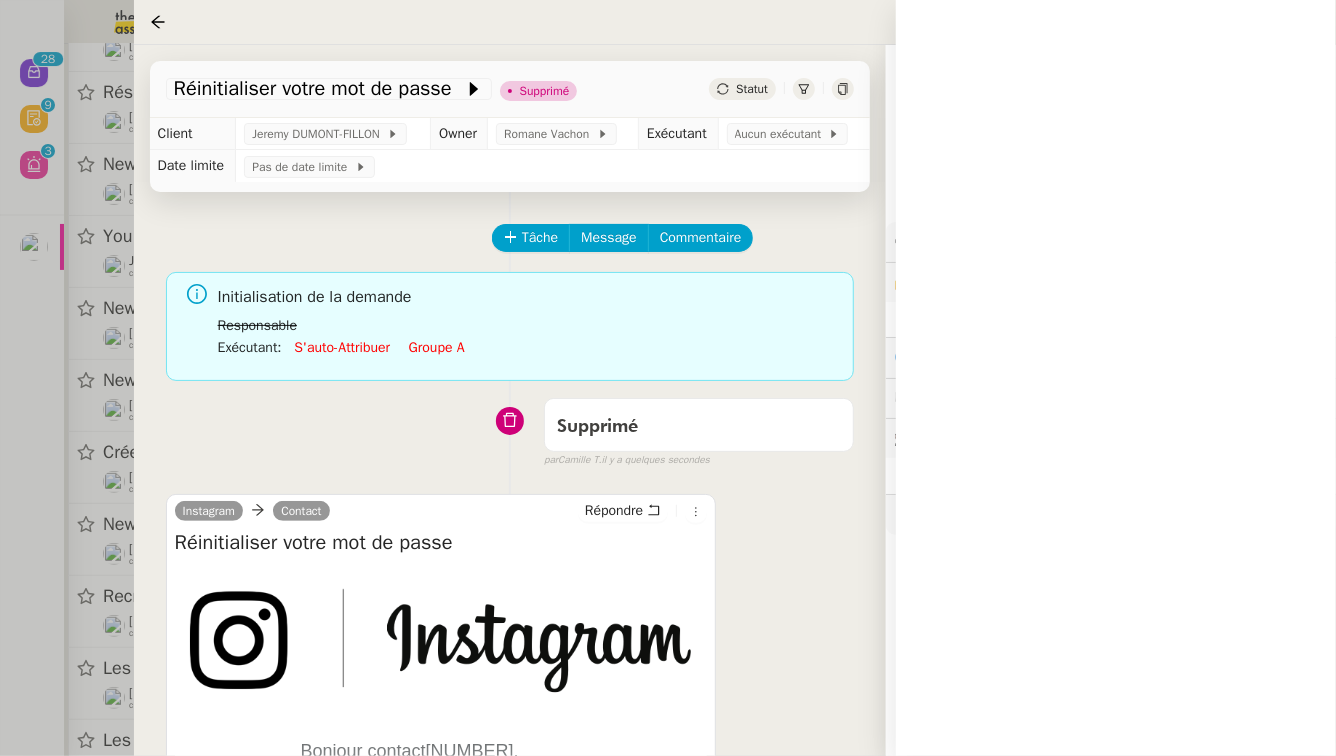click at bounding box center (668, 378) 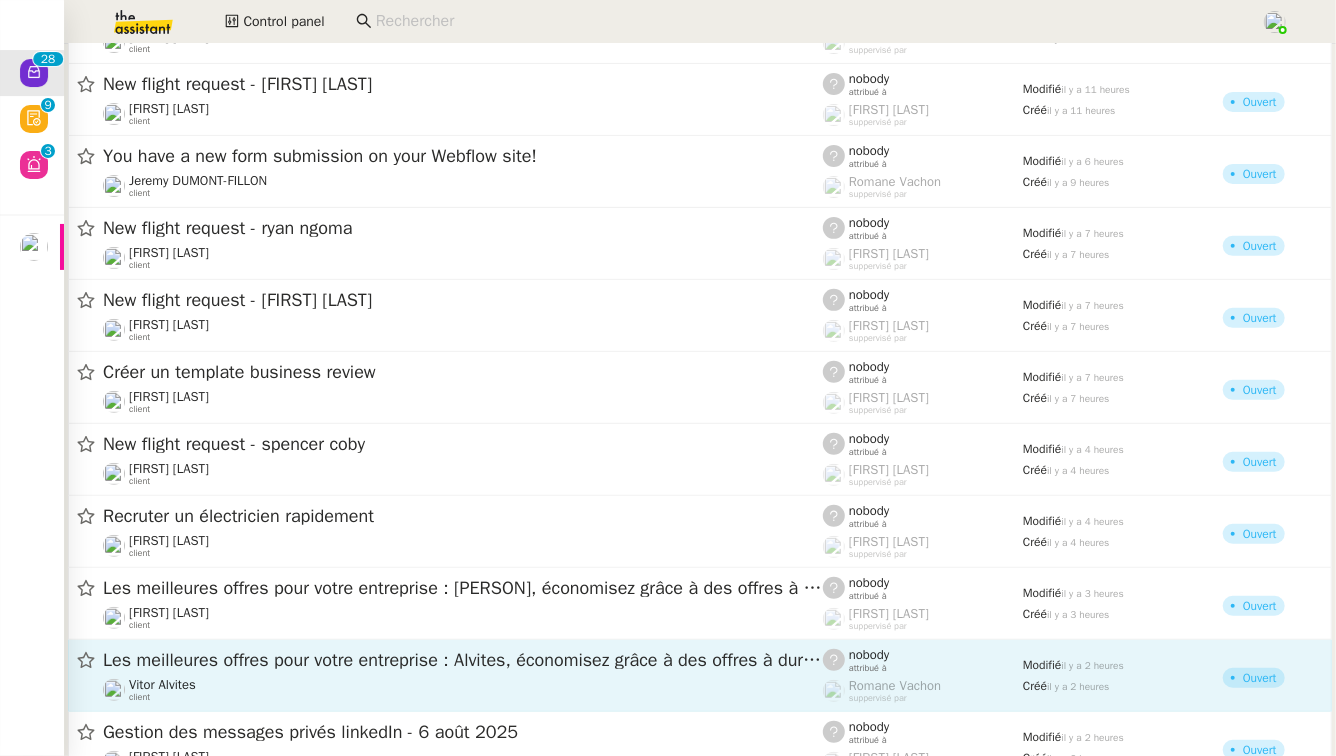 scroll, scrollTop: 332, scrollLeft: 0, axis: vertical 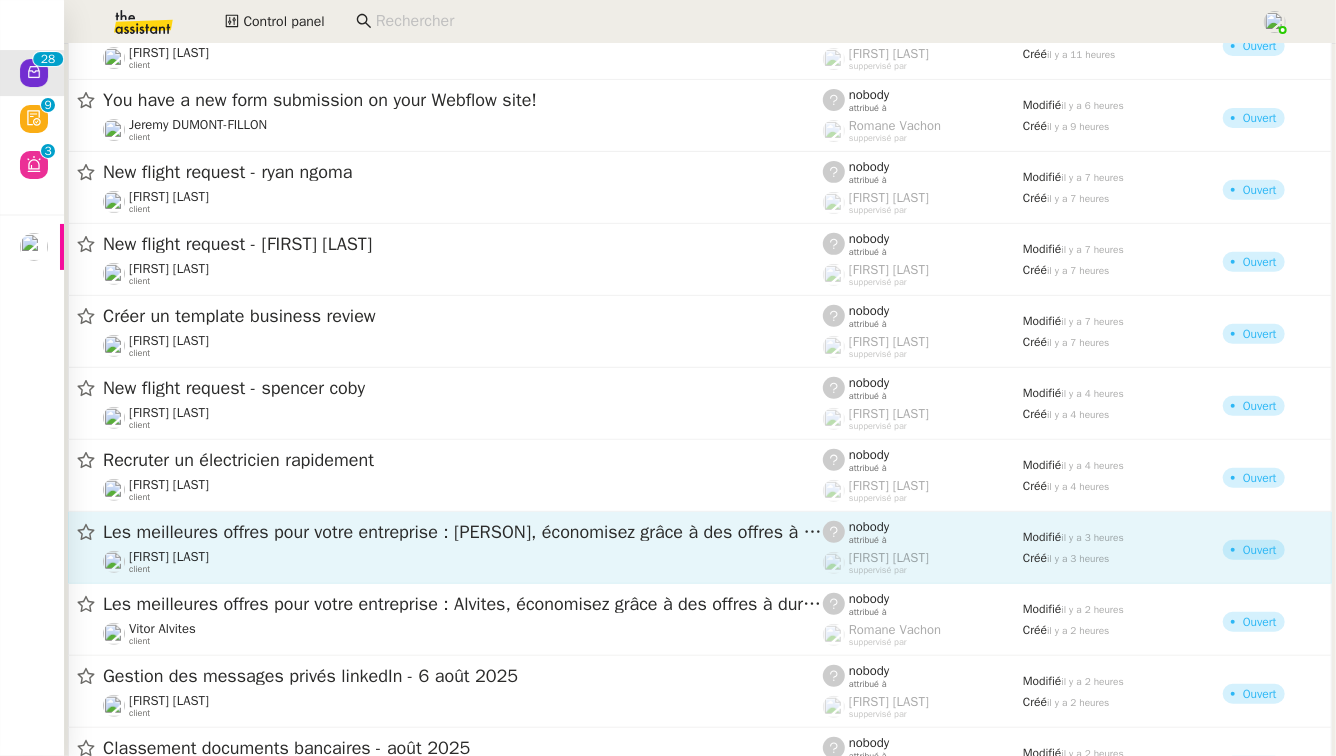 click on "Les meilleures offres pour votre entreprise : [PERSON], économisez grâce à des offres à durée limitée" 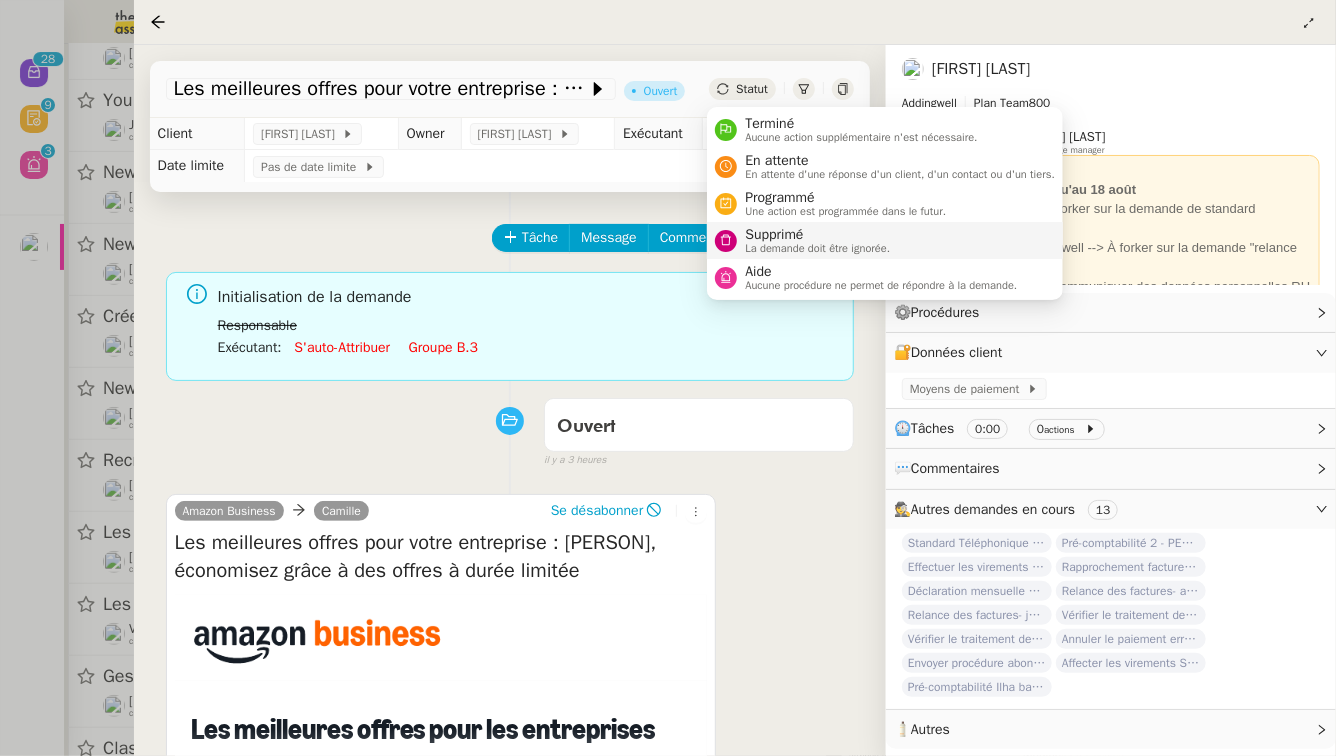 click on "Supprimé La demande doit être ignorée." at bounding box center [885, 240] 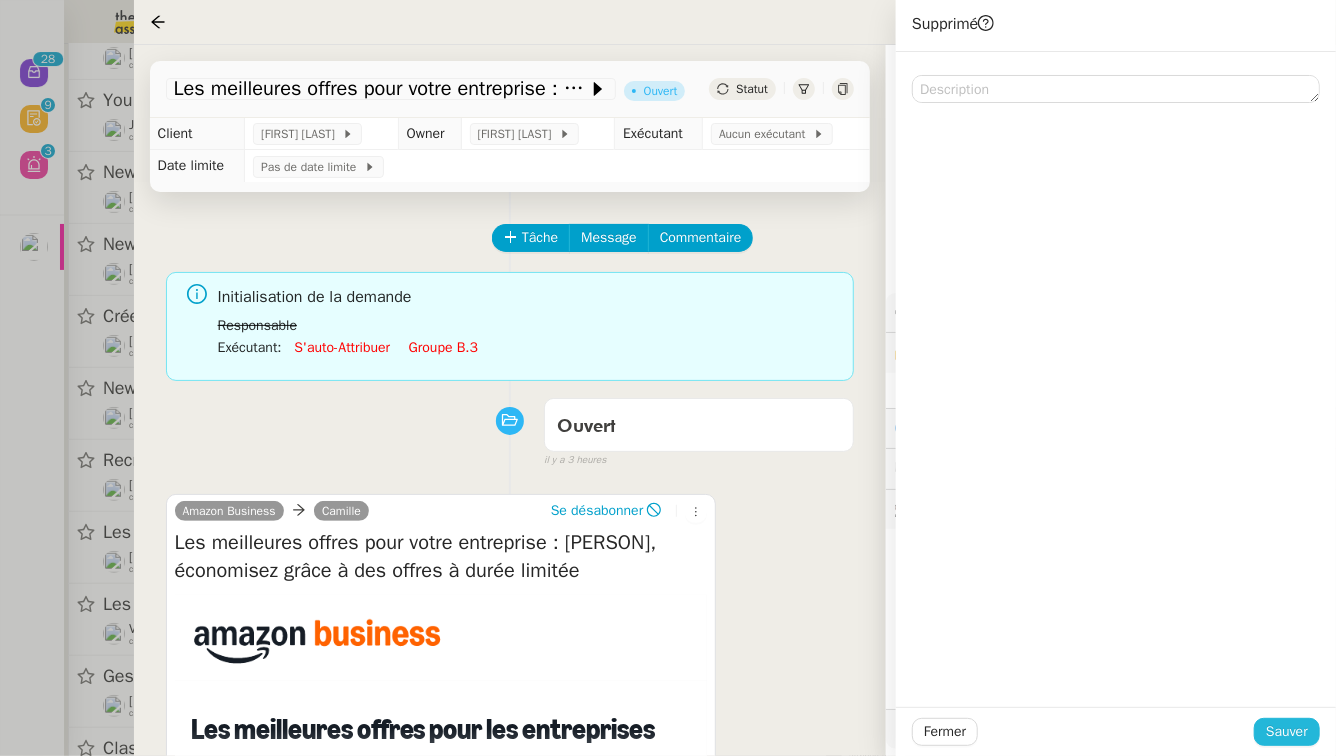 click on "Sauver" 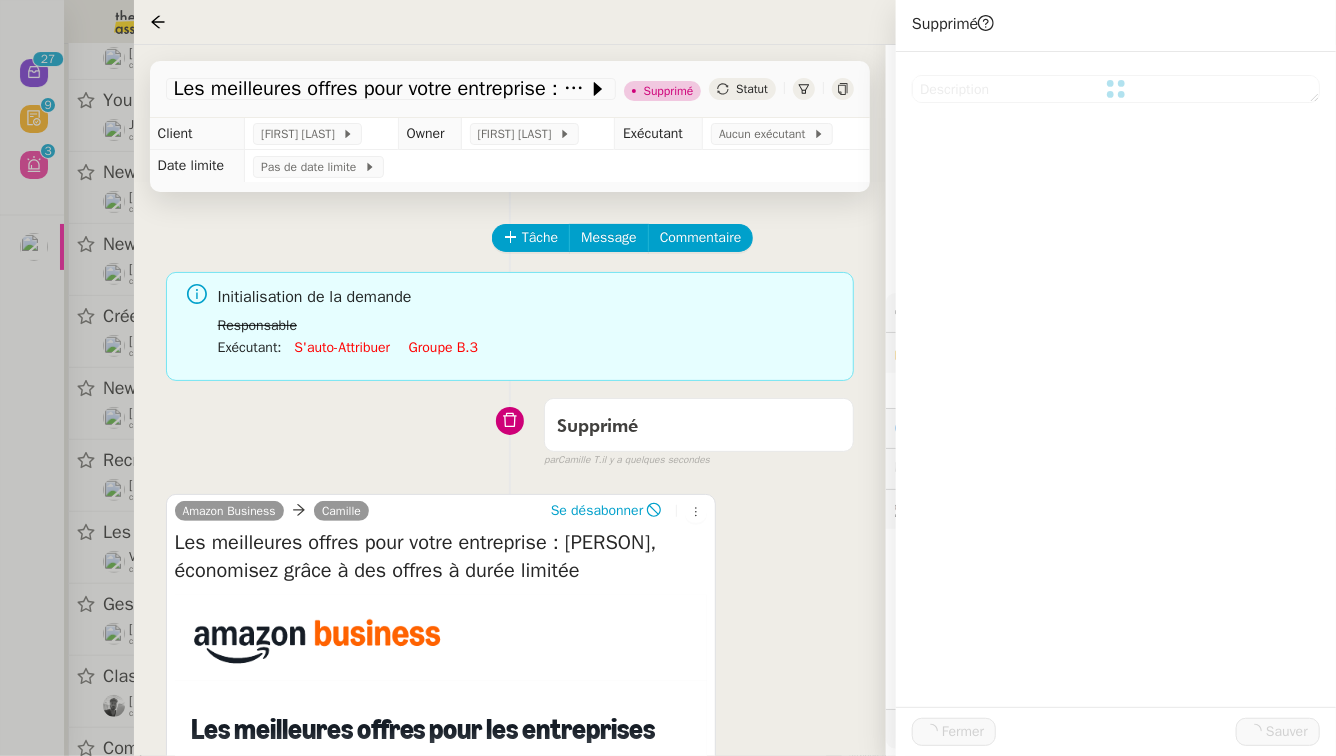 click at bounding box center (668, 378) 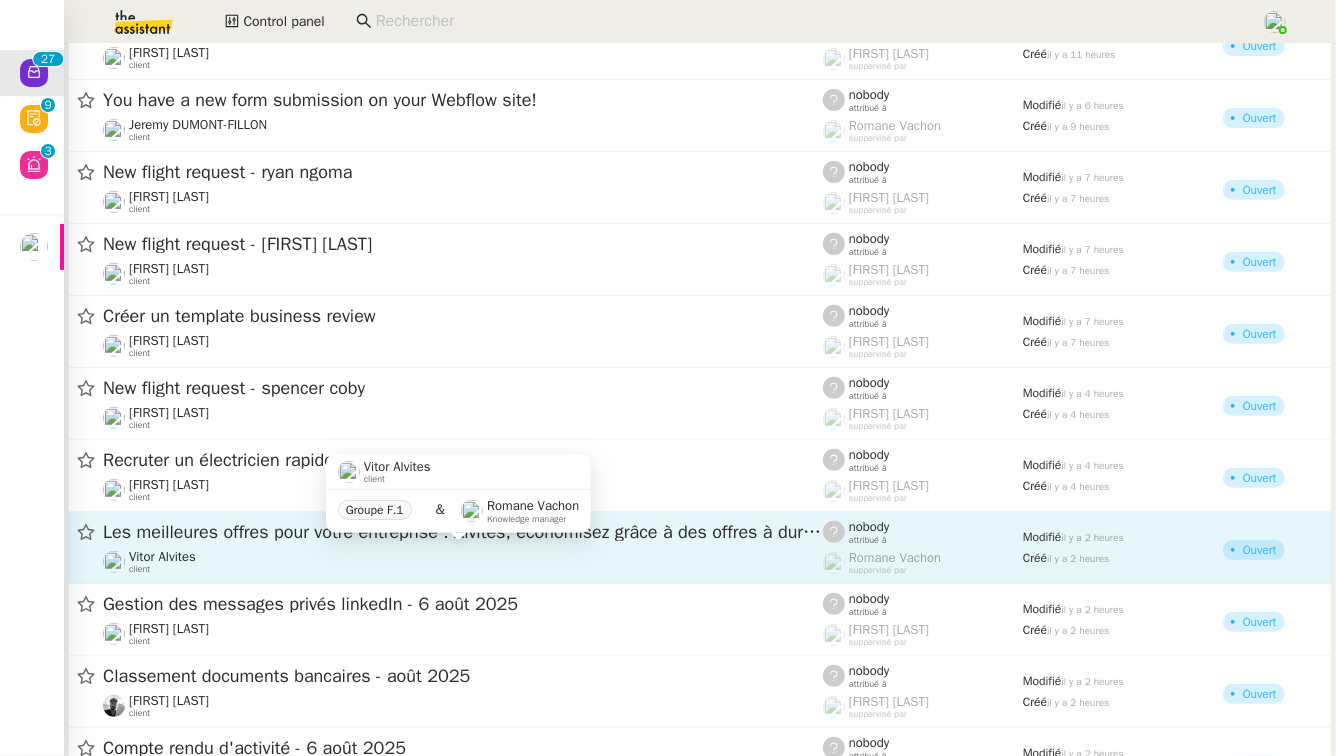 click on "[FIRST] [LAST]    client" 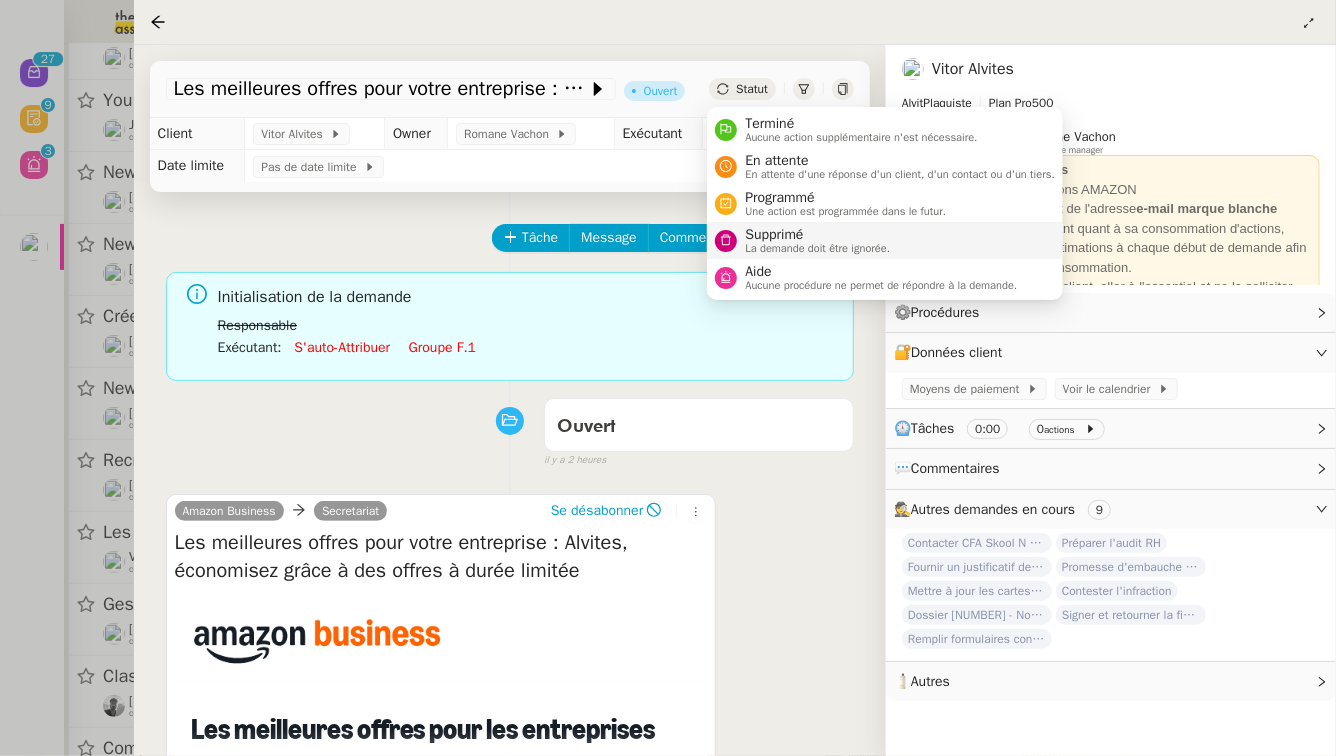click on "La demande doit être ignorée." at bounding box center (817, 248) 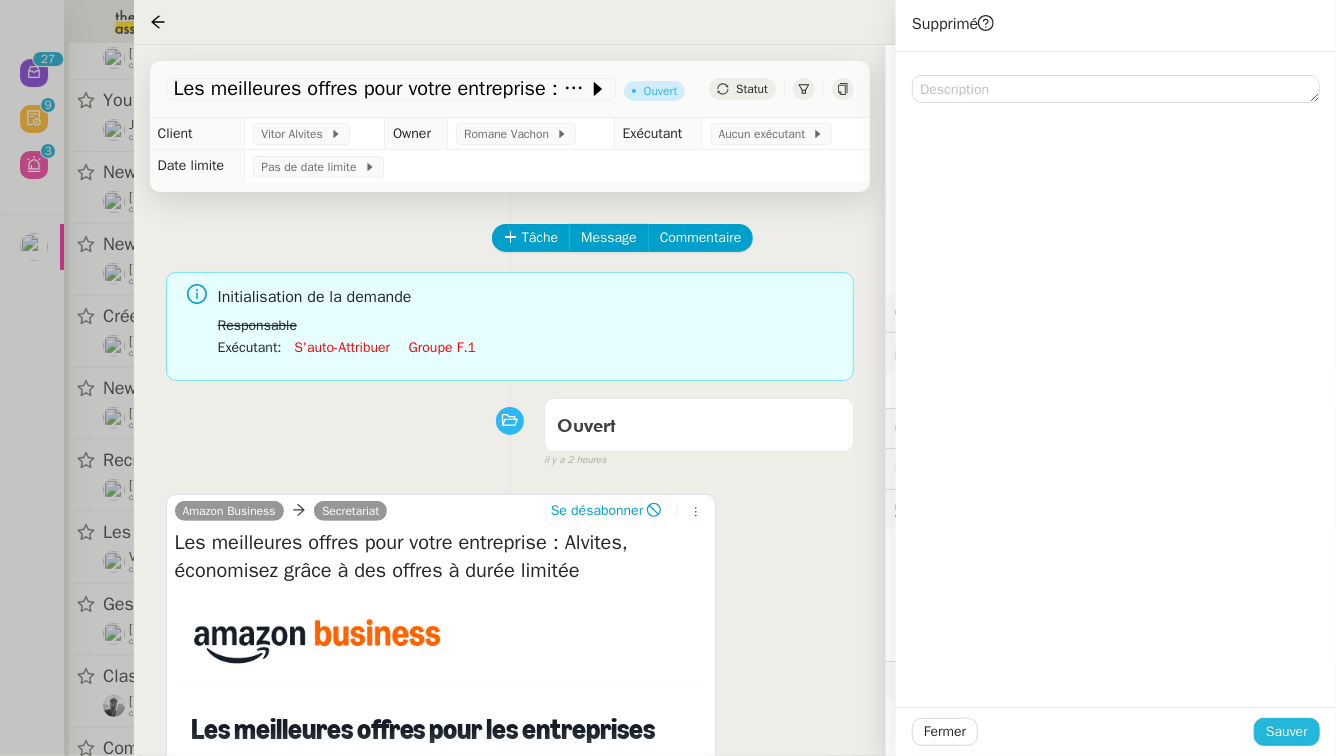click on "Sauver" 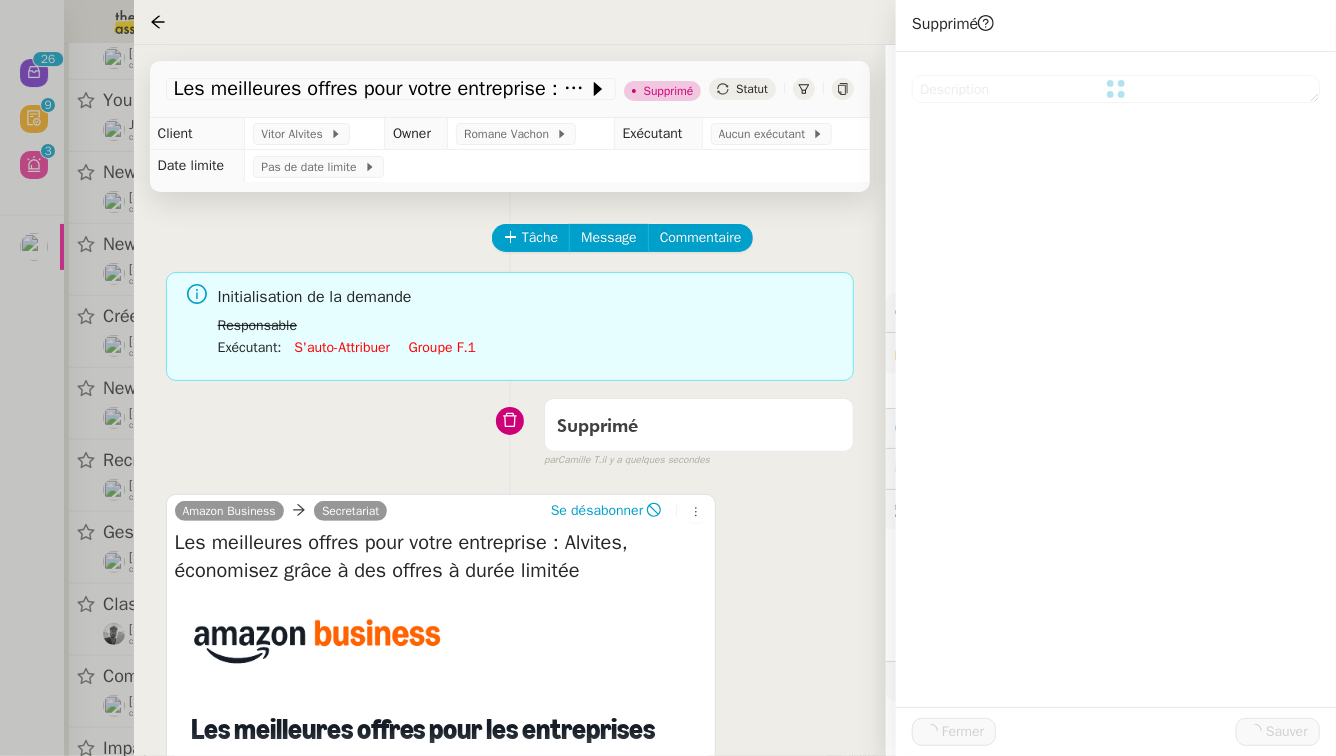click at bounding box center (668, 378) 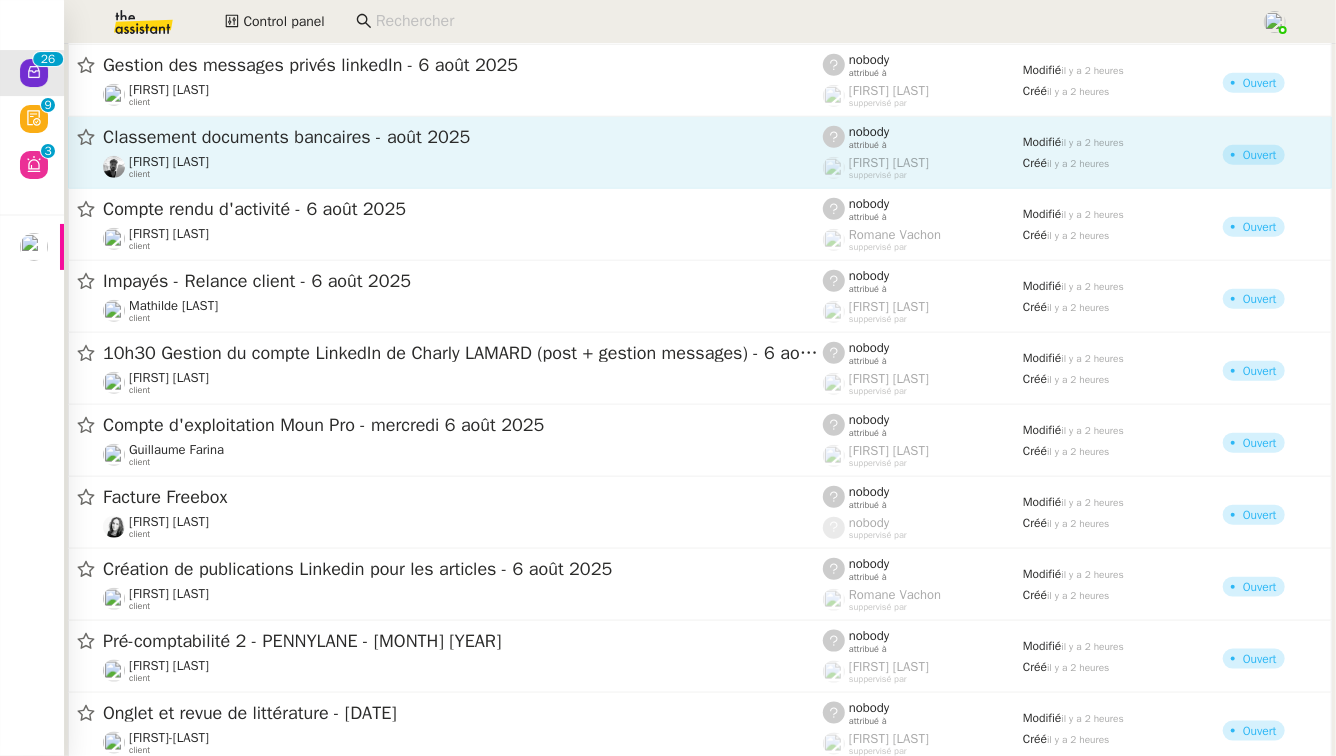 scroll, scrollTop: 1263, scrollLeft: 0, axis: vertical 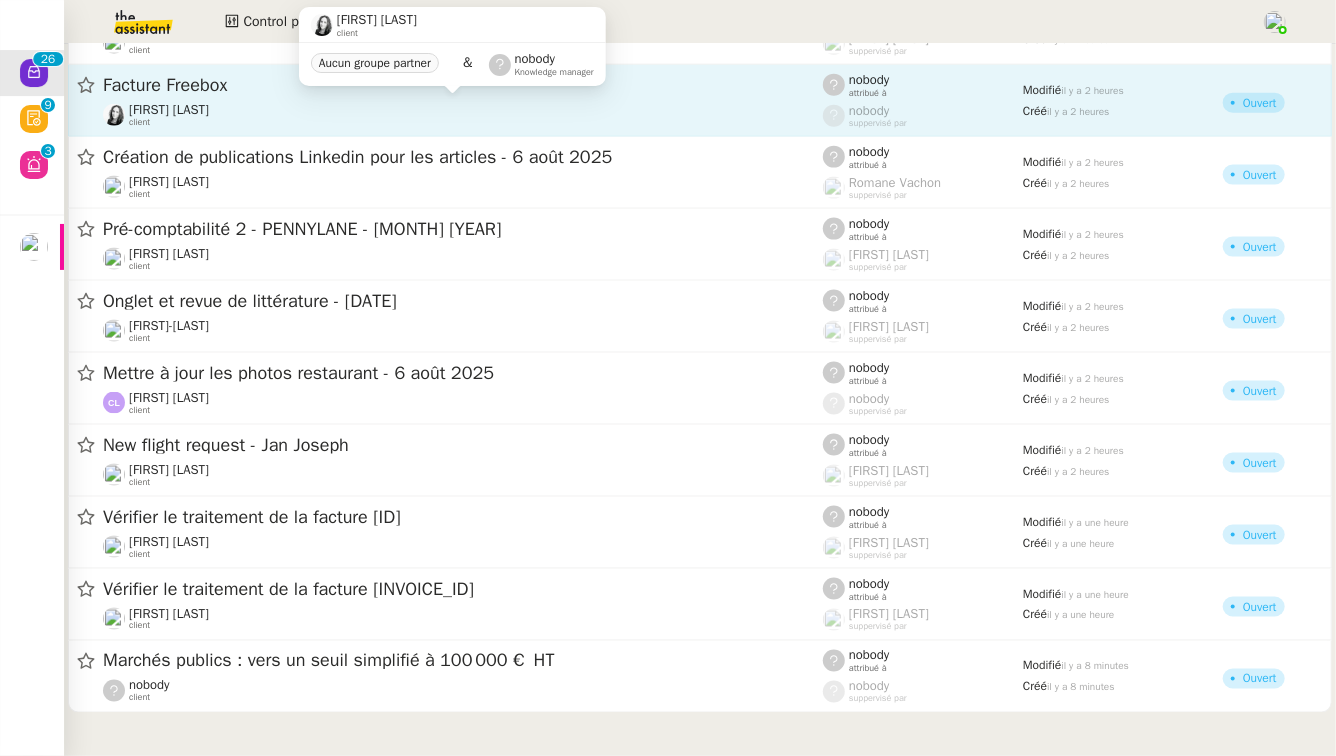 click on "[FIRST] [LAST] client" 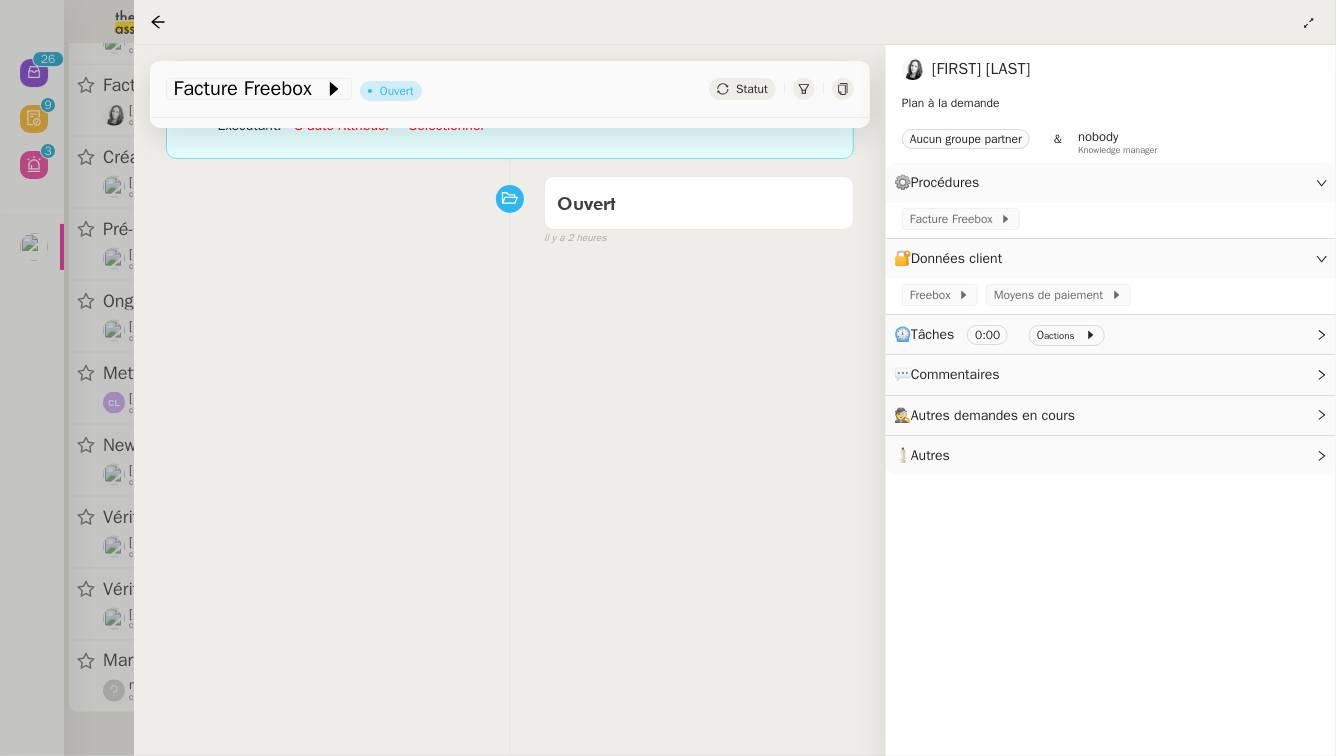 scroll, scrollTop: 256, scrollLeft: 0, axis: vertical 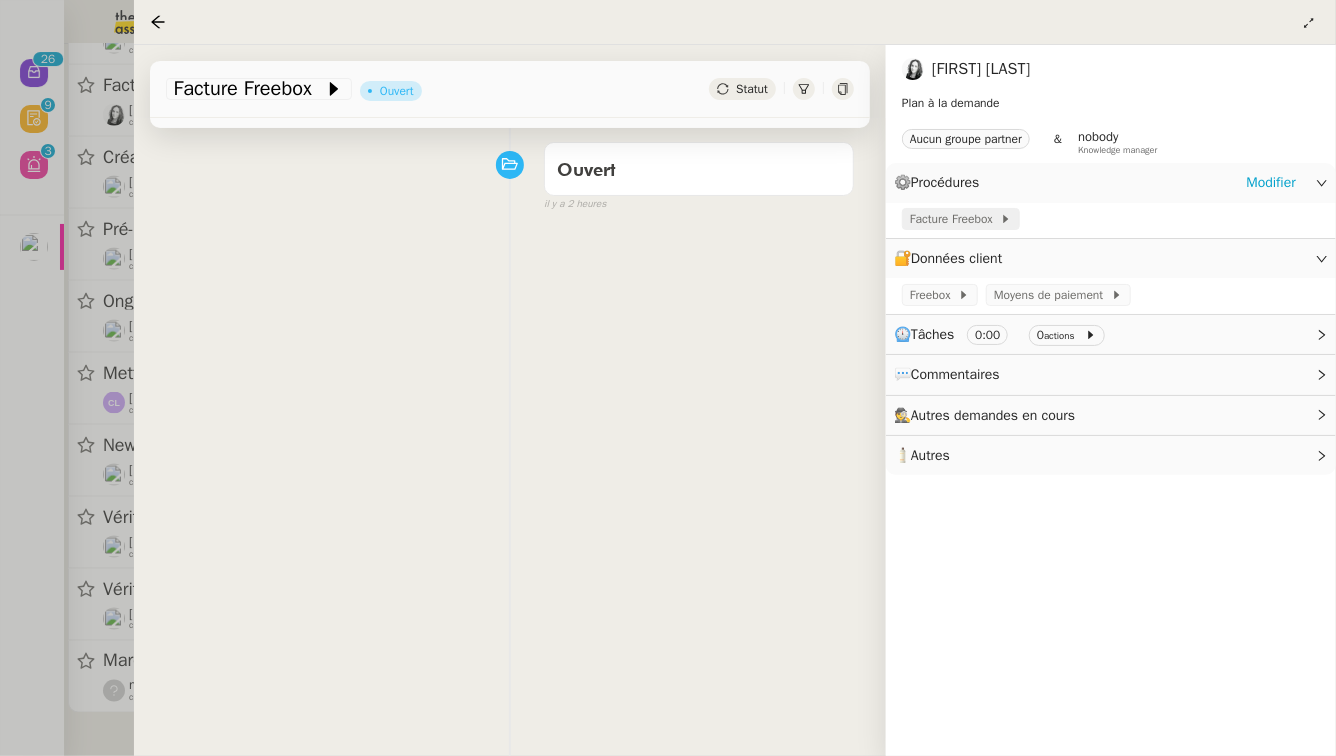 click on "Facture Freebox" 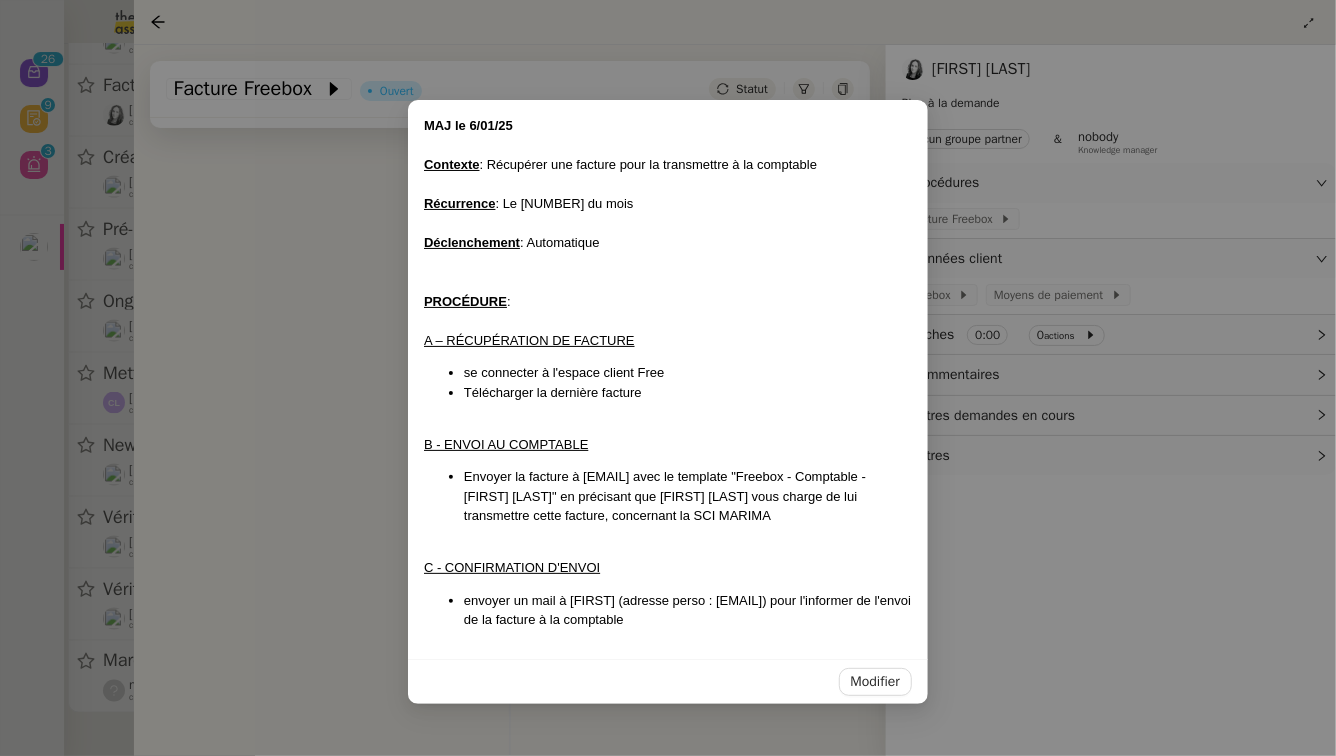 click on "MAJ le [DATE] Contexte : Récupérer une facture pour la transmettre à la comptable Récurrence : Le [NUMBER] du mois Déclenchement : Automatique PROCÉDURE : A – RÉCUPÉRATION DE FACTURE se connecter à l'espace client Free Télécharger la dernière facture B - ENVOI AU COMPTABLE Envoyer la facture à [EMAIL] avec le template "Freebox - Comptable - [FIRST] [LAST]" en précisant que [FIRST] [LAST] vous charge de lui transmettre cette facture, concernant la SCI MARIMA C - CONFIRMATION D'ENVOI envoyer un mail à [FIRST] (adresse perso : [EMAIL]) pour l'informer de l'envoi de la facture à la comptable Modifier" at bounding box center (668, 378) 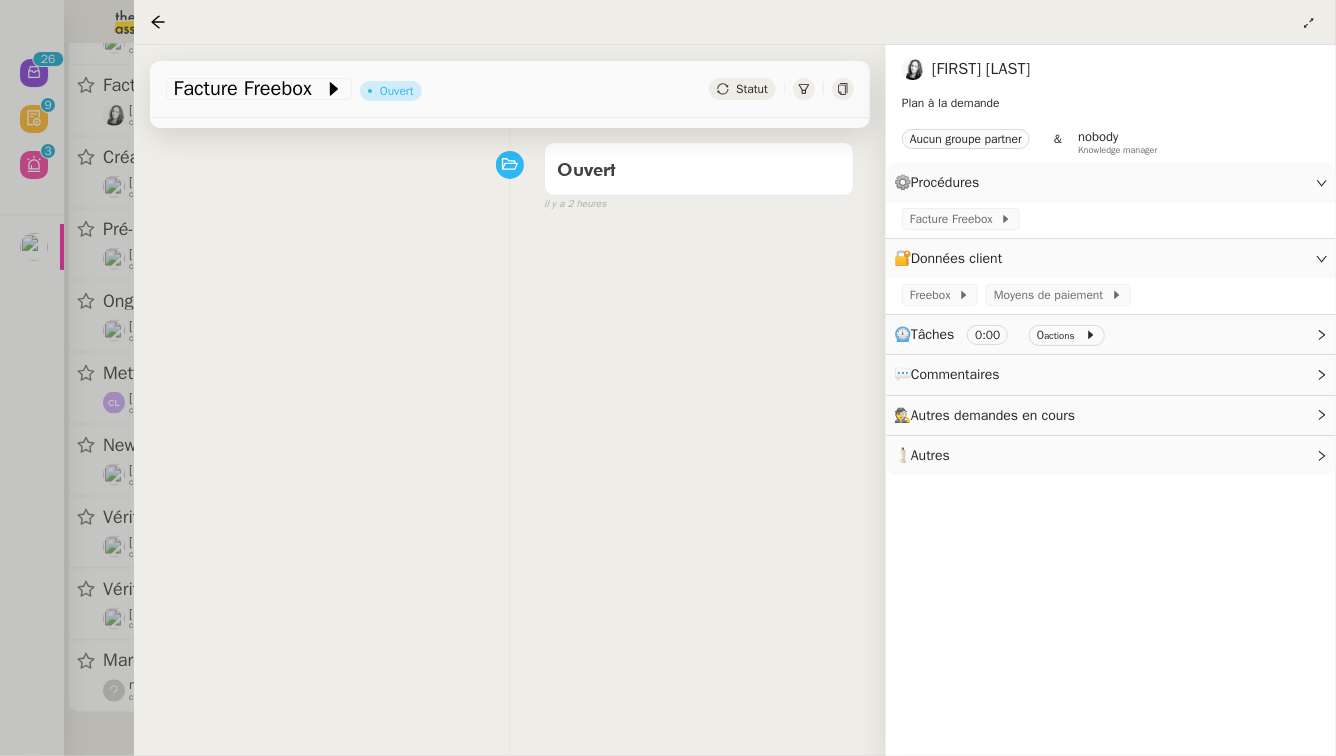 click at bounding box center (668, 378) 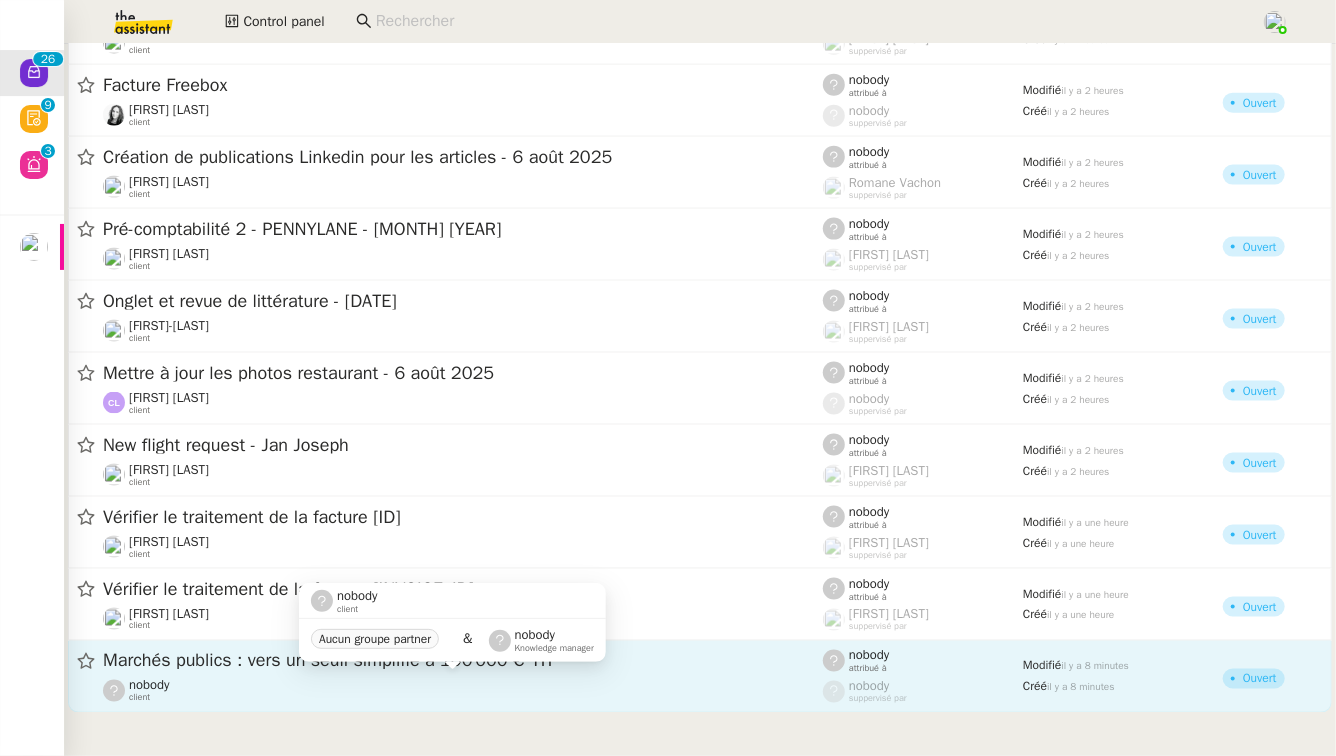 click on "nobody    client" 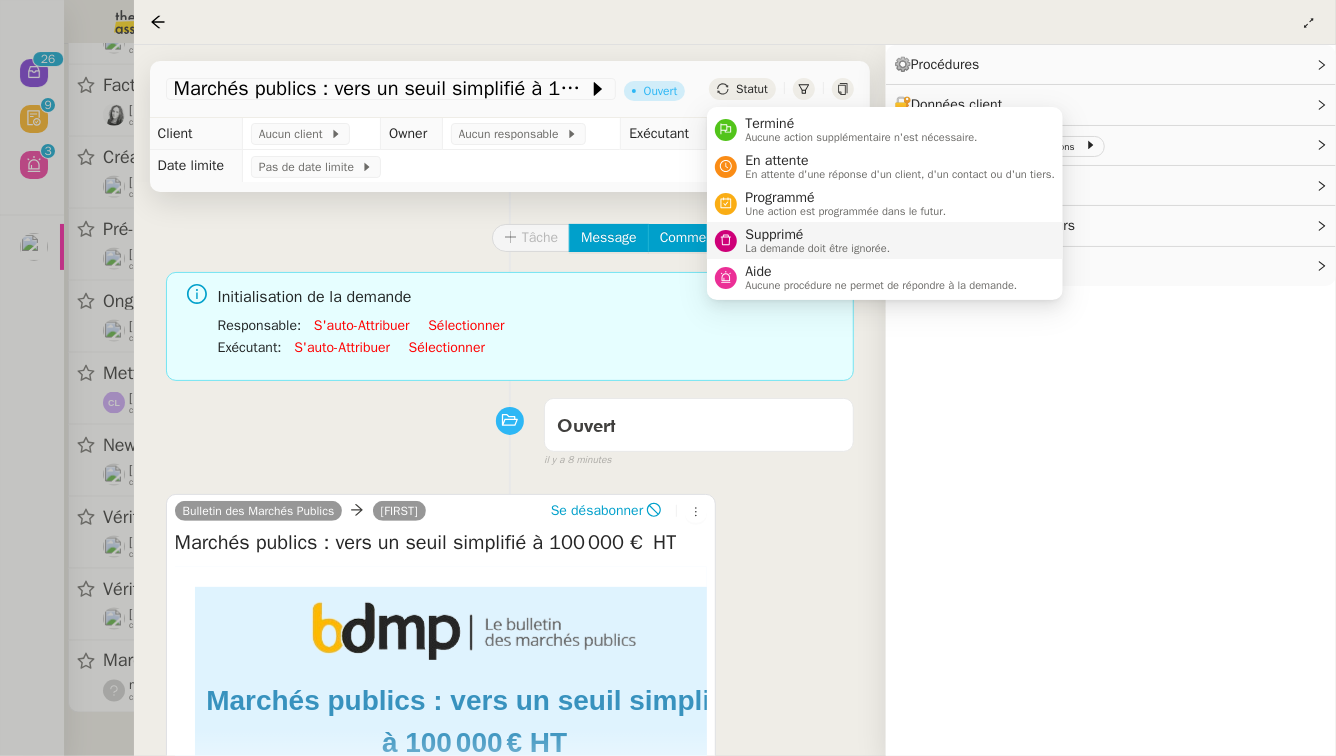 click on "La demande doit être ignorée." at bounding box center (817, 248) 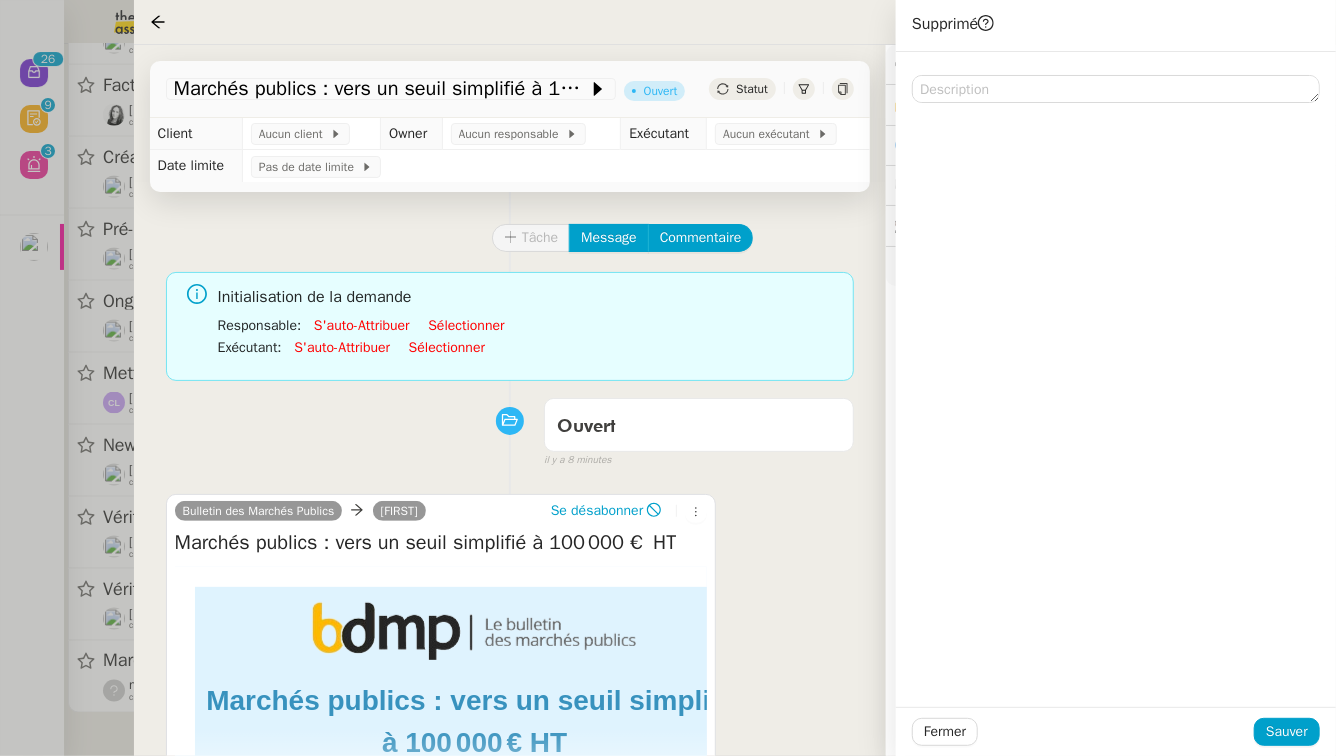 click on "Fermer Sauver" 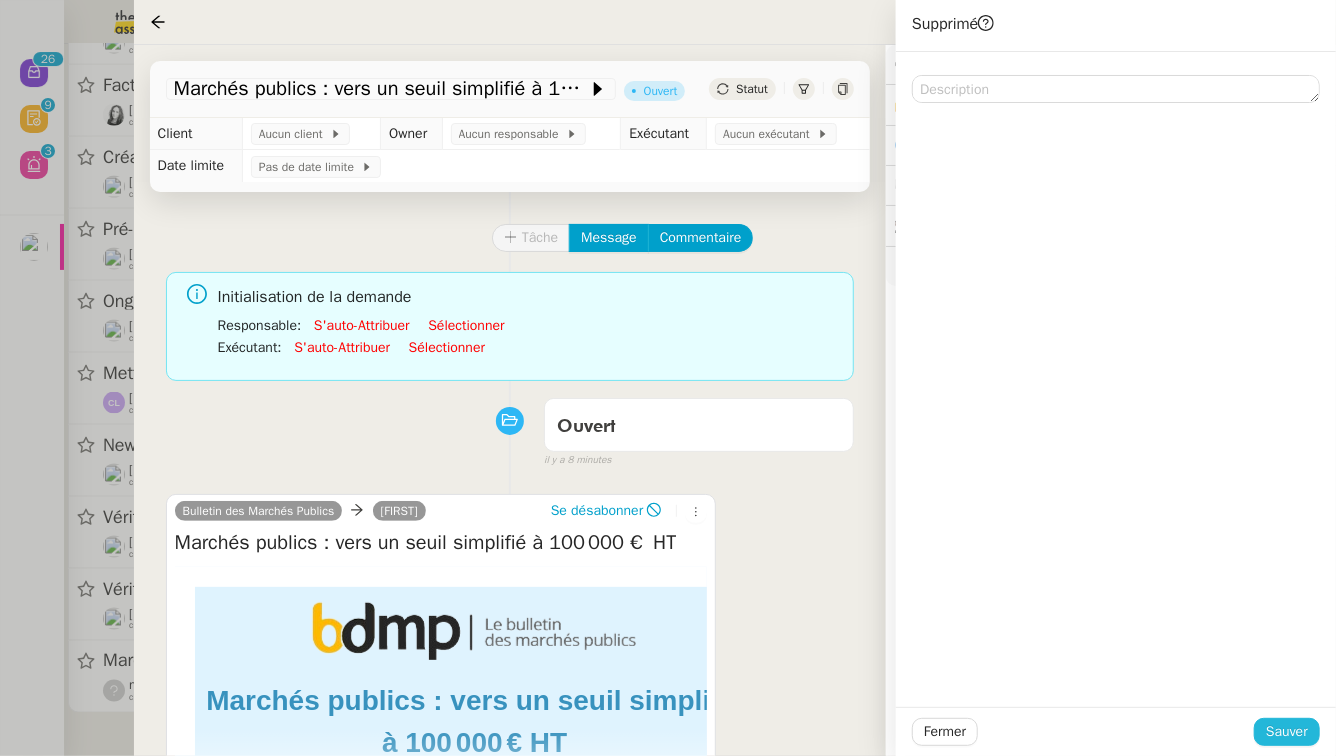 click on "Sauver" 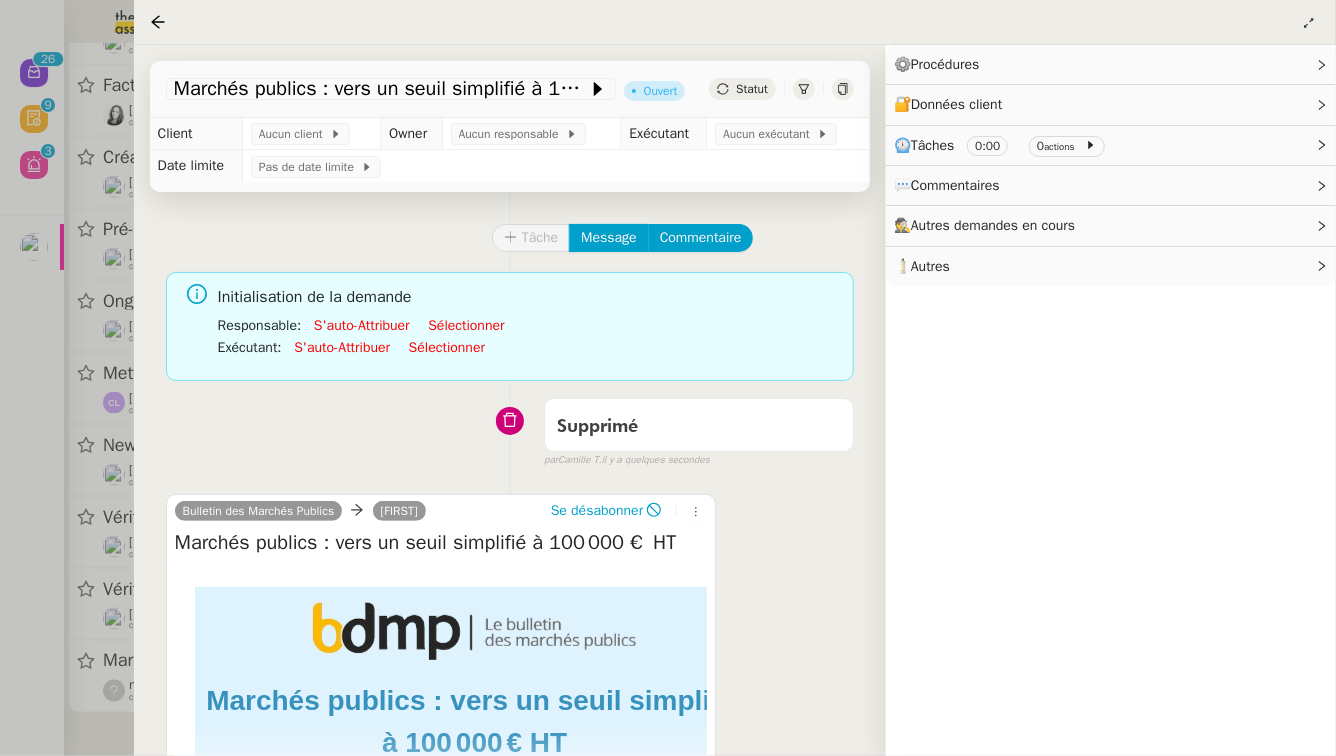 click at bounding box center (668, 378) 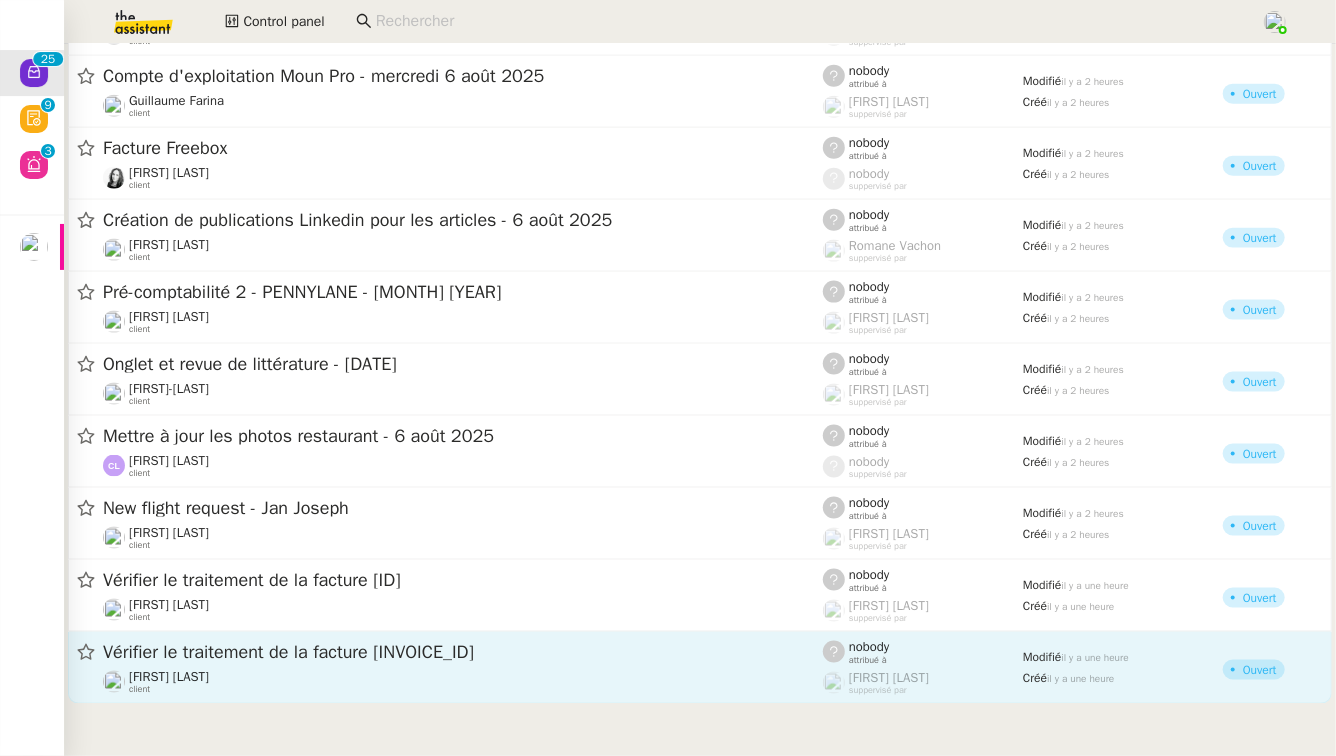 scroll, scrollTop: 1187, scrollLeft: 0, axis: vertical 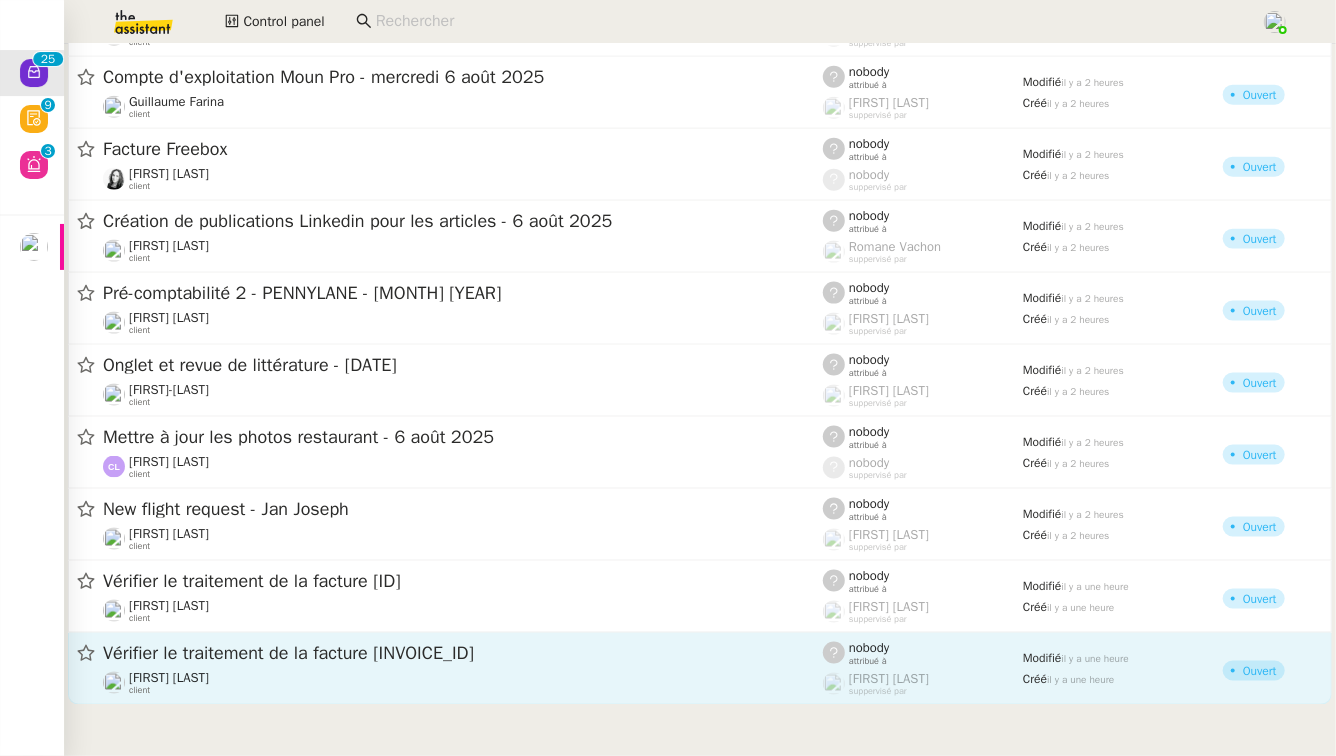 click on "Vérifier le traitement de la facture [INVOICE_ID]" 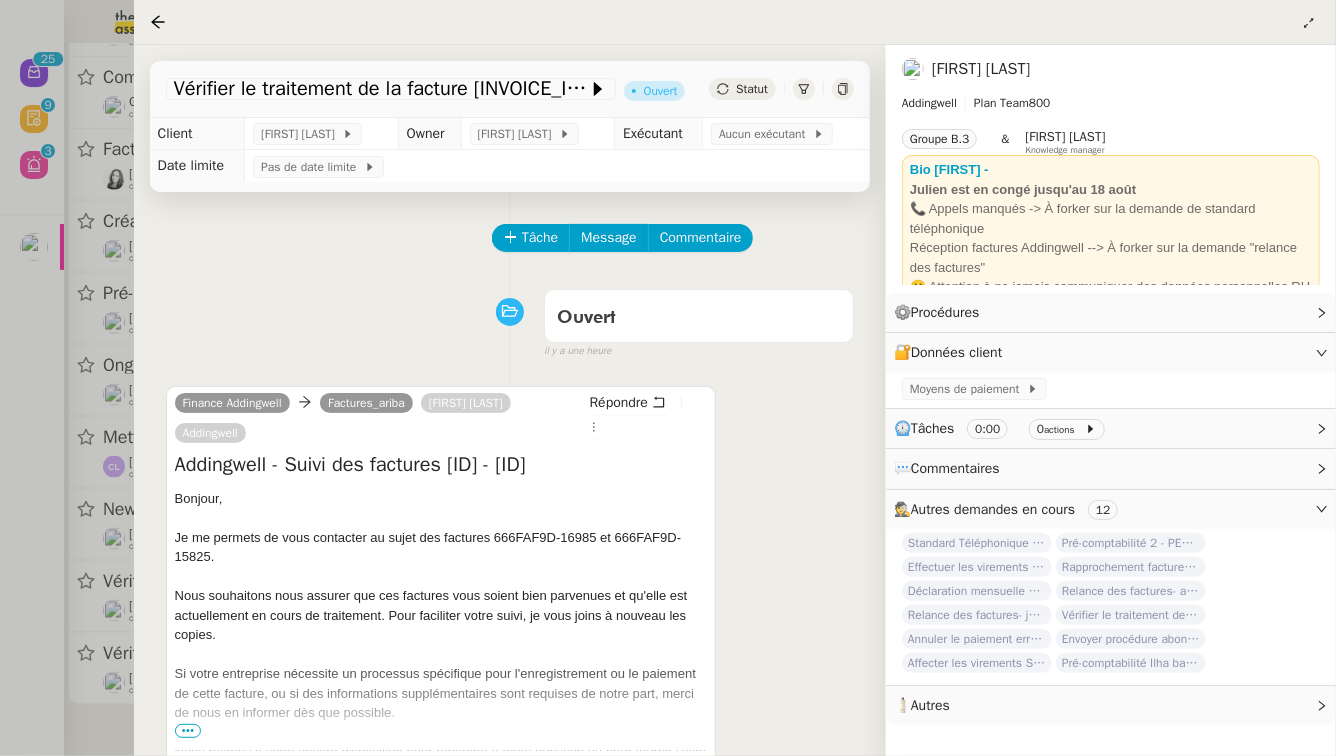 click at bounding box center (668, 378) 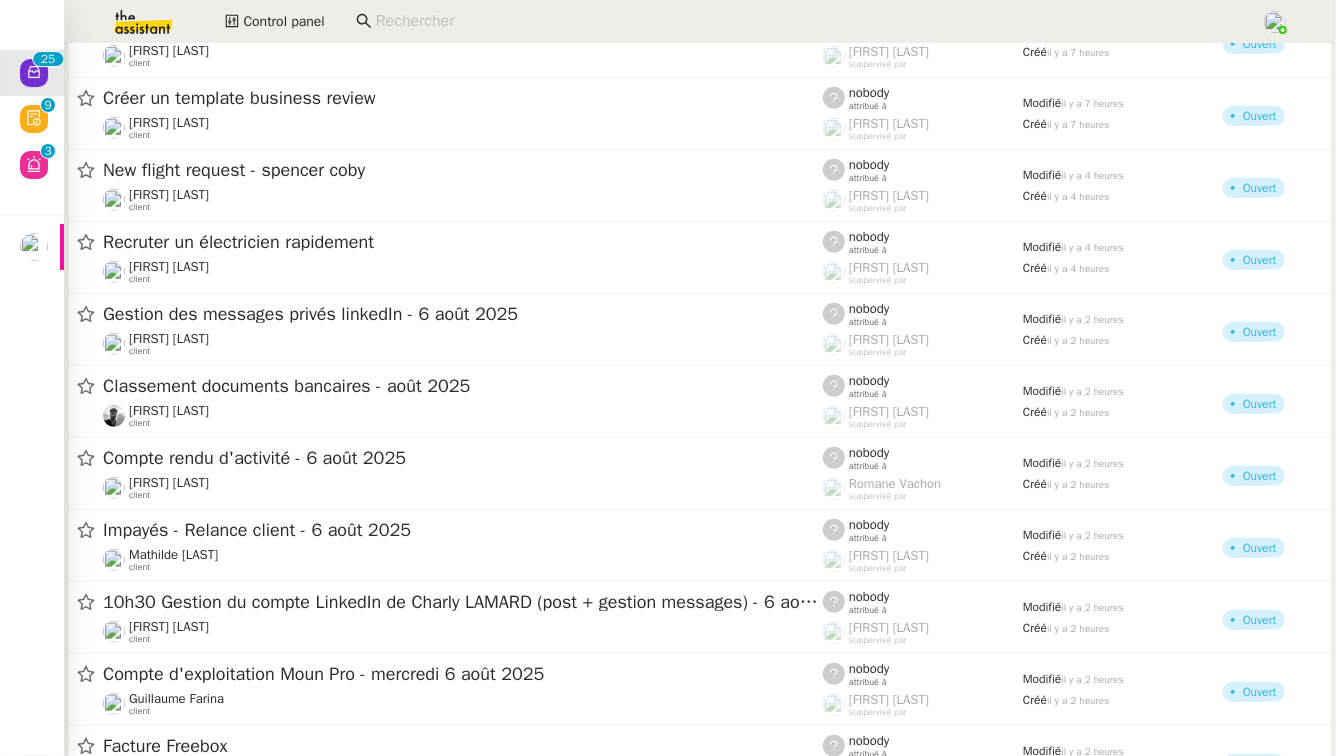 scroll, scrollTop: 564, scrollLeft: 0, axis: vertical 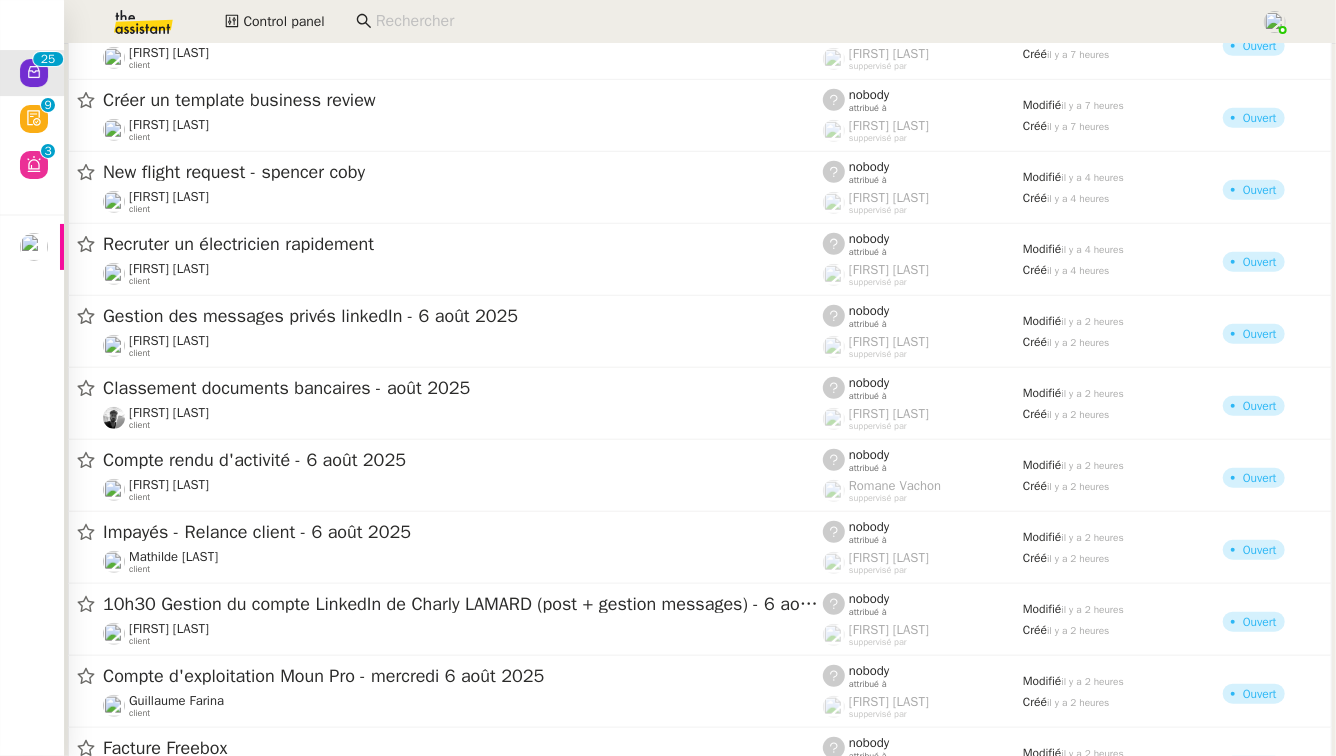 click on "Recruter un électricien rapidement" 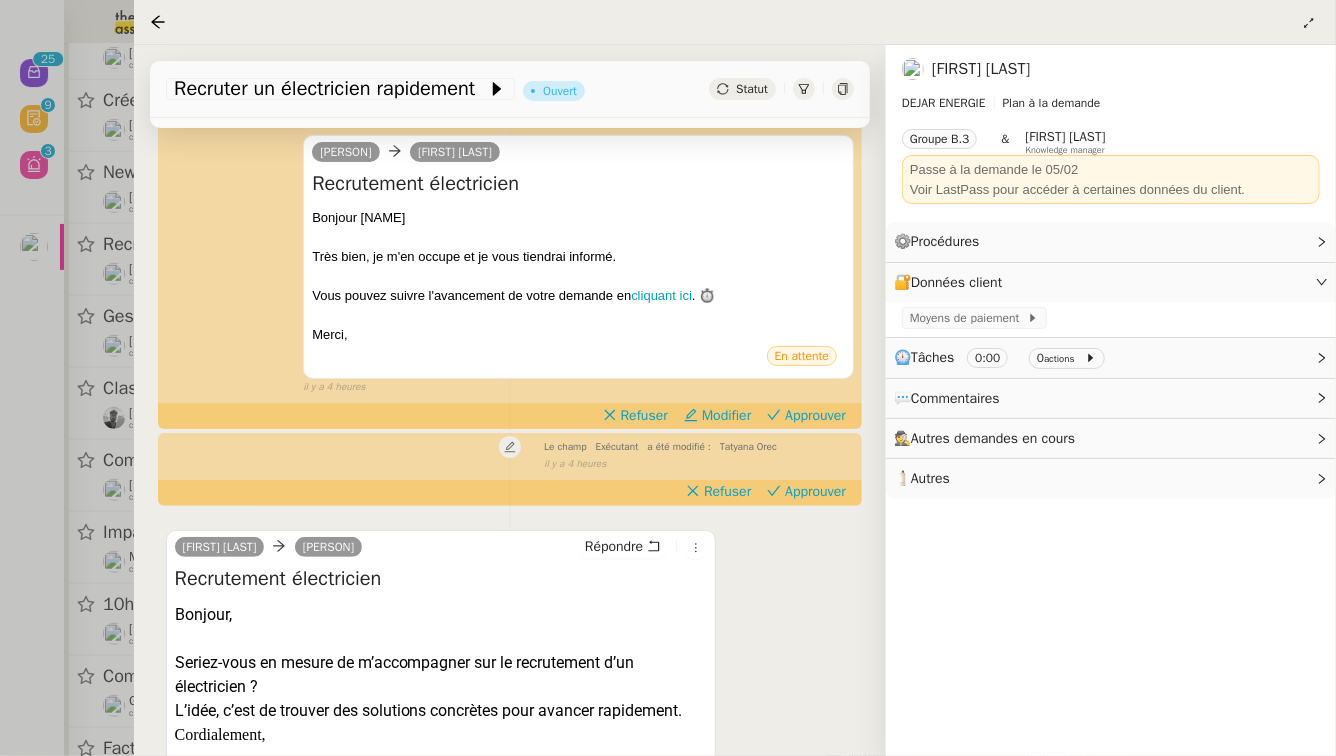 scroll, scrollTop: 429, scrollLeft: 0, axis: vertical 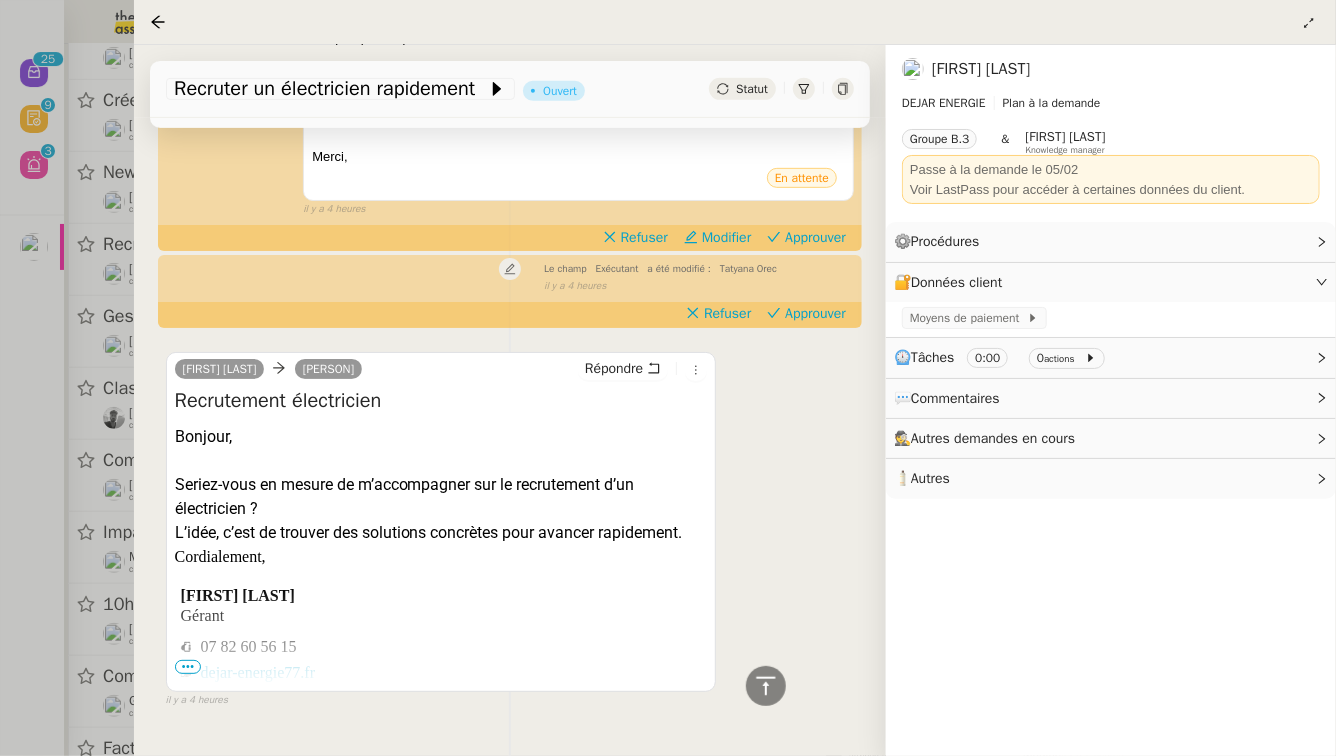 click at bounding box center (668, 378) 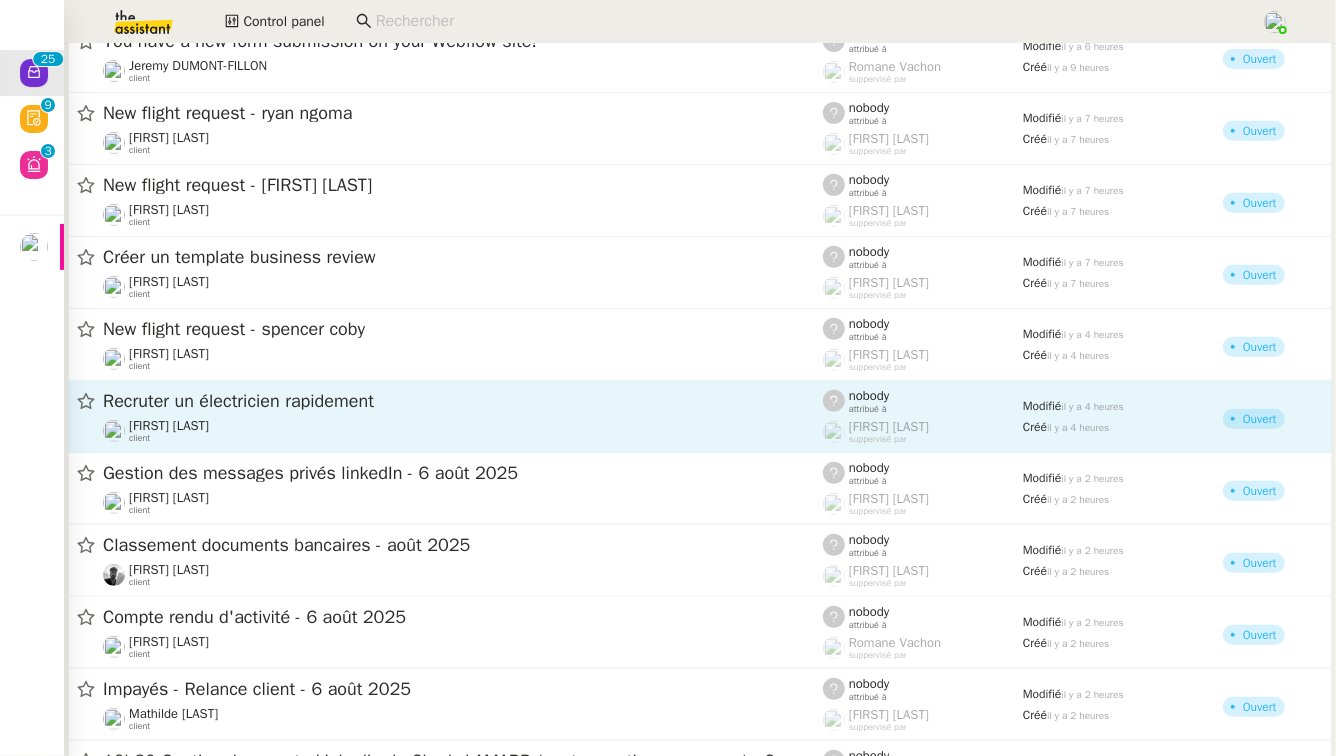 scroll, scrollTop: 395, scrollLeft: 0, axis: vertical 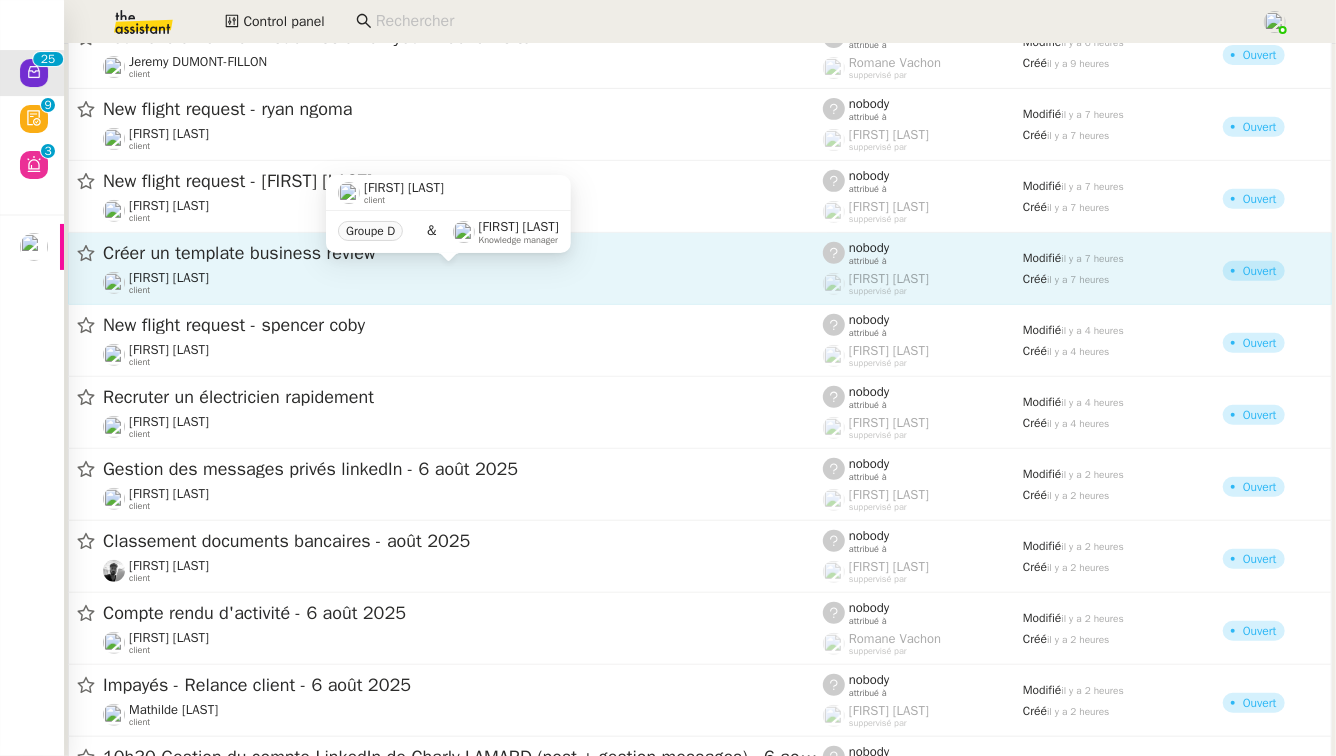 click on "Aymeric Pichegrain    client" 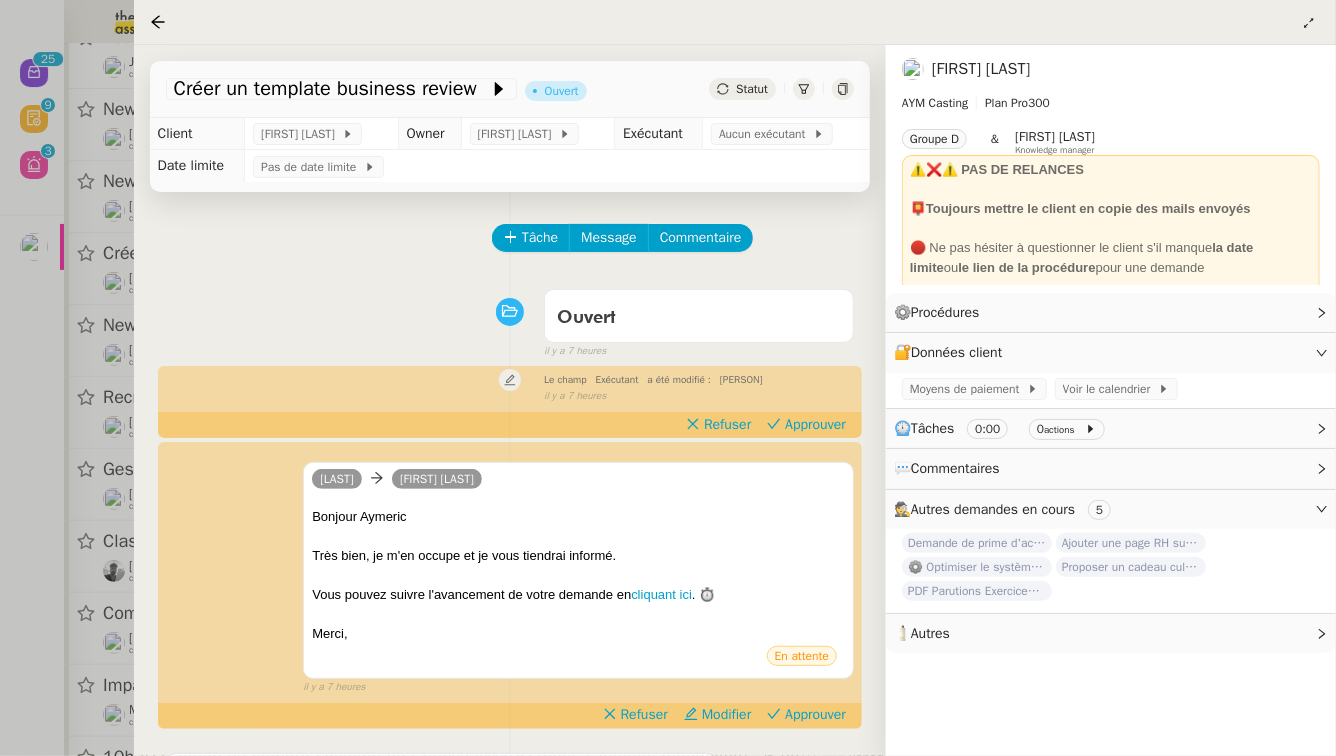 scroll, scrollTop: 259, scrollLeft: 0, axis: vertical 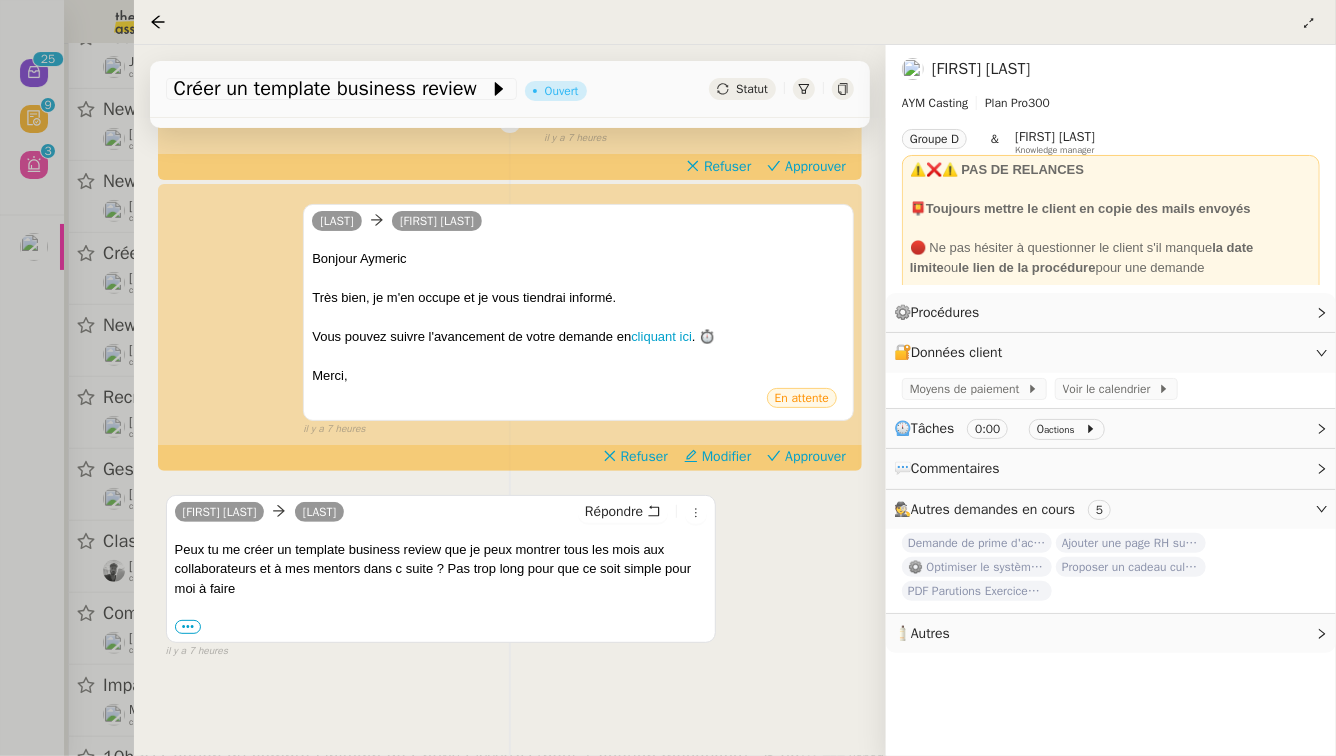 click at bounding box center [668, 378] 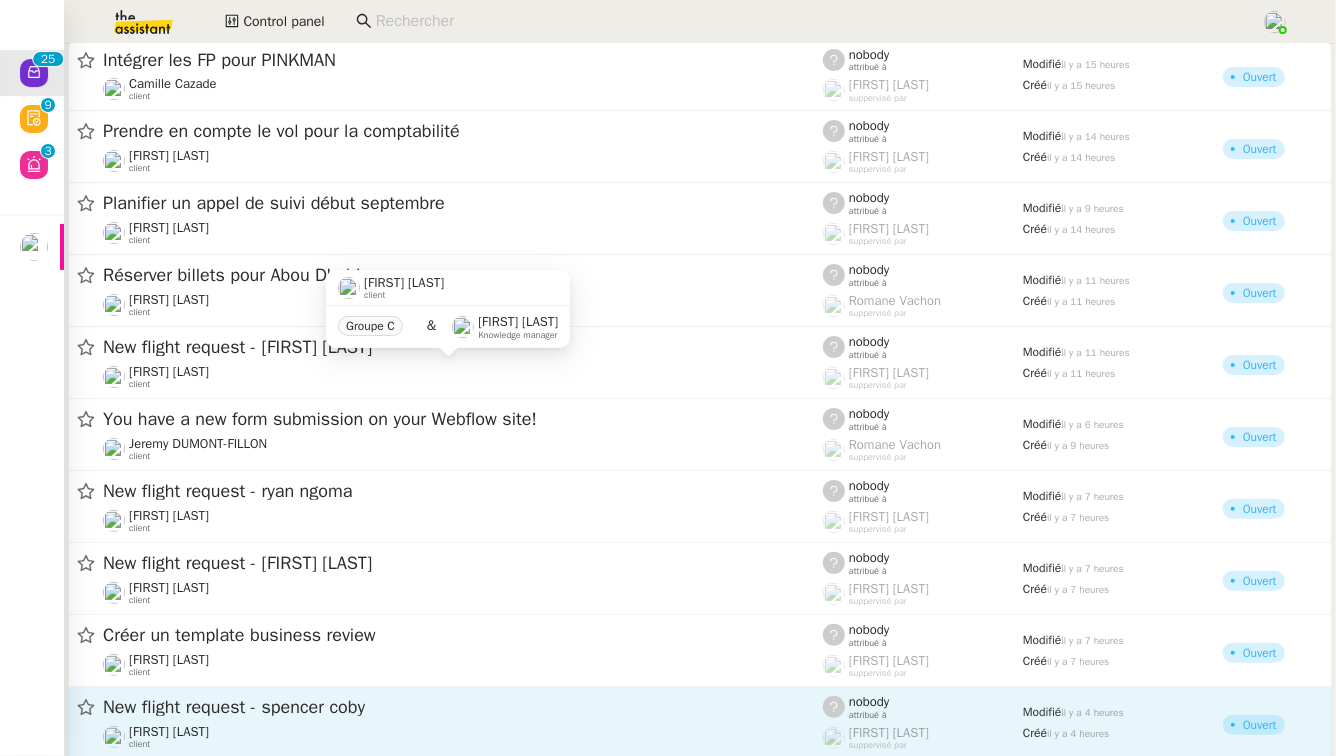 scroll, scrollTop: 0, scrollLeft: 0, axis: both 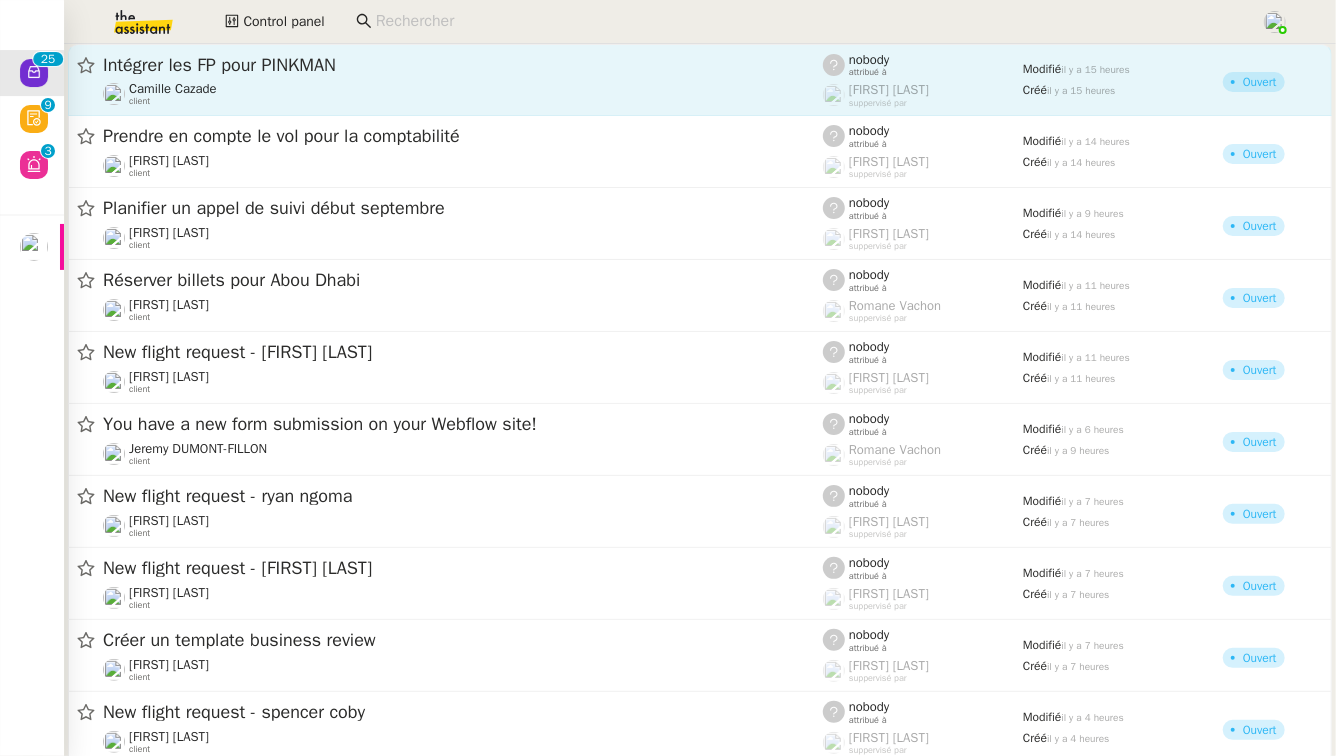 click on "Intégrer les FP pour PINKMAN" 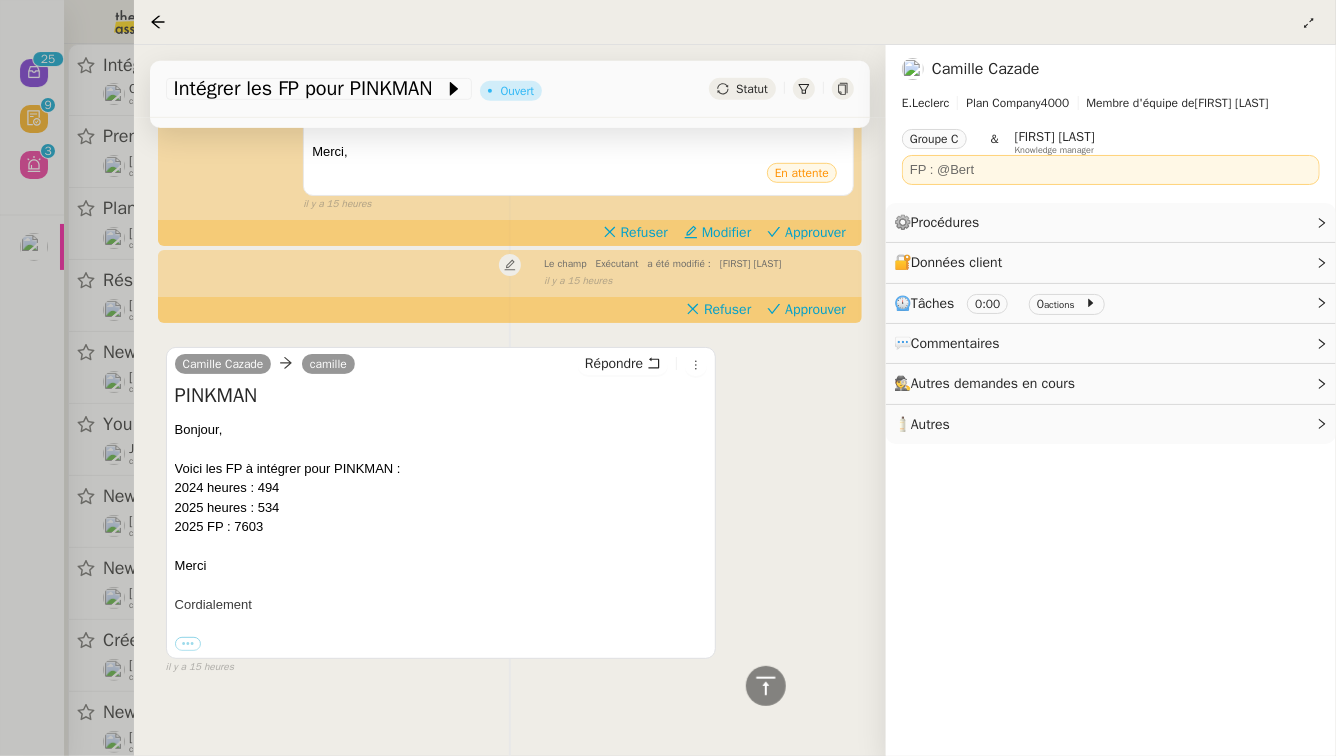 scroll, scrollTop: 247, scrollLeft: 0, axis: vertical 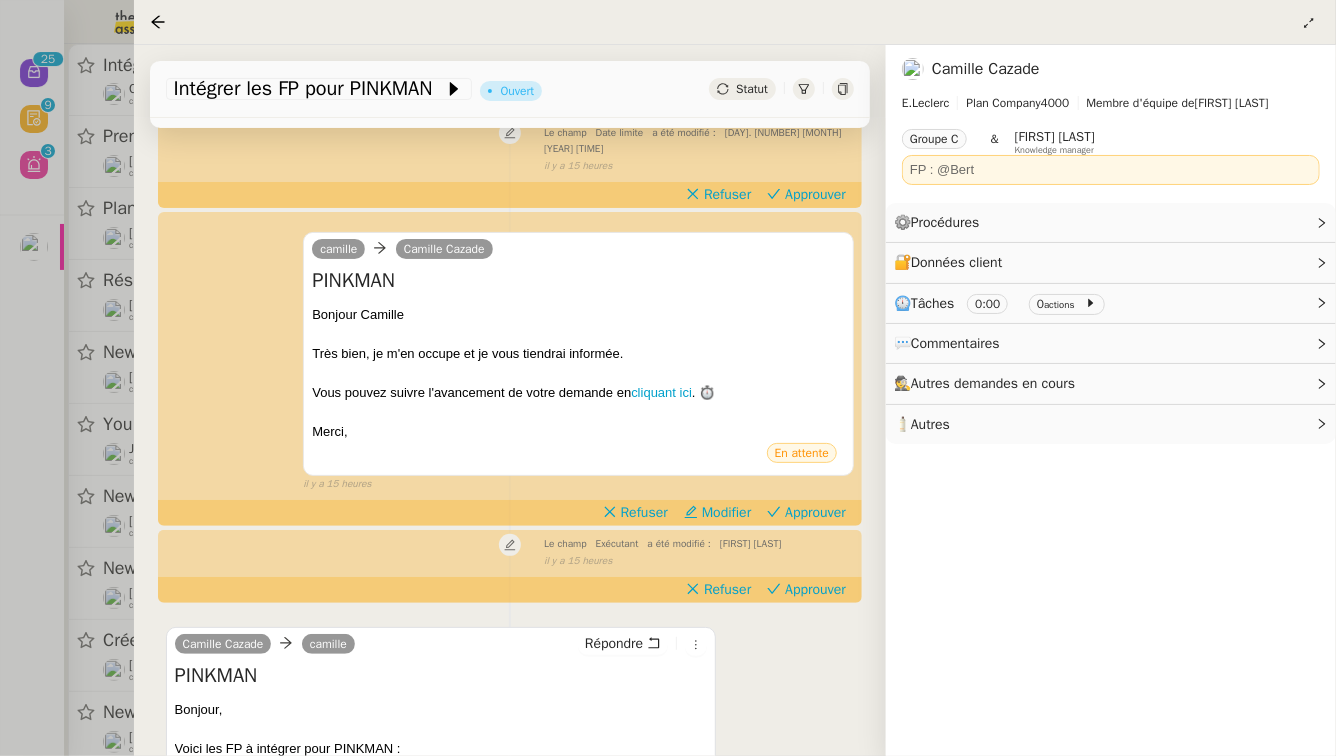 click at bounding box center (668, 378) 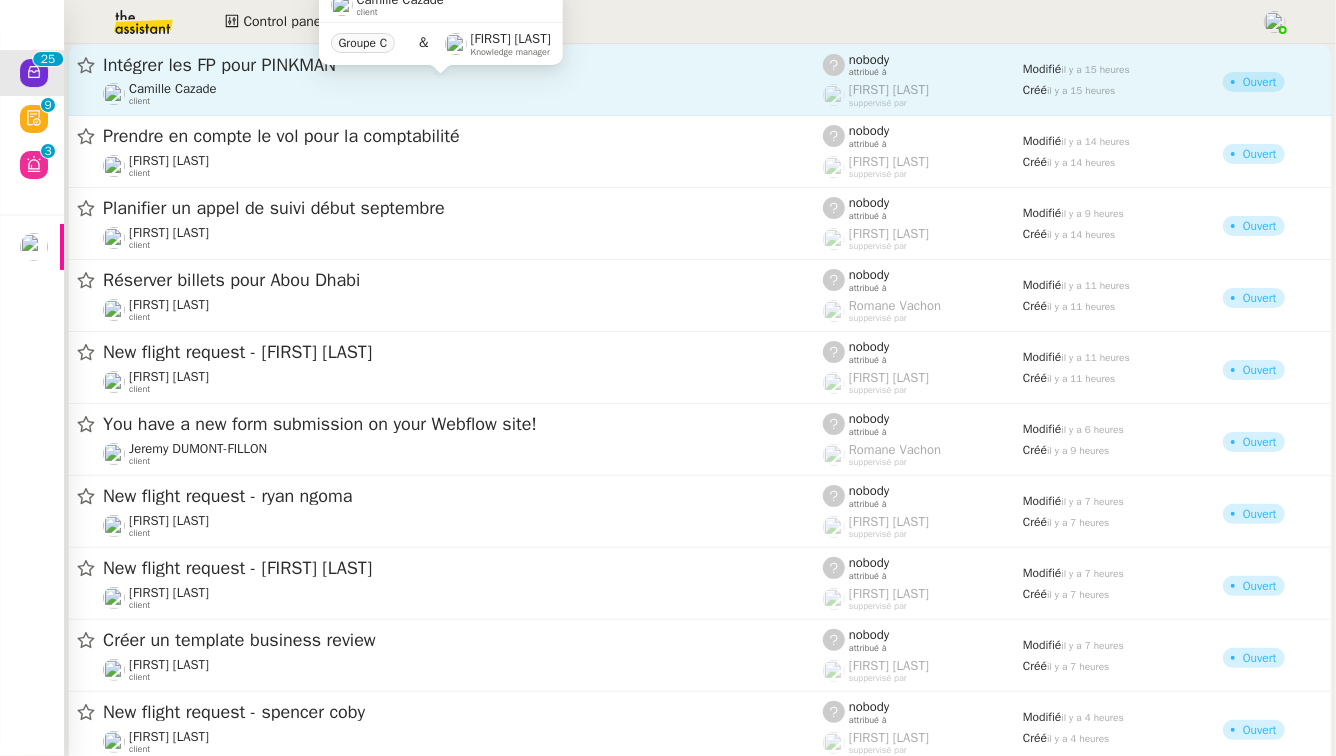 click on "[FIRST] [LAST]    client" 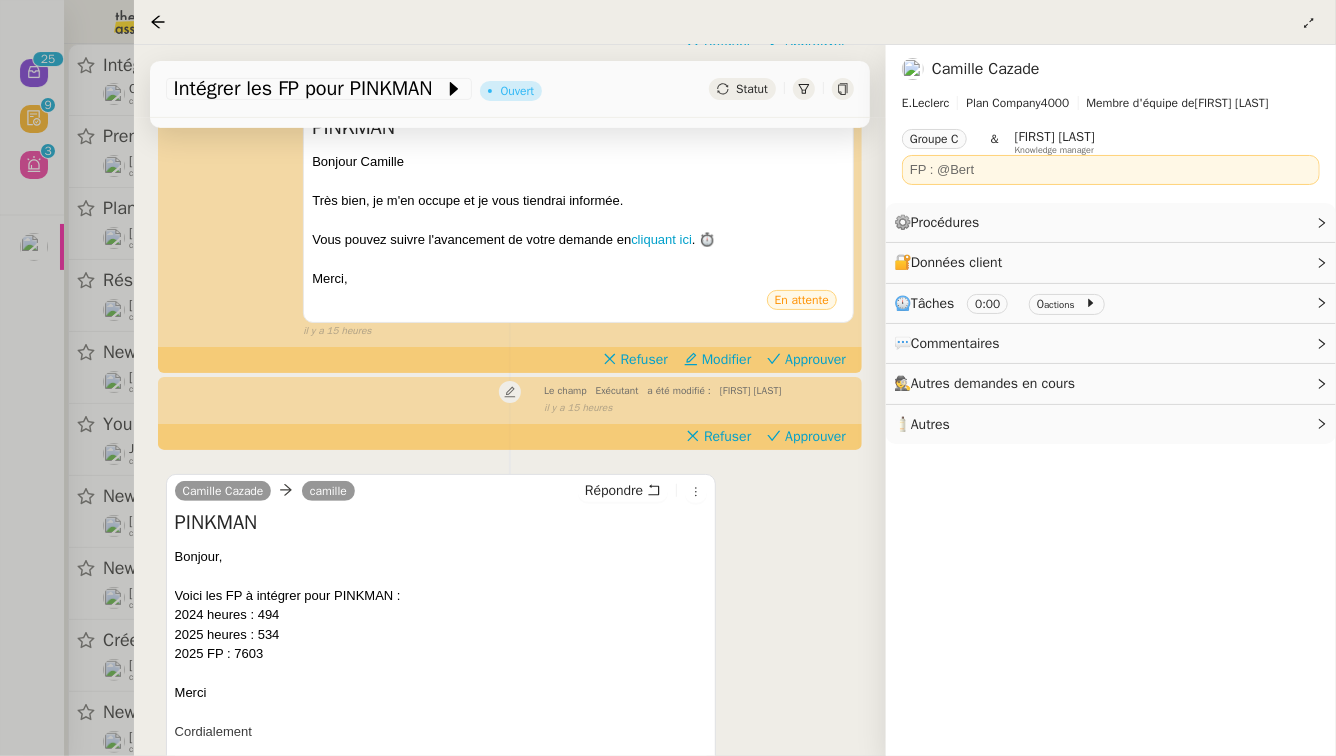 scroll, scrollTop: 543, scrollLeft: 0, axis: vertical 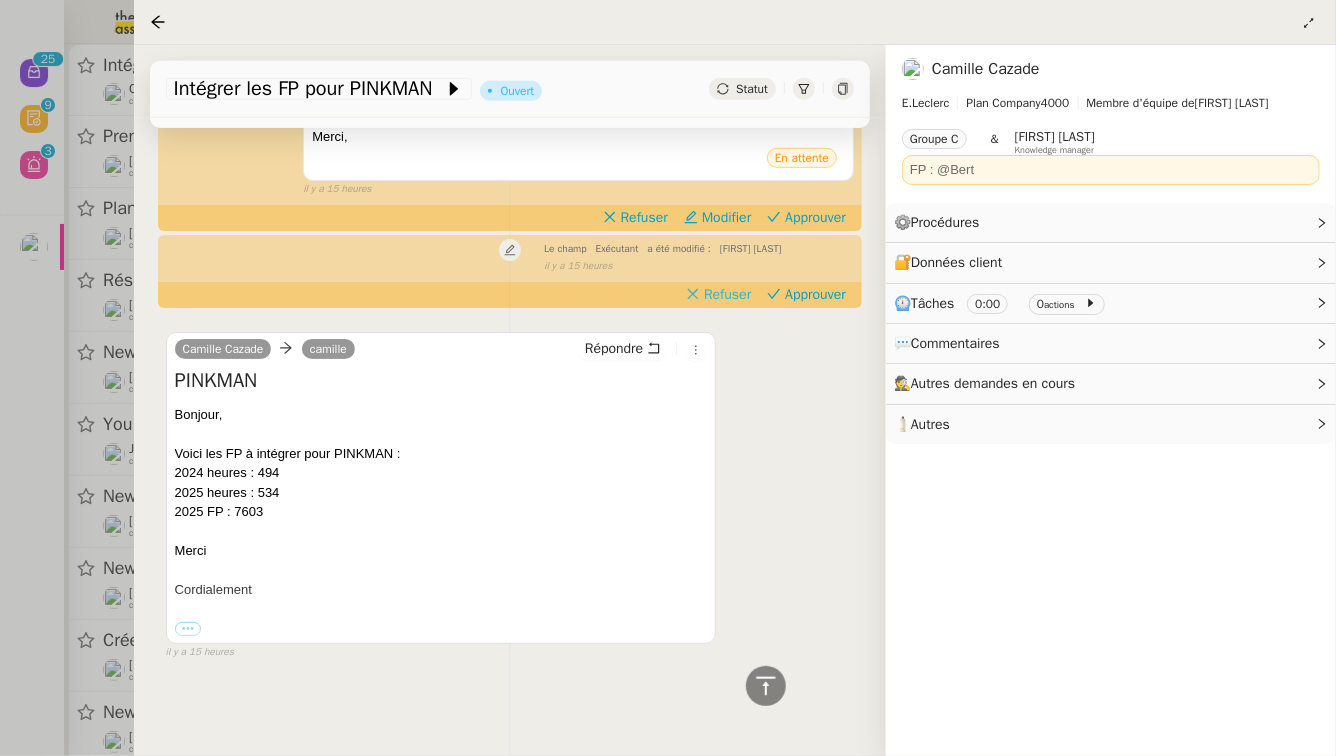 click on "Refuser" at bounding box center [727, 295] 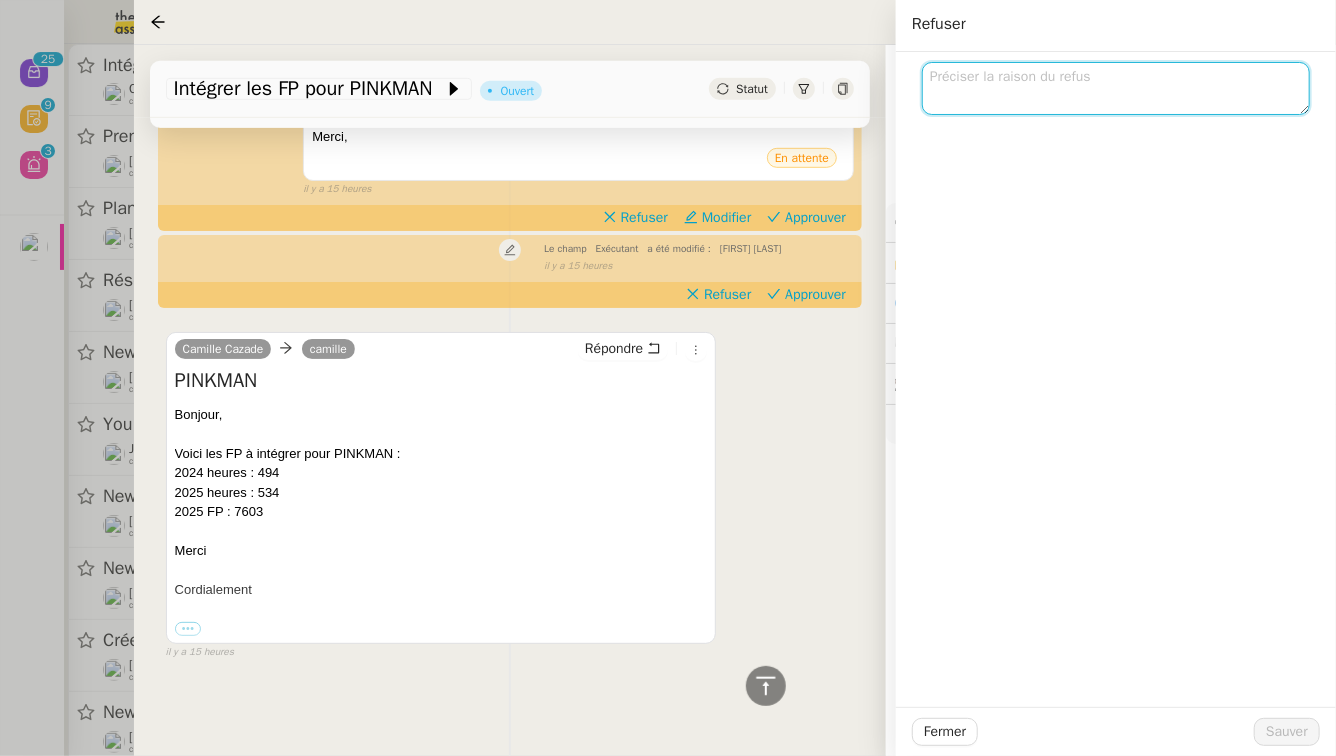click 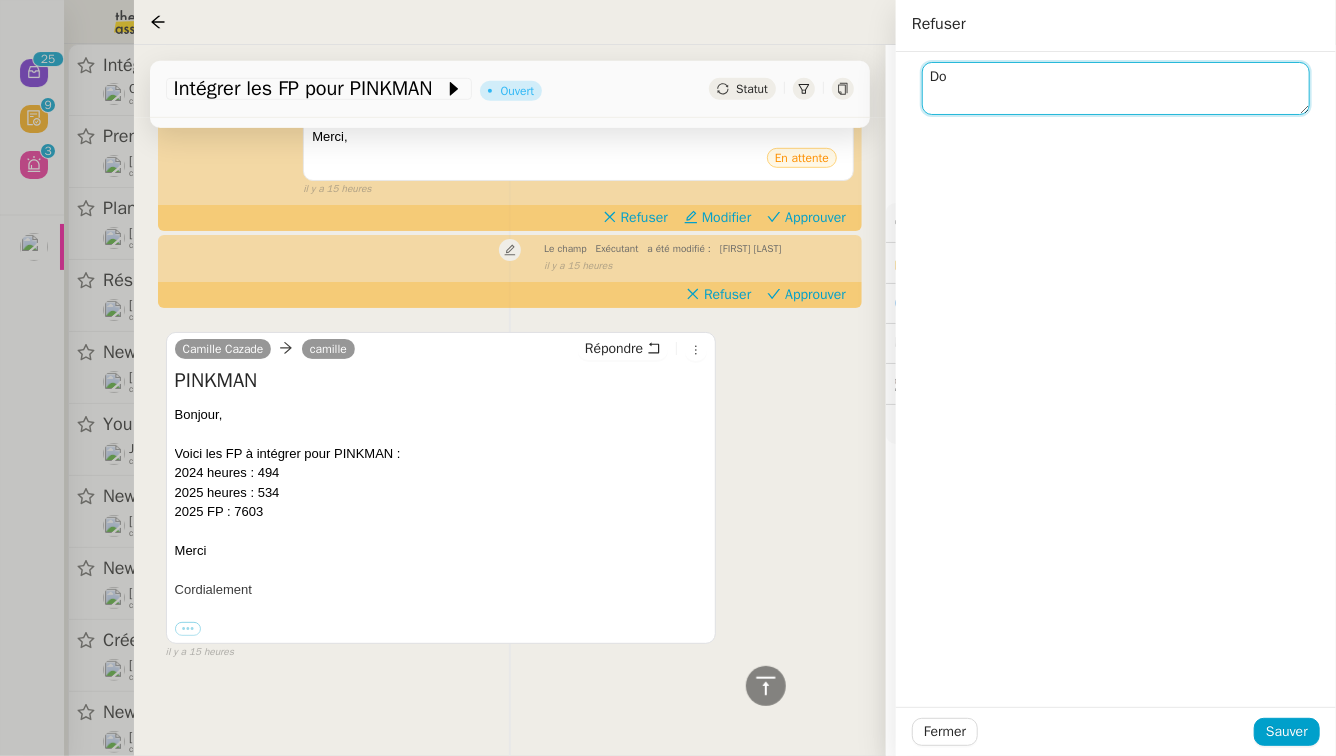 type on "D" 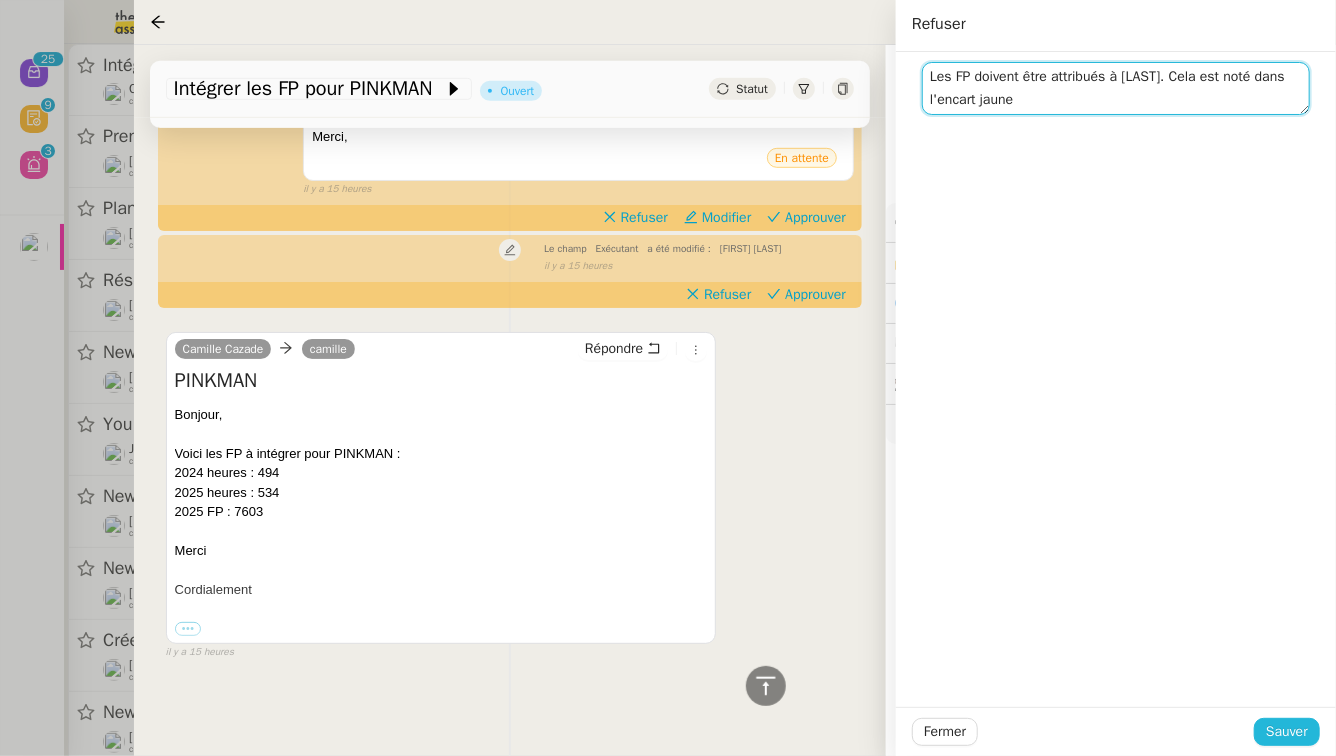 type on "Les FP doivent être attribués à [LAST]. Cela est noté dans l'encart jaune" 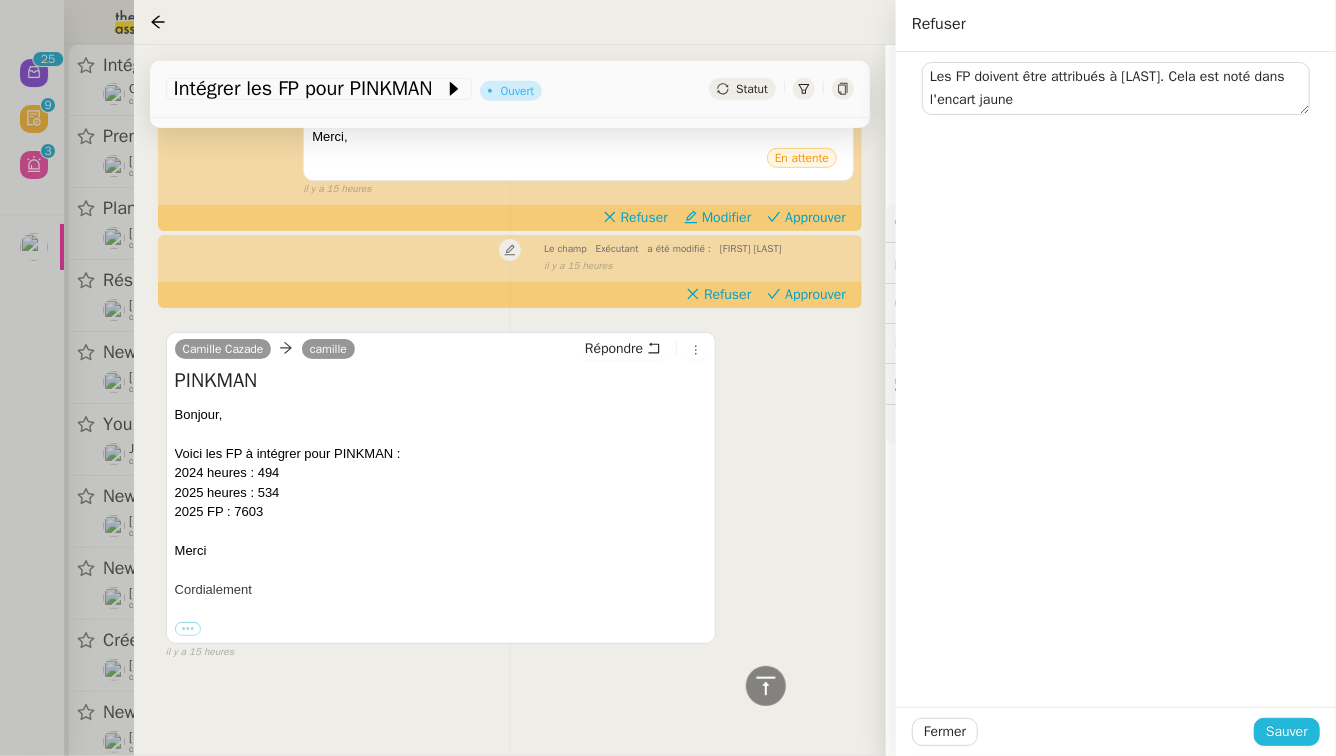 click on "Sauver" 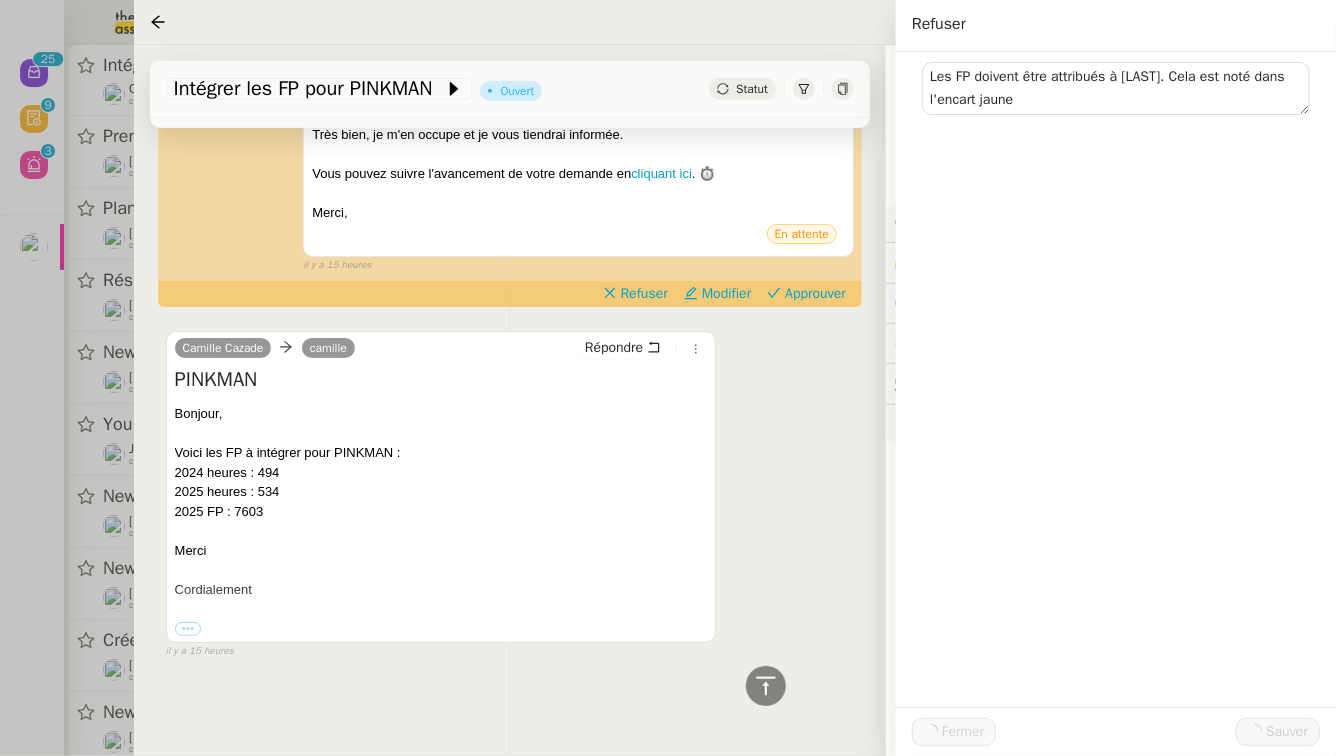scroll, scrollTop: 467, scrollLeft: 0, axis: vertical 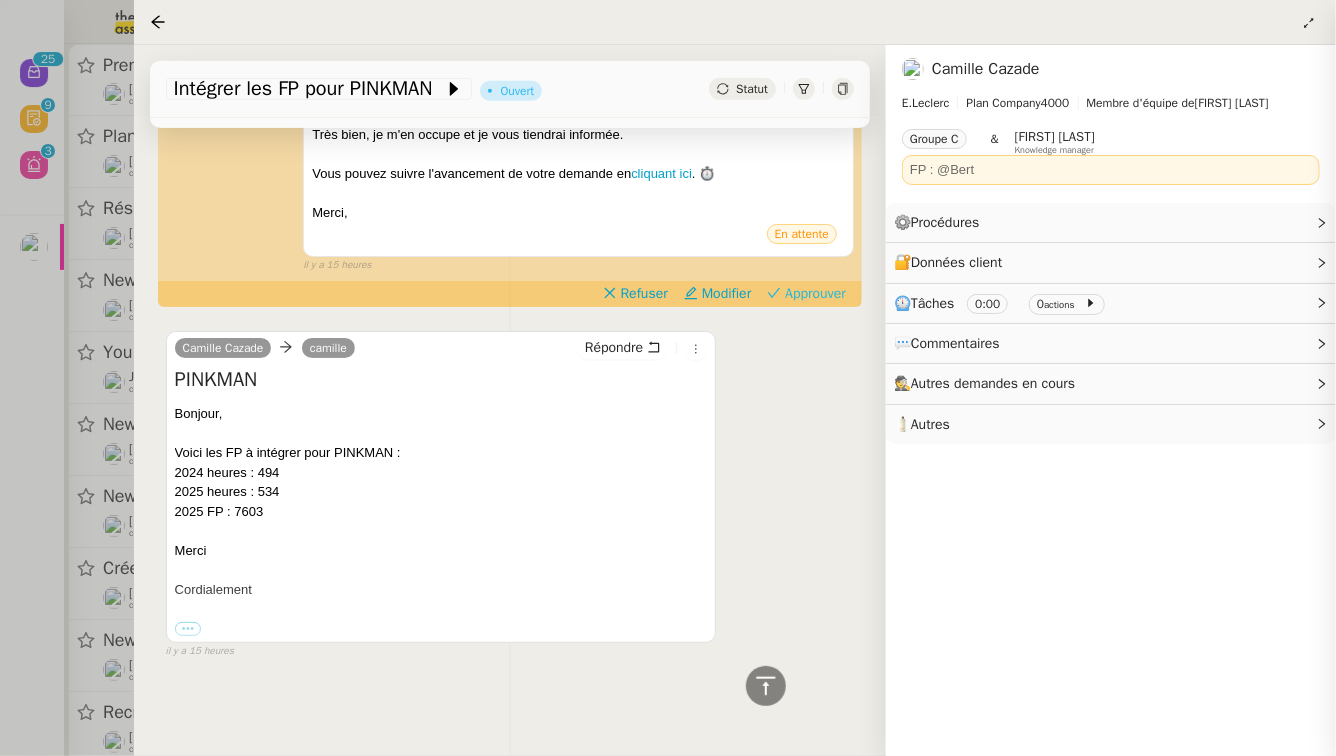 click on "Approuver" at bounding box center [815, 294] 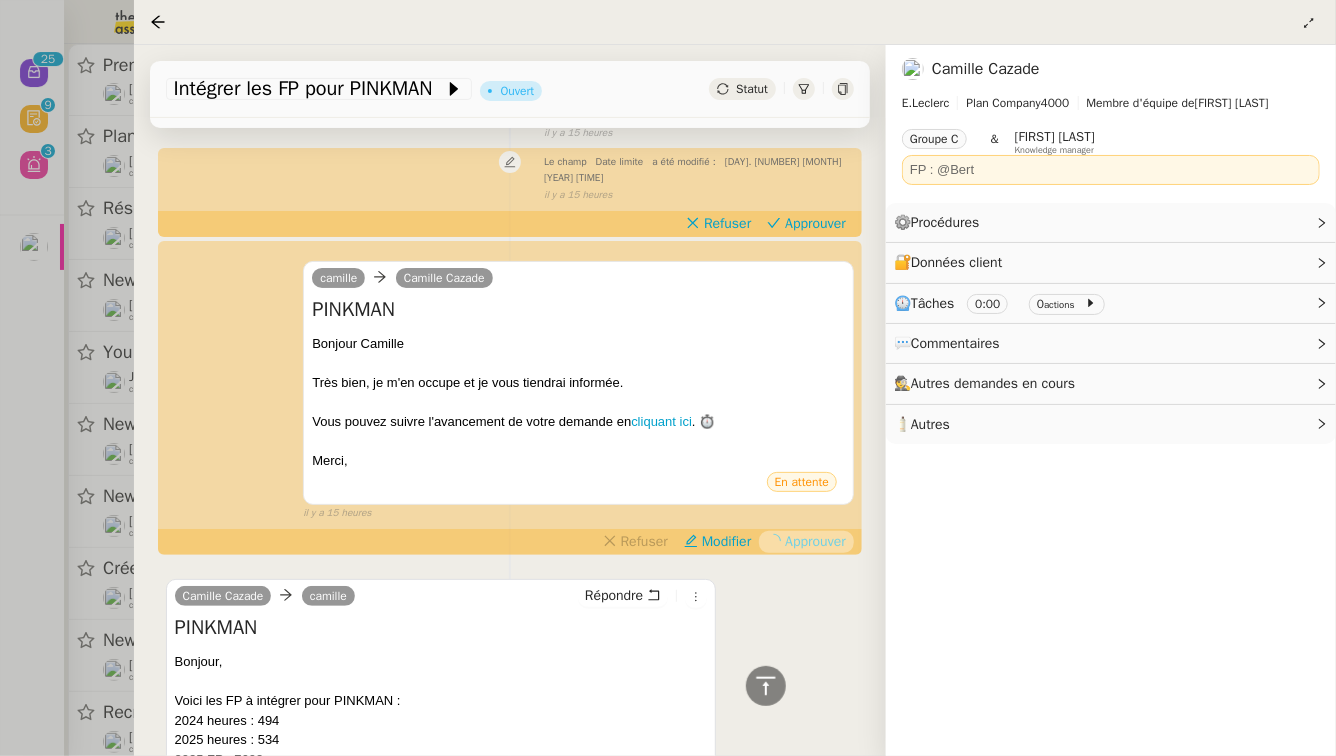 scroll, scrollTop: 0, scrollLeft: 0, axis: both 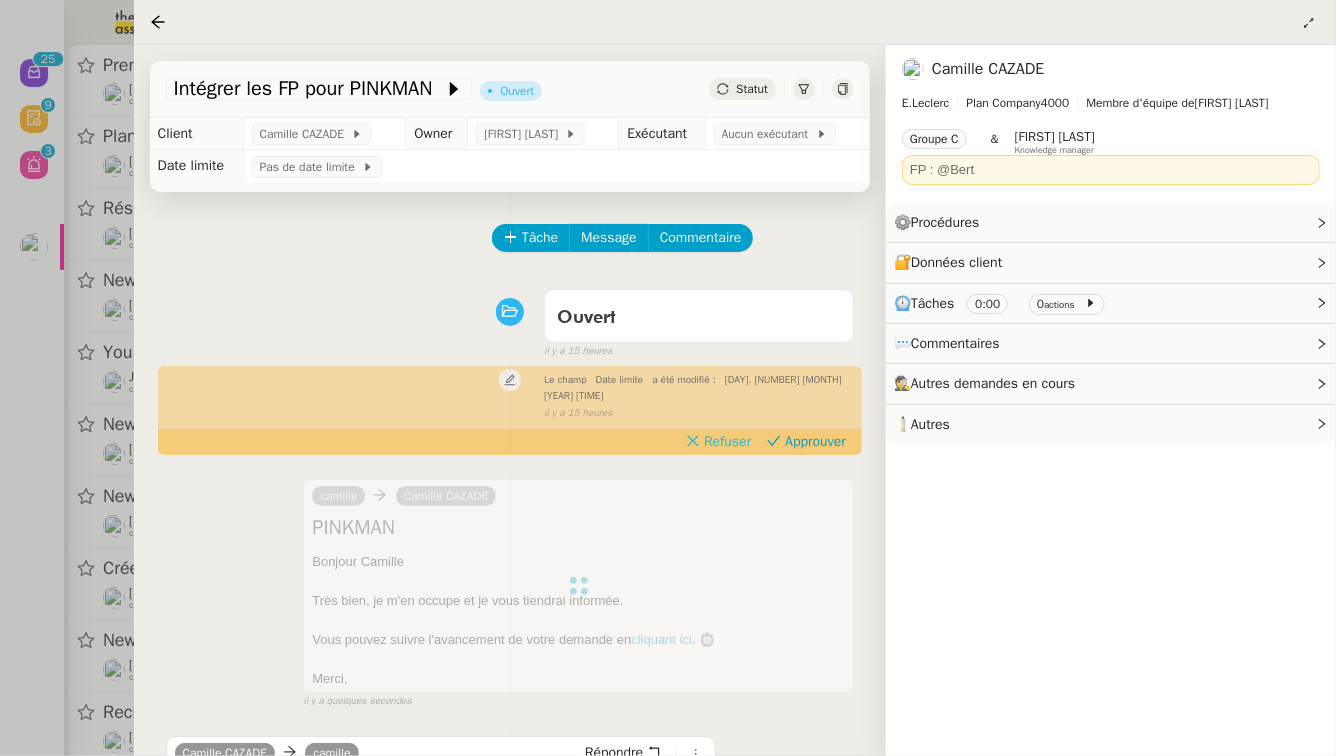 click on "Refuser" at bounding box center [727, 442] 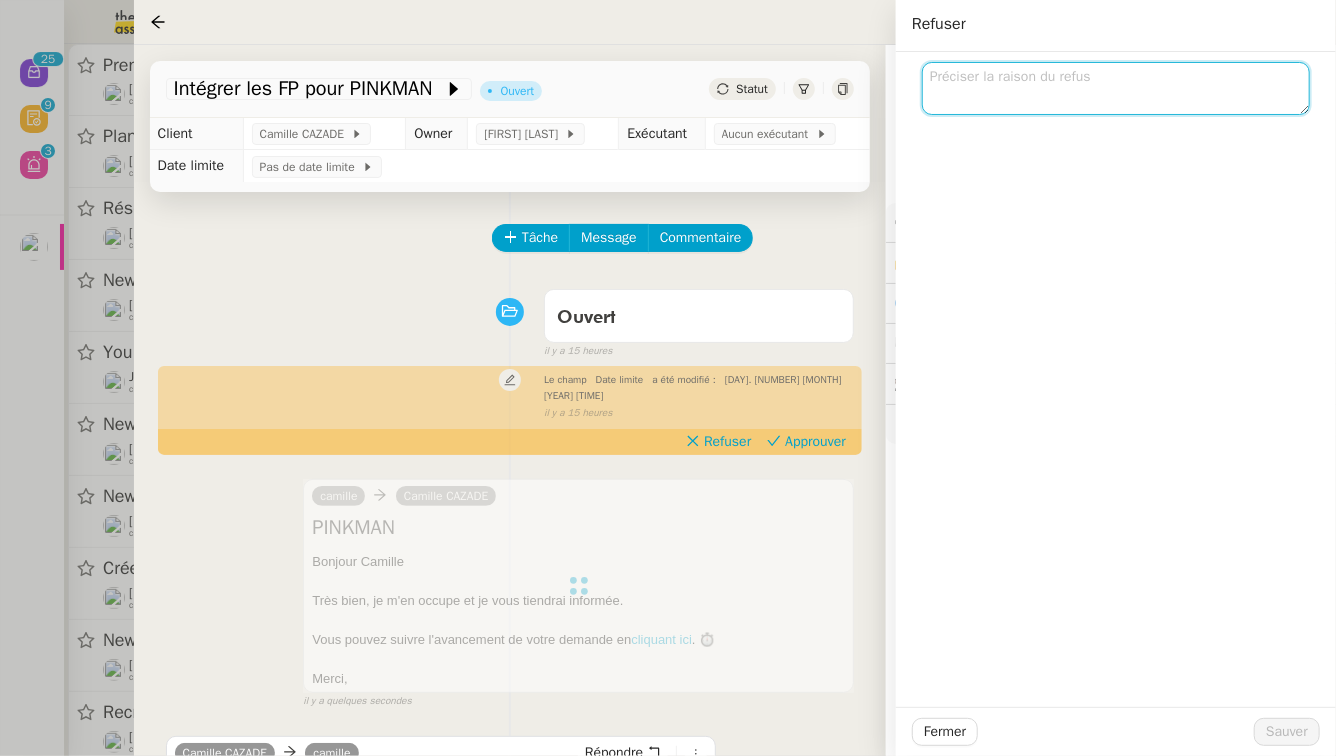 click 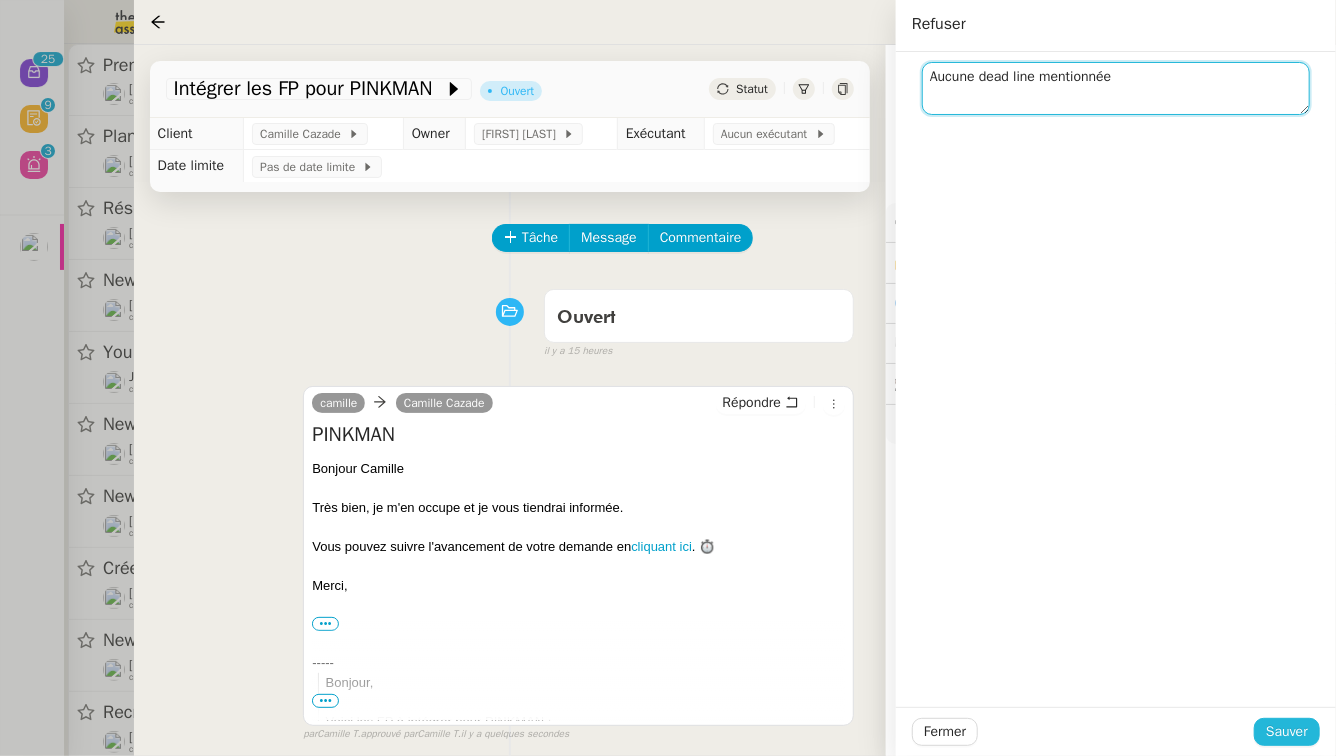 type on "Aucune dead line mentionnée" 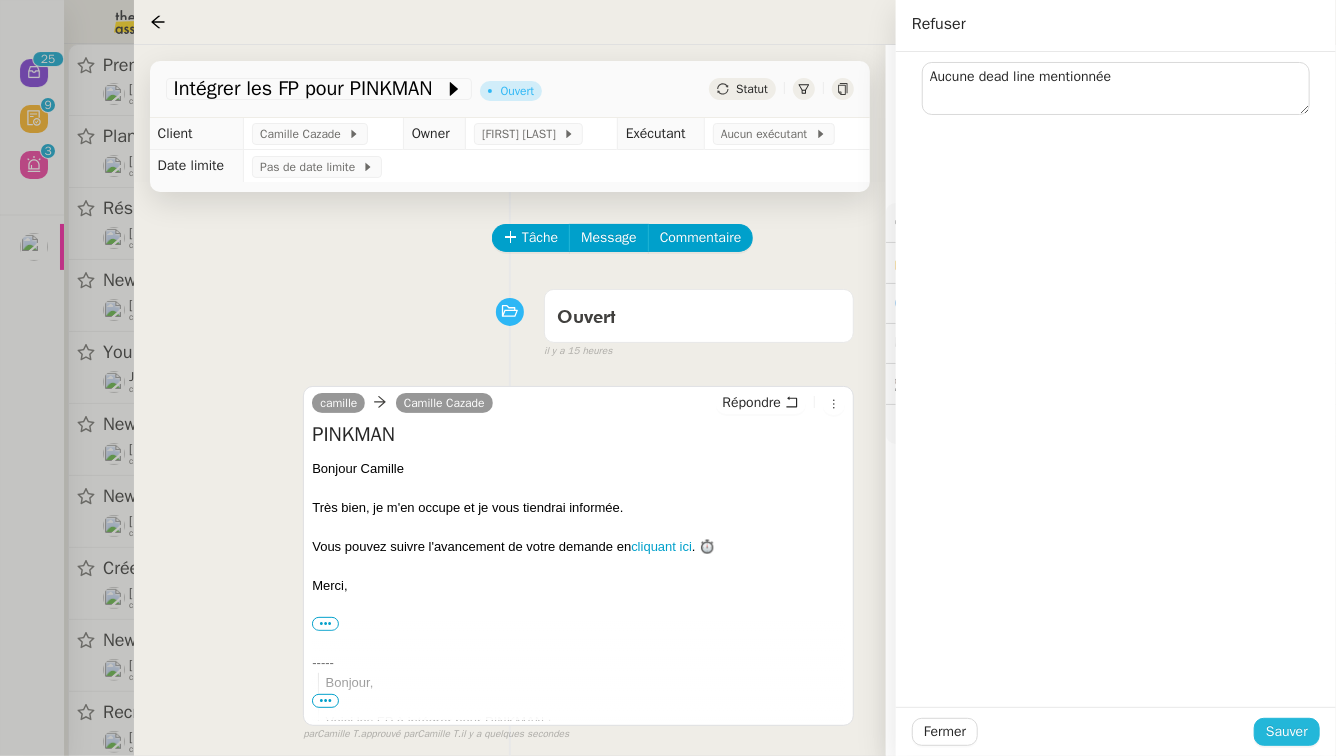 click on "Sauver" 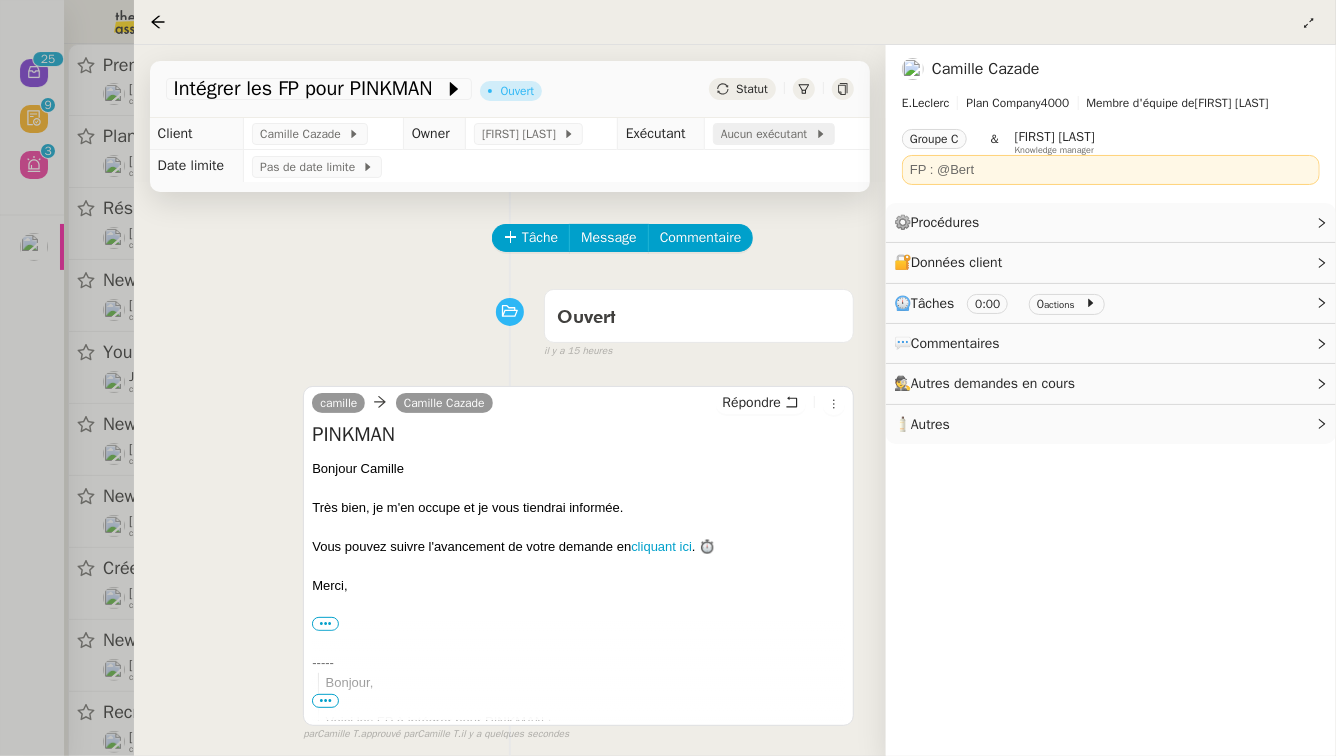 click on "Aucun exécutant" 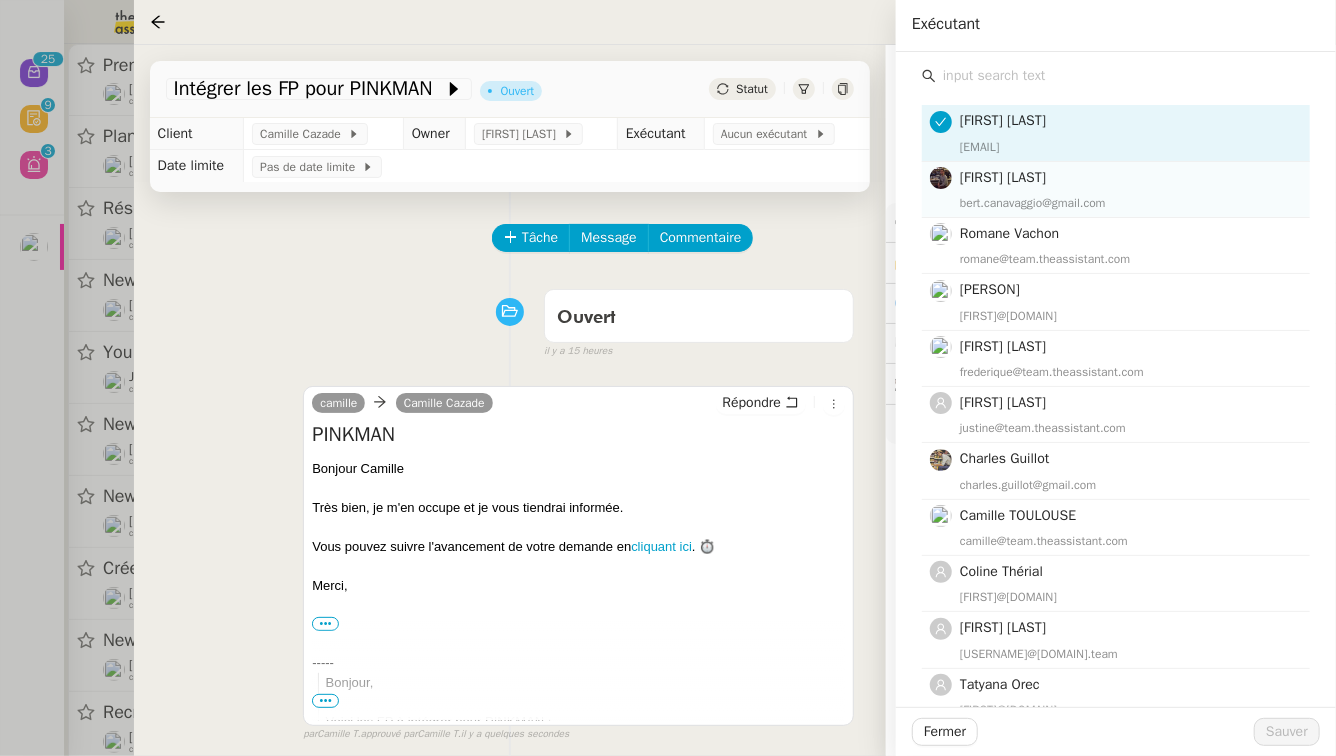 click on "bert.canavaggio@gmail.com" 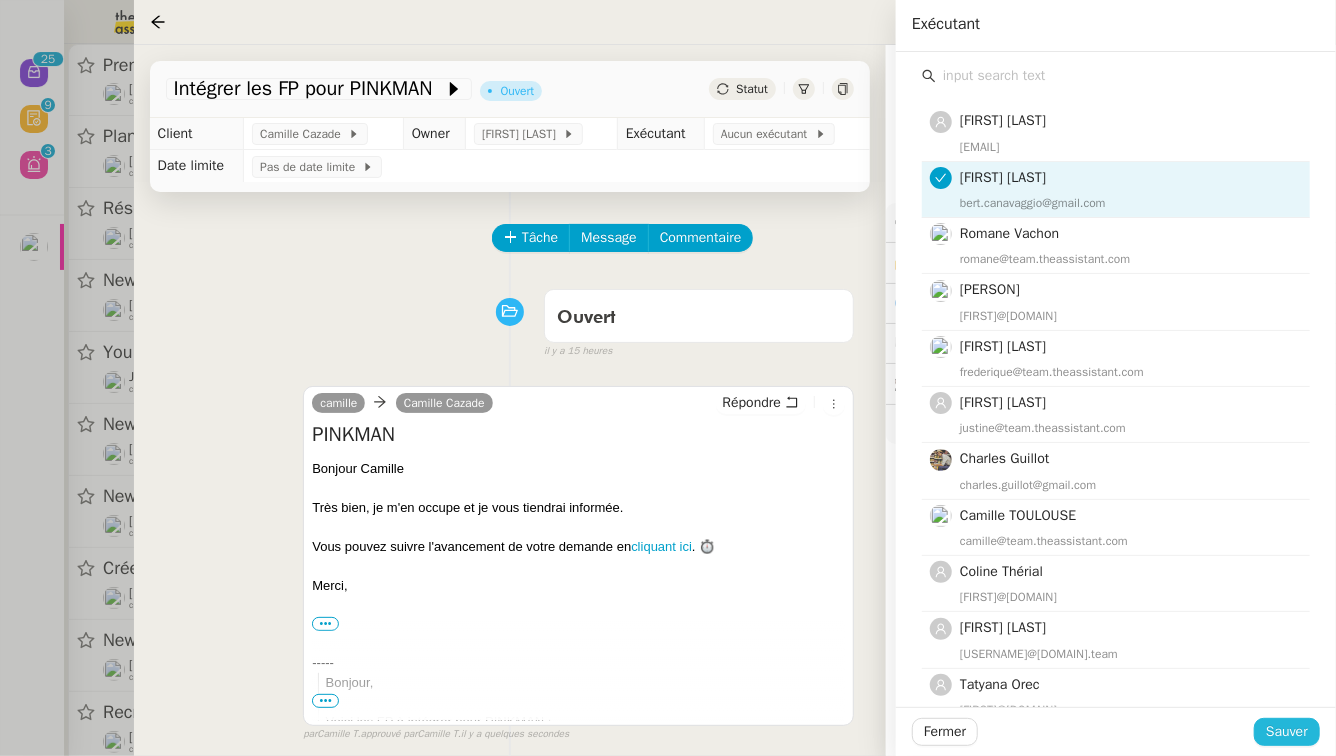 click on "Sauver" 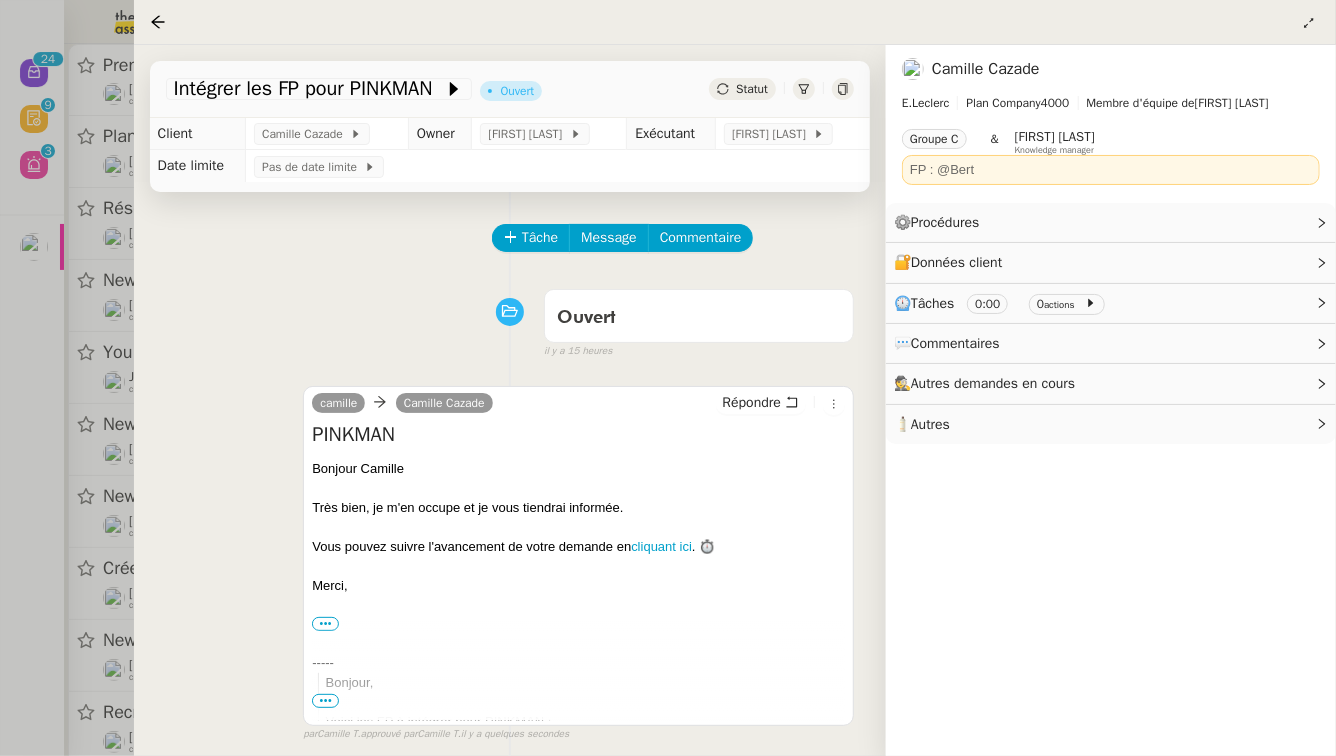 click at bounding box center (668, 378) 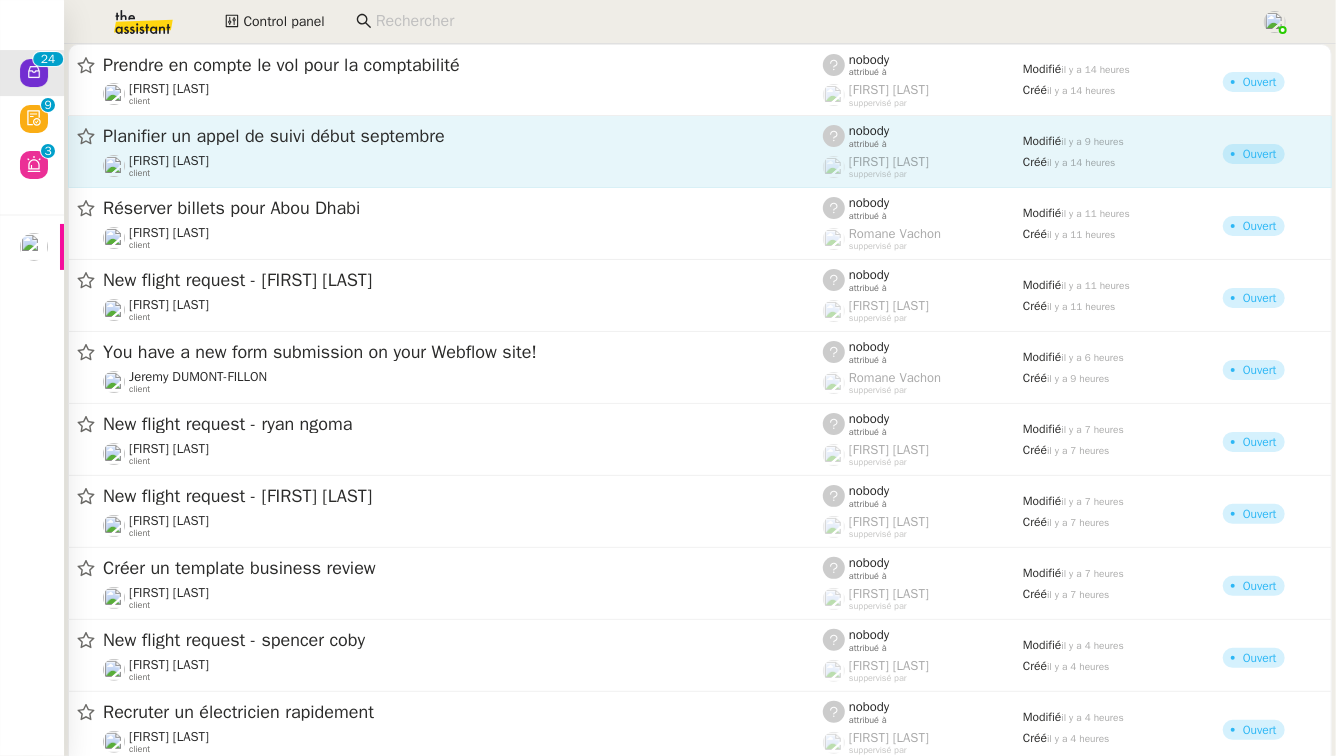 click on "Planifier un appel de suivi début septembre" 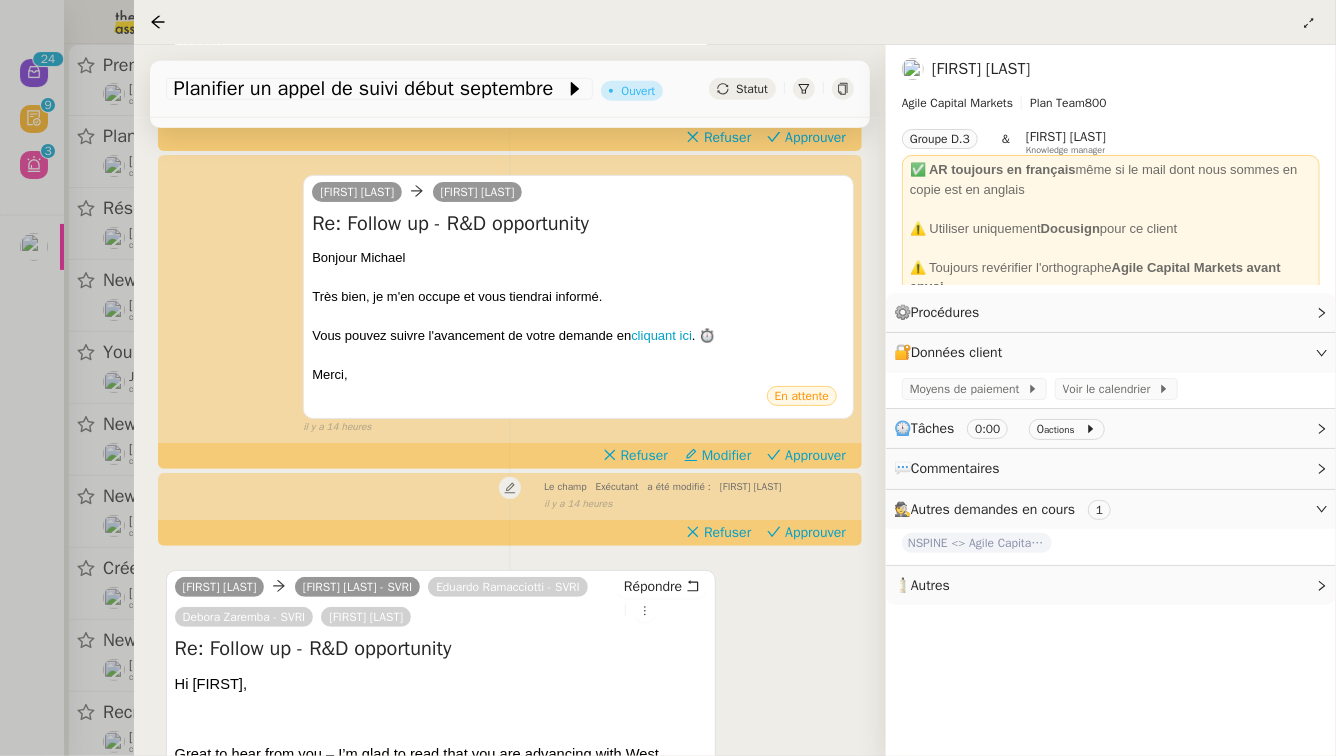 scroll, scrollTop: 719, scrollLeft: 0, axis: vertical 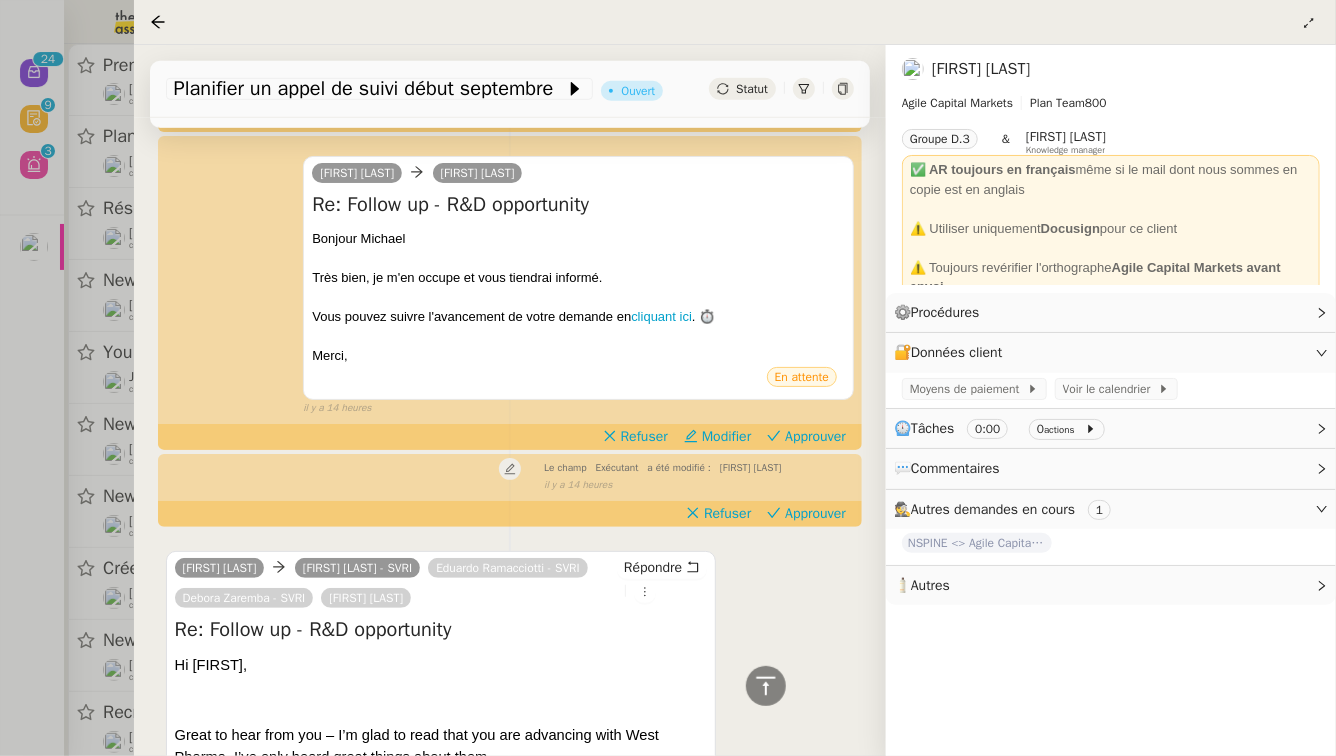 click at bounding box center (668, 378) 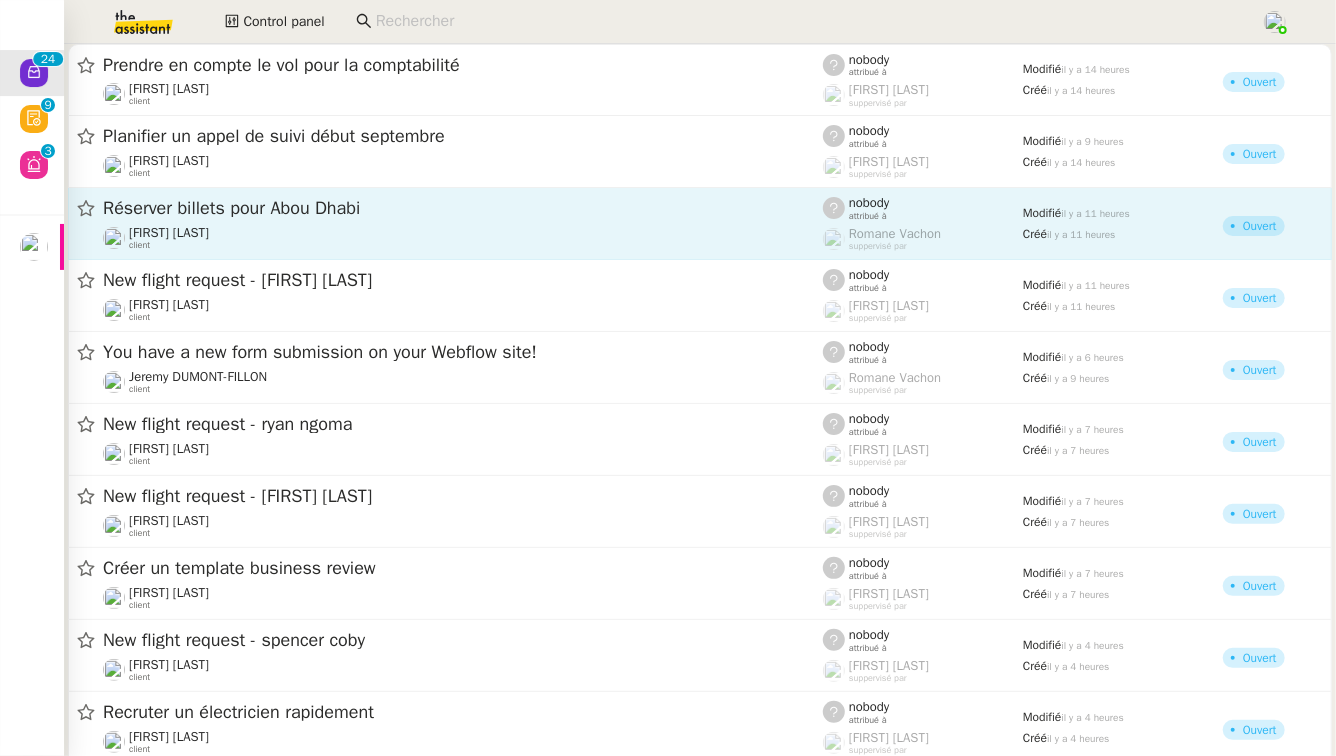click on "Réserver billets pour Abou Dhabi" 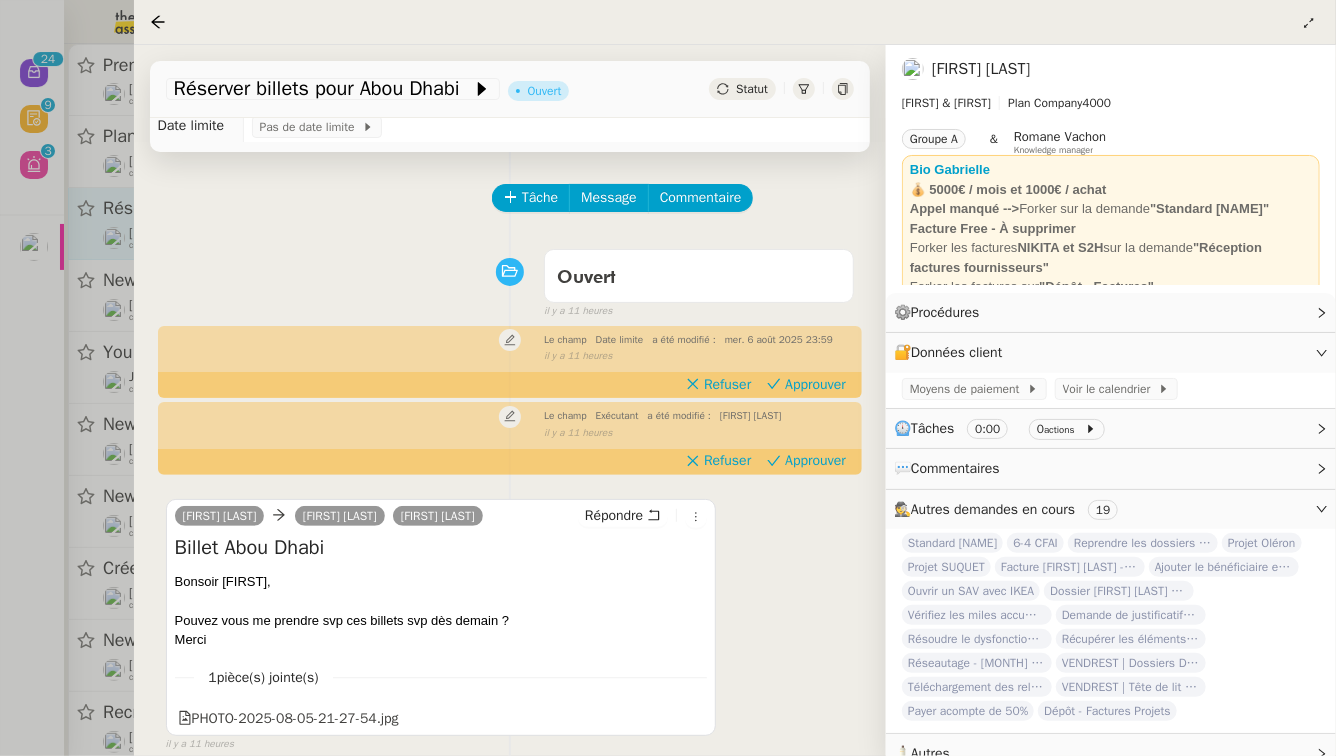 scroll, scrollTop: 46, scrollLeft: 0, axis: vertical 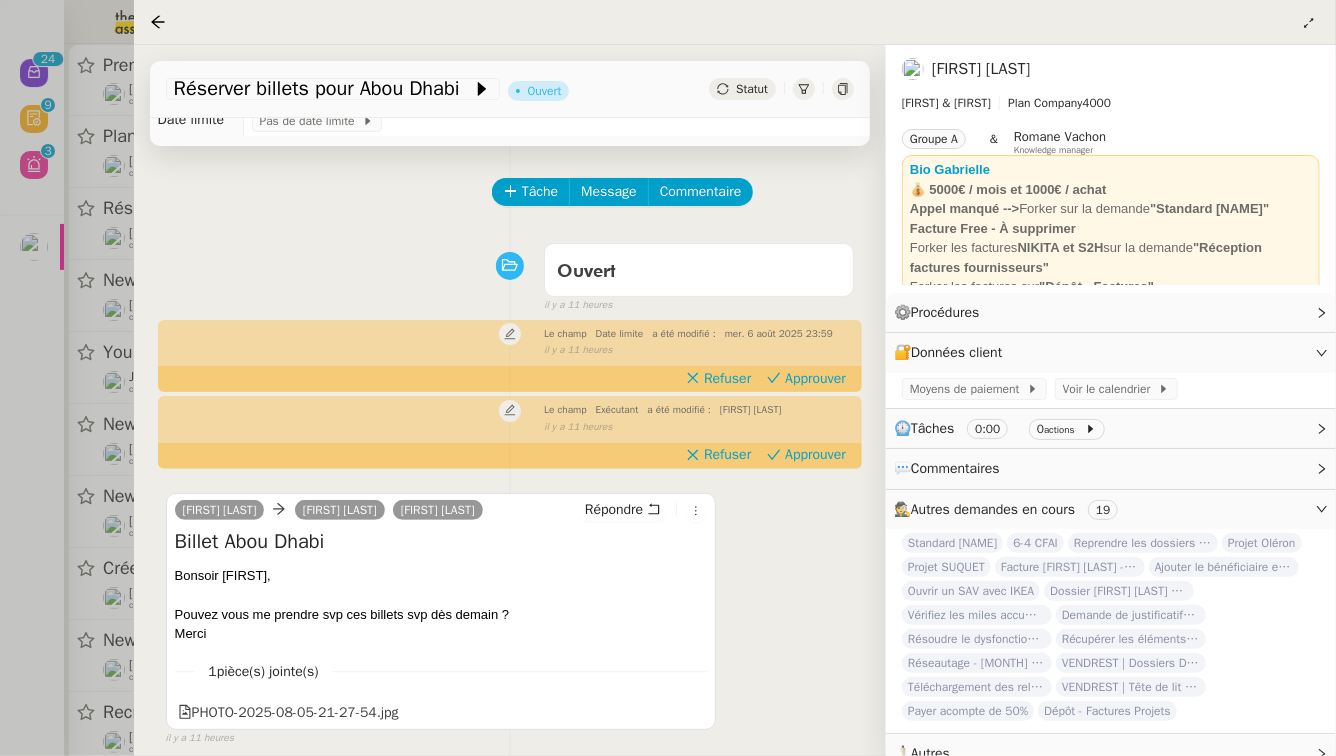 click at bounding box center [668, 378] 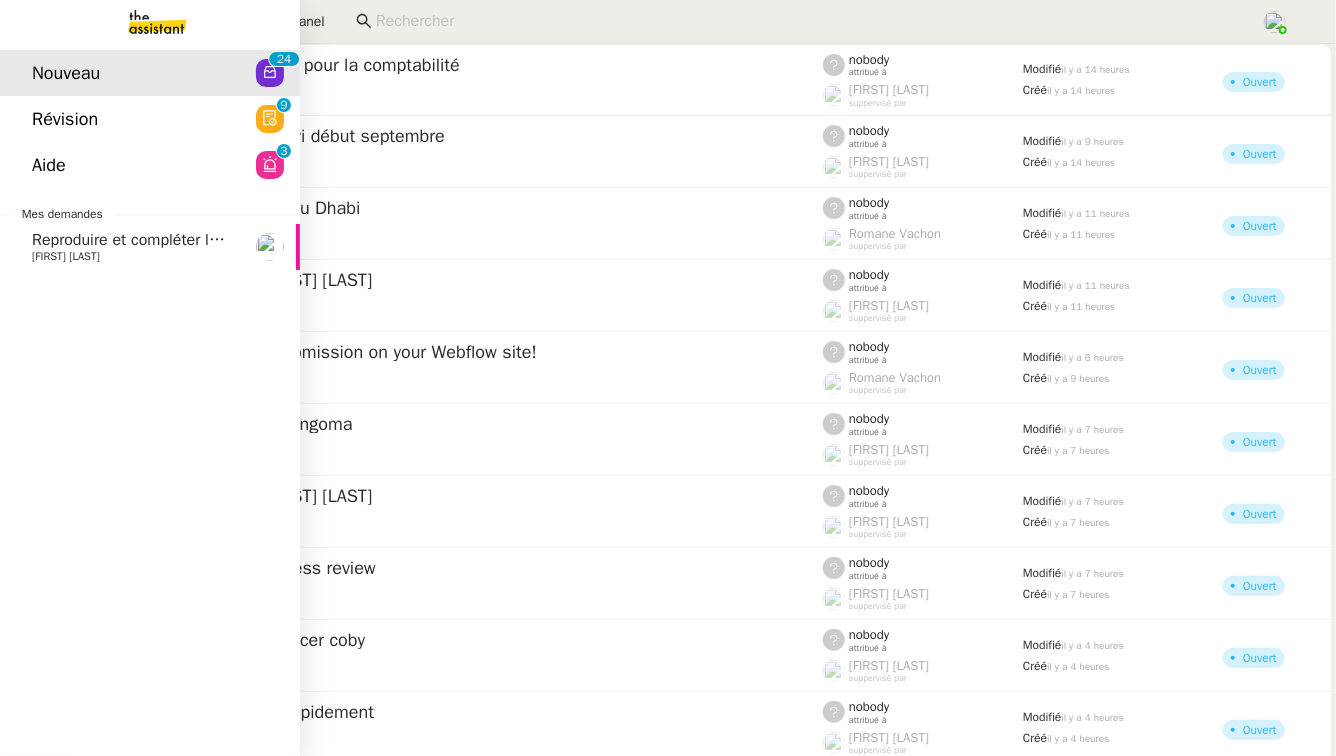 click on "Aide  0   1   2   3   4   5   6   7   8   9" 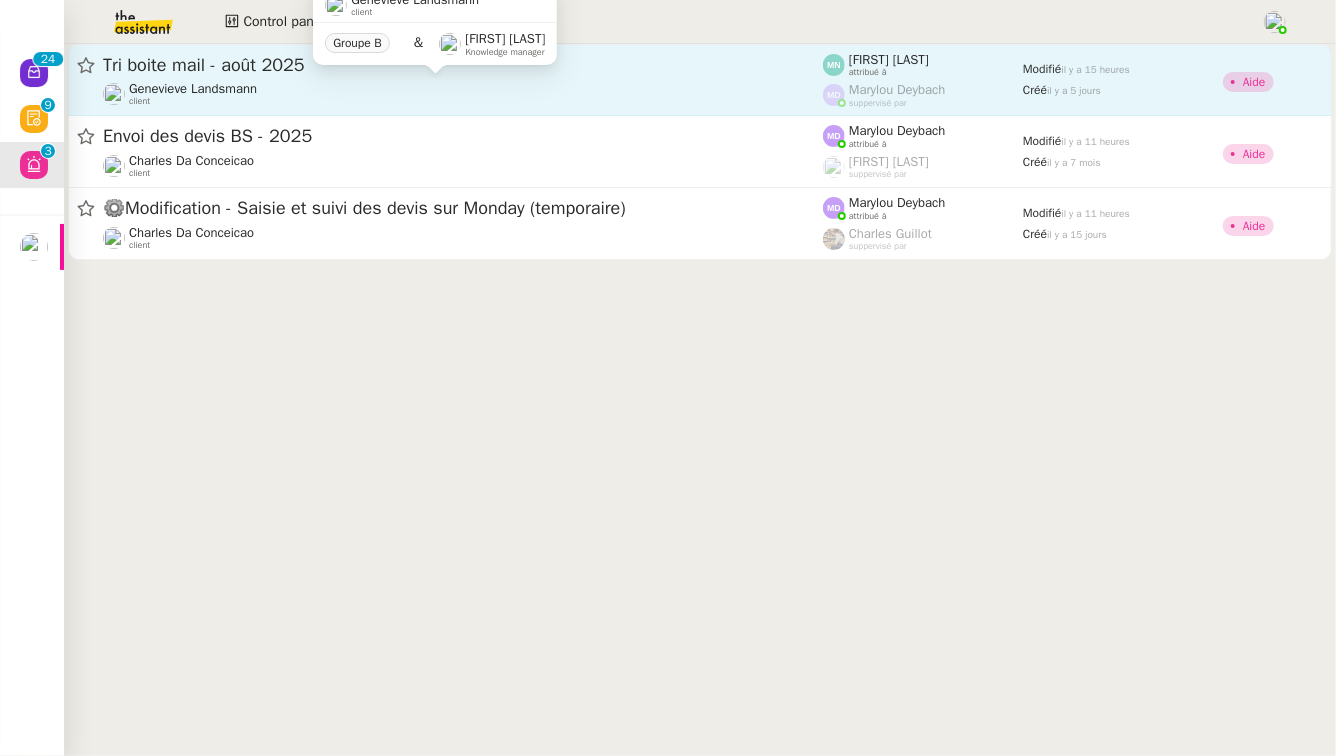 click on "Genevieve Landsmann    client" 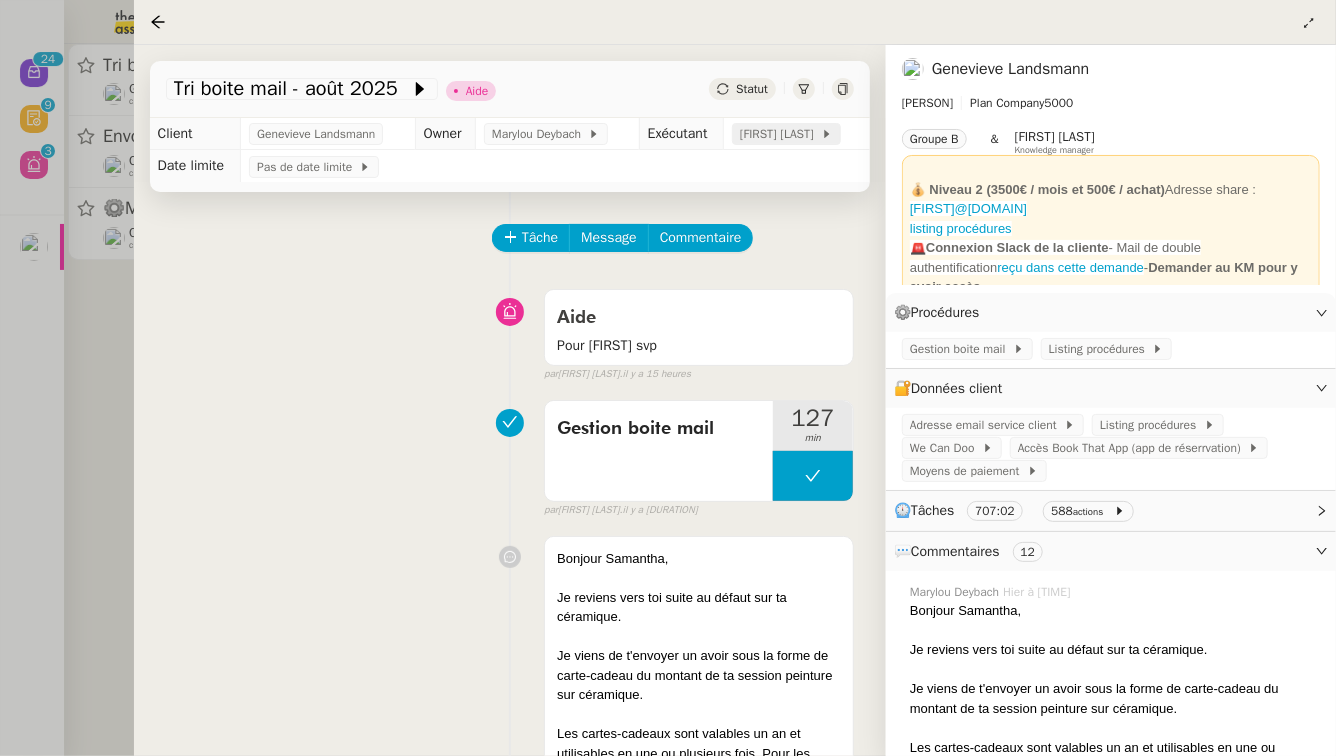 click on "[FIRST] [LAST]" 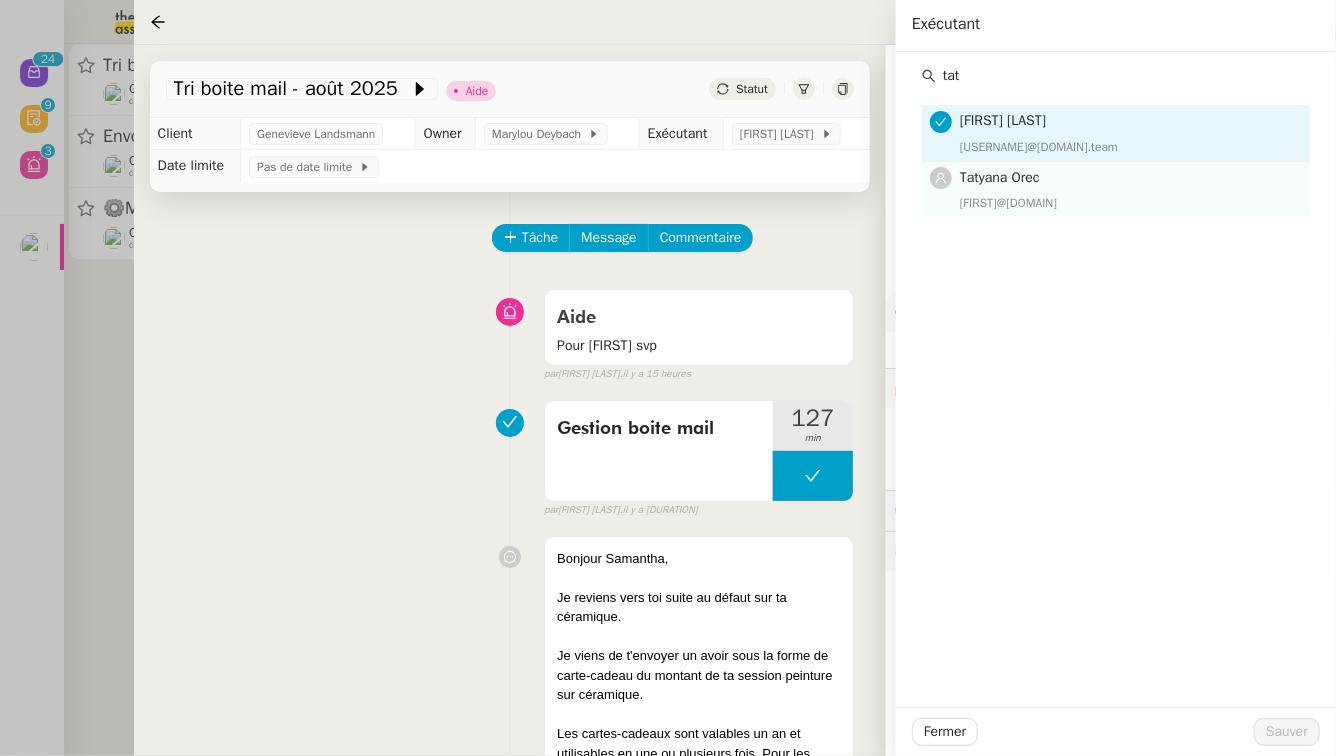 type on "tat" 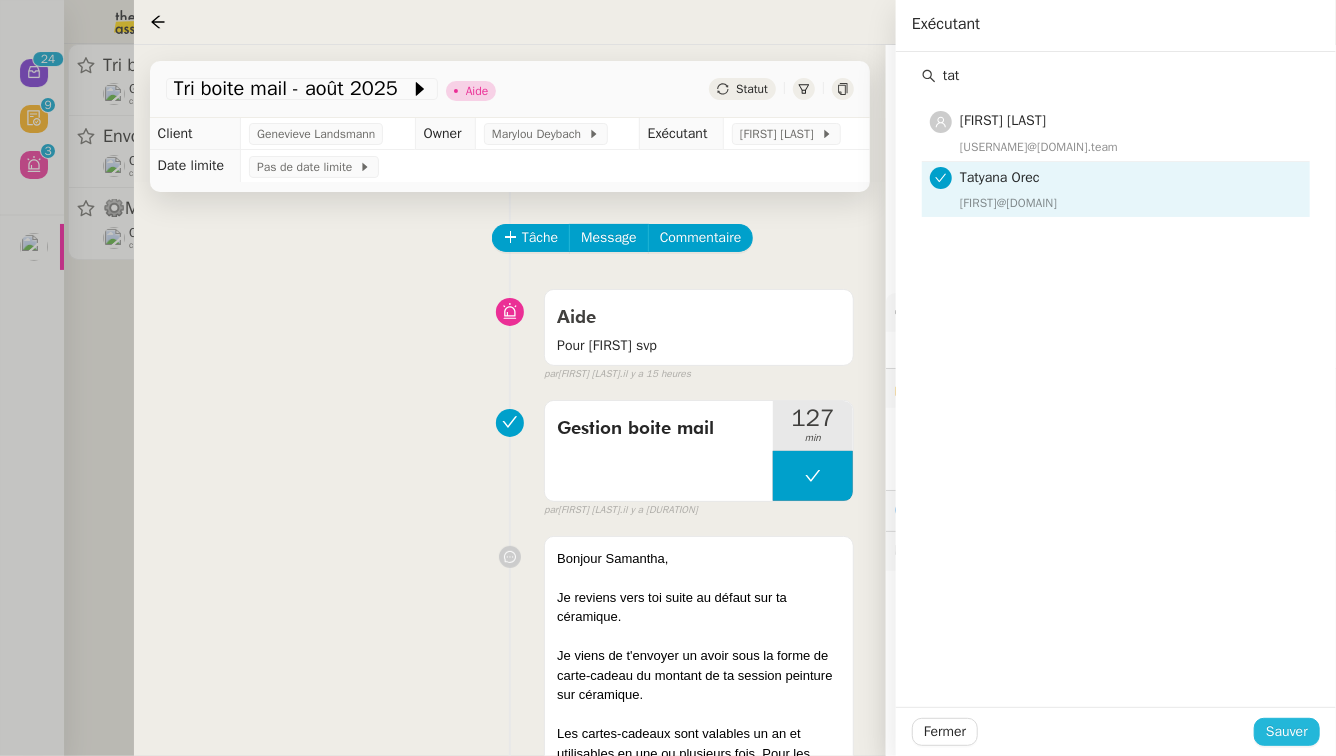 click on "Sauver" 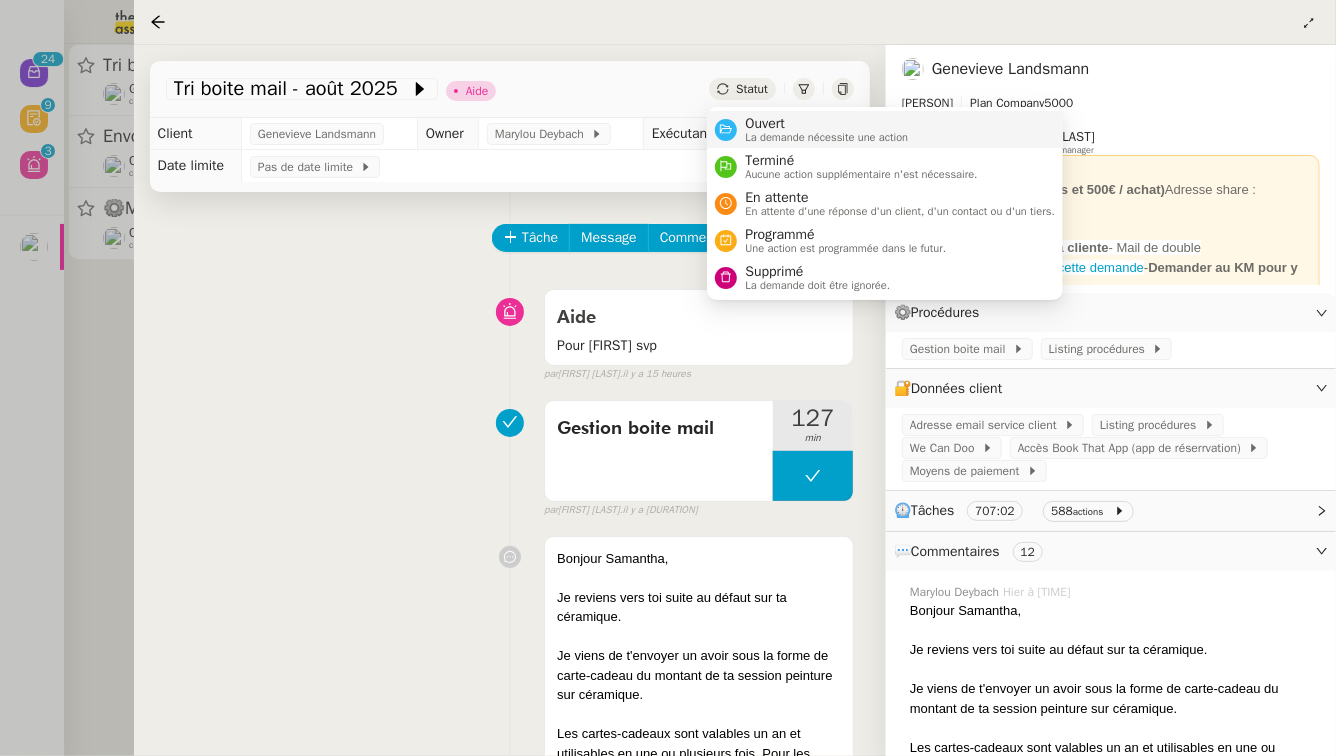 click on "Ouvert" at bounding box center [826, 124] 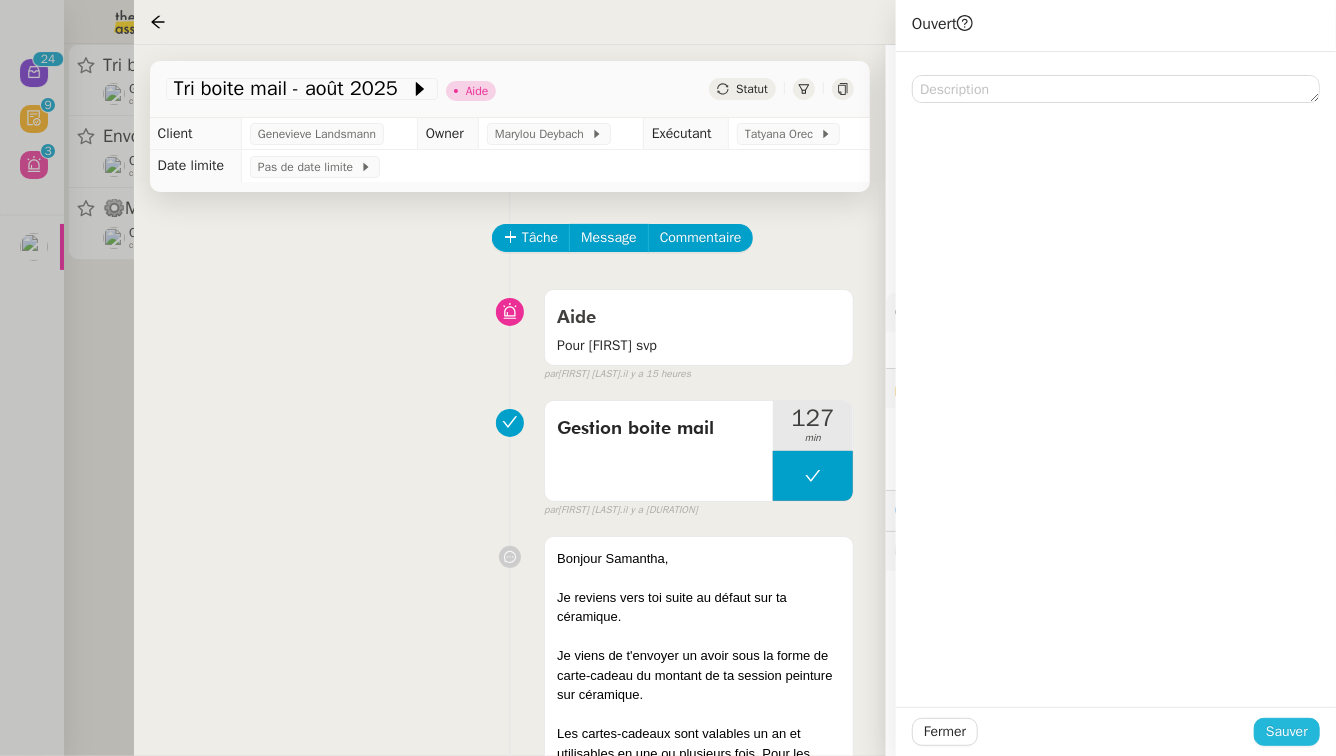 click on "Sauver" 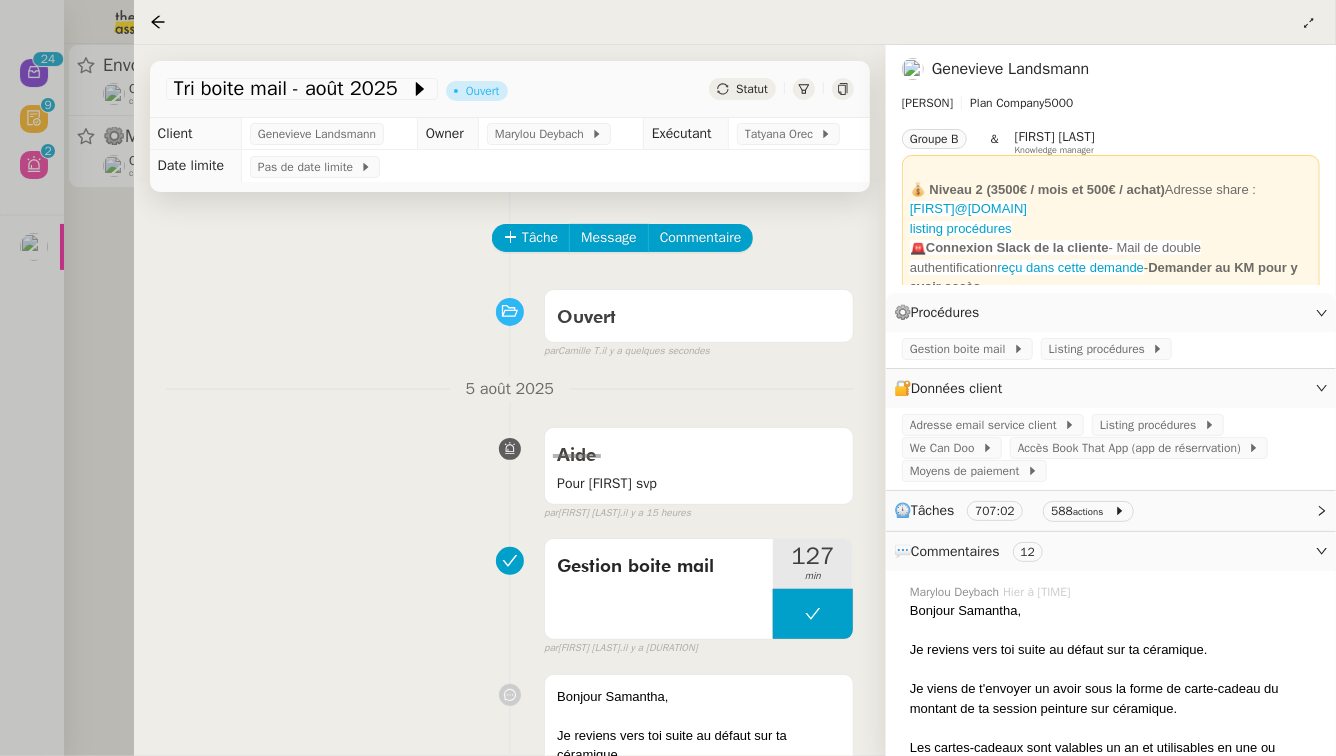 click at bounding box center (668, 378) 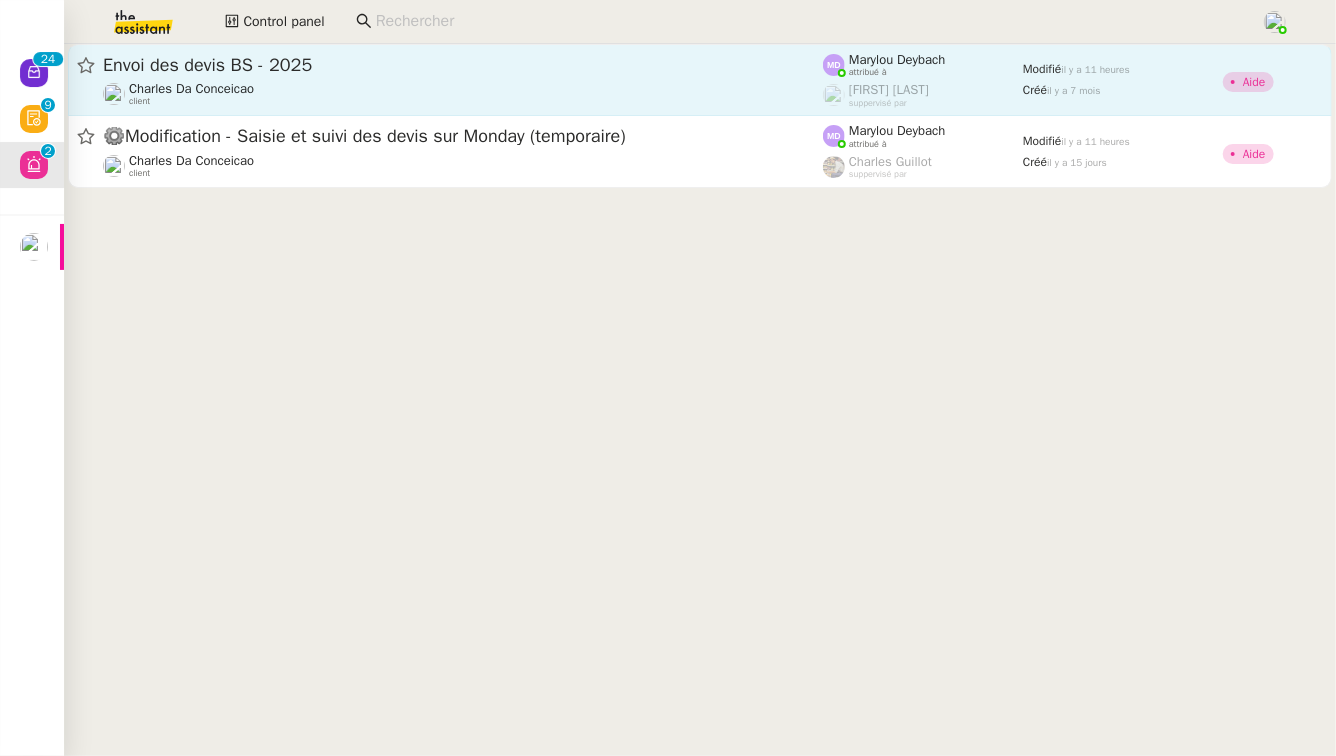 click on "Envoi des devis BS - 2025" 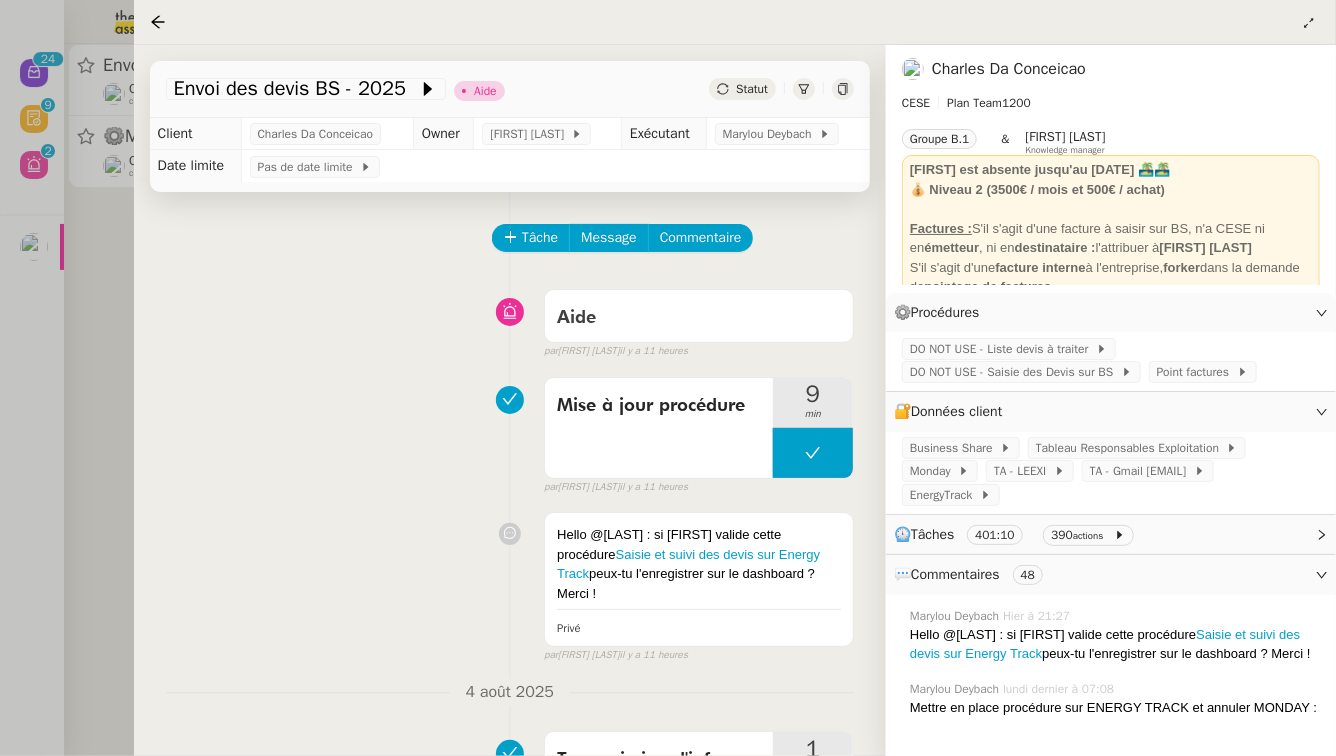 click at bounding box center (668, 378) 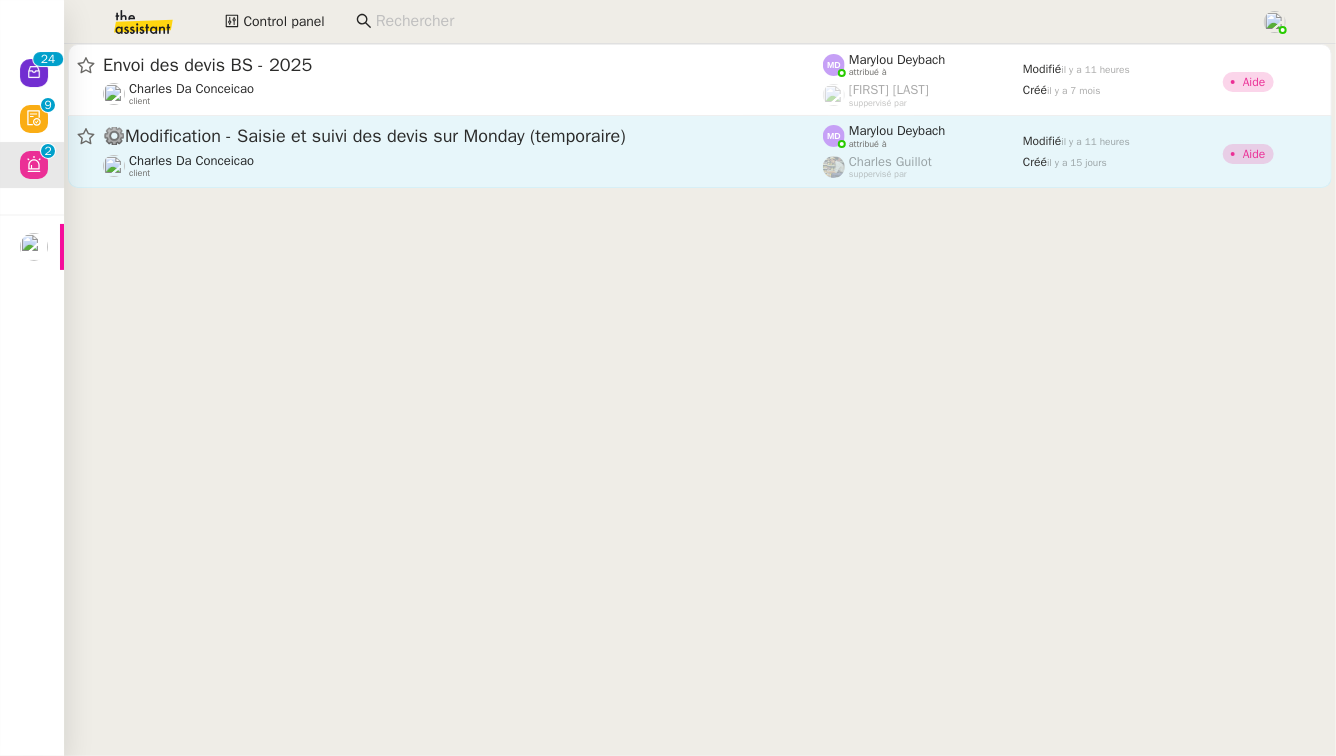 click on "⚙️Modification - Saisie et suivi des devis sur Monday (temporaire)" 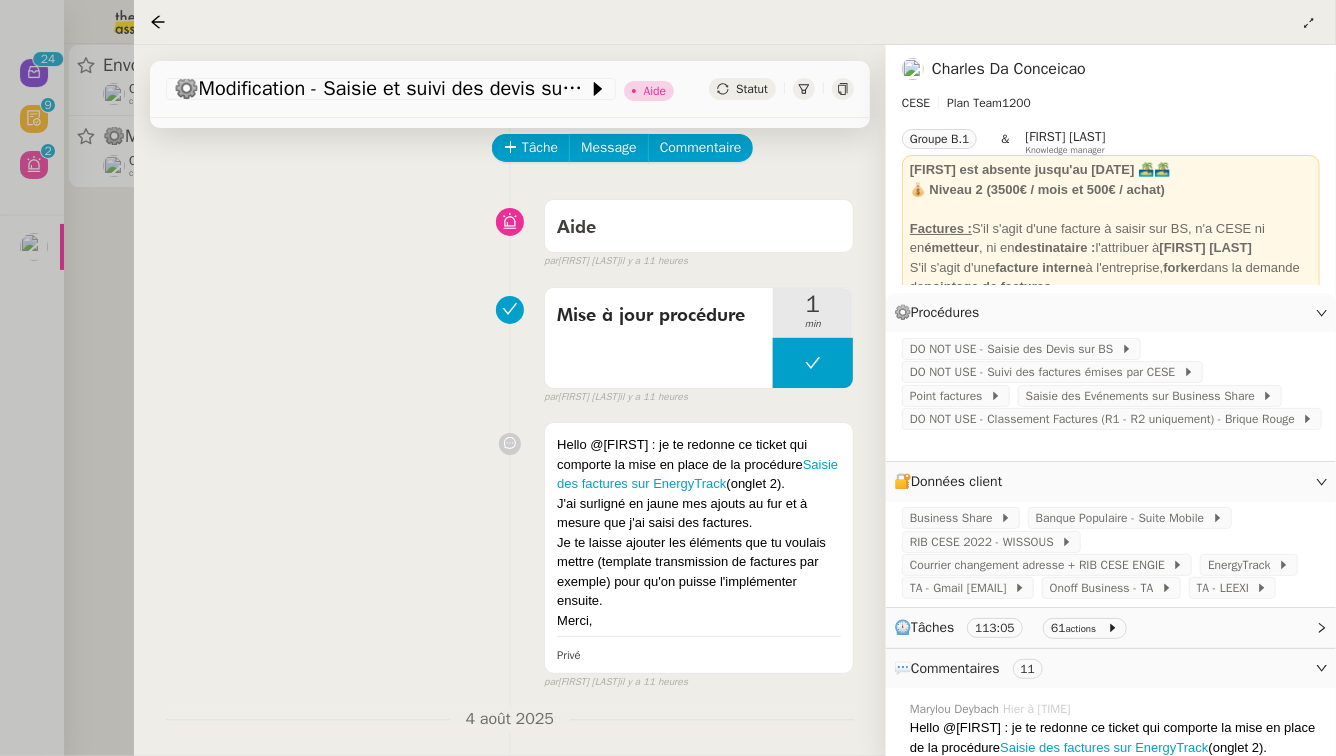scroll, scrollTop: 92, scrollLeft: 0, axis: vertical 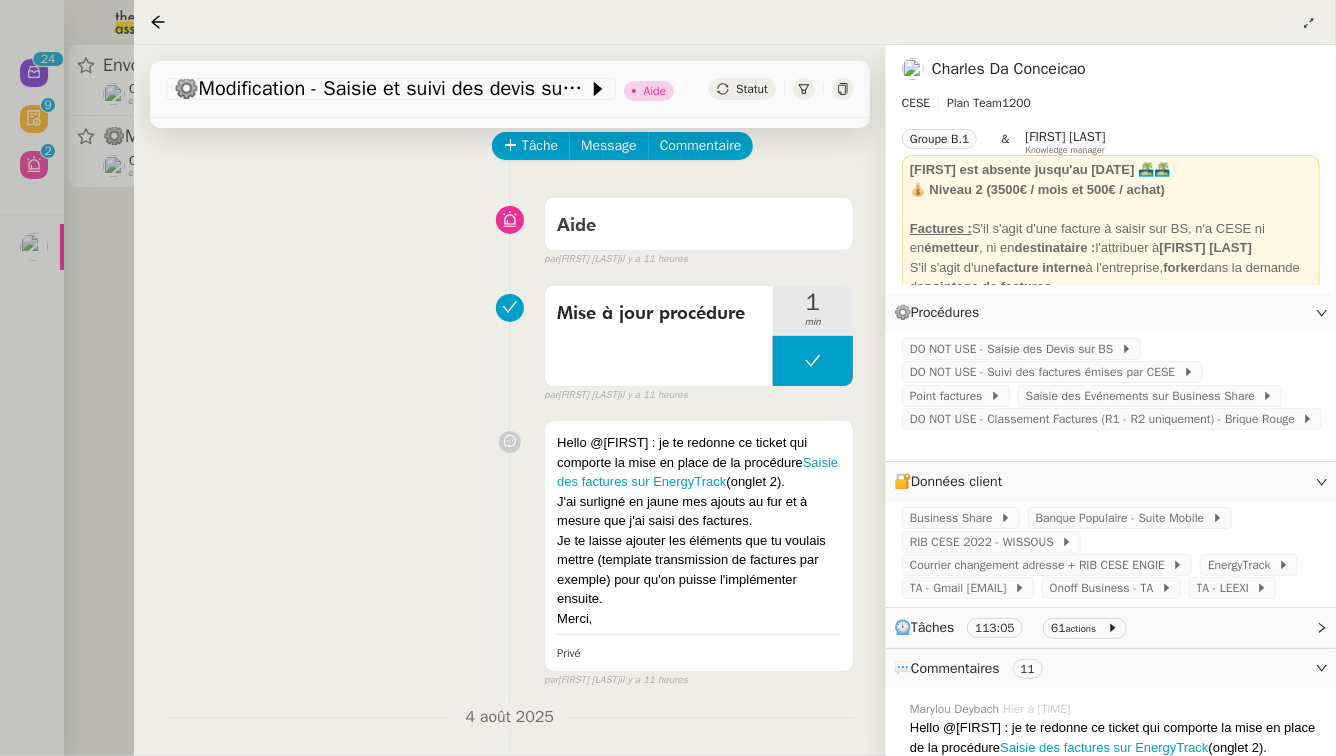 click at bounding box center [668, 378] 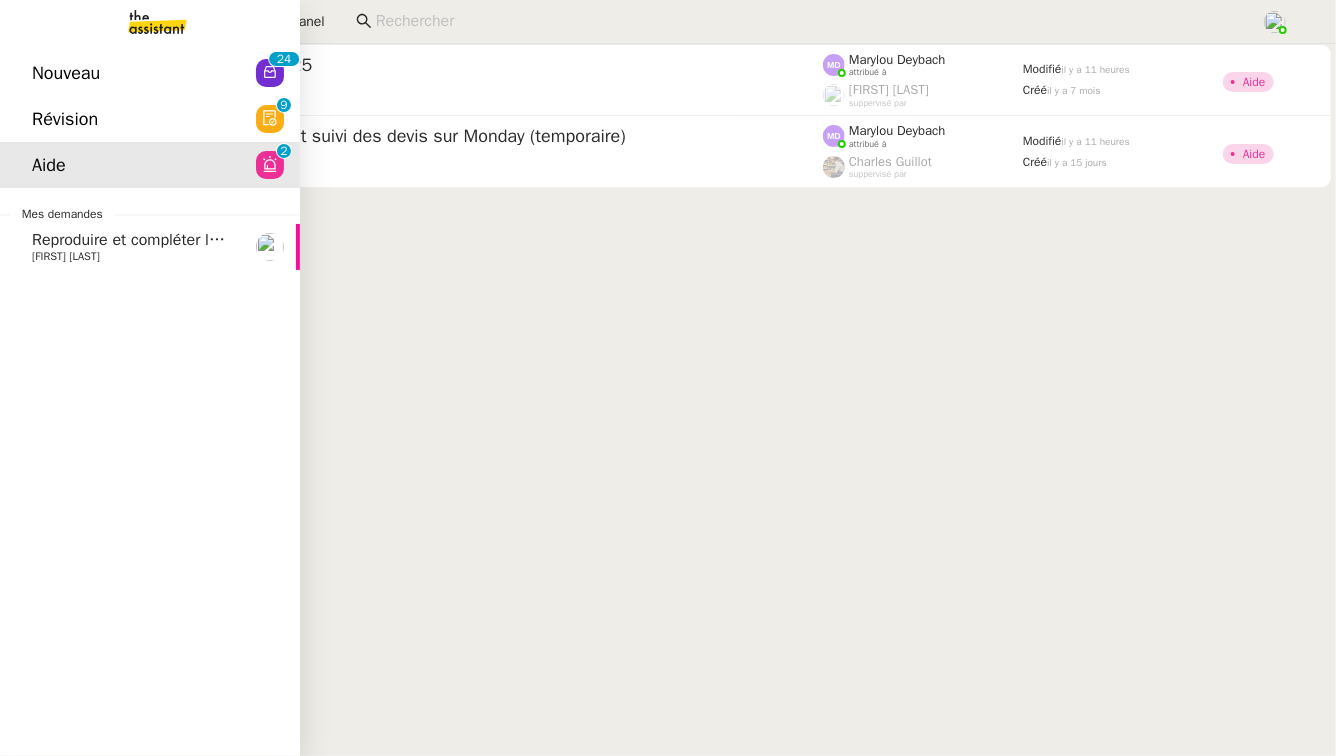 click on "Révision" 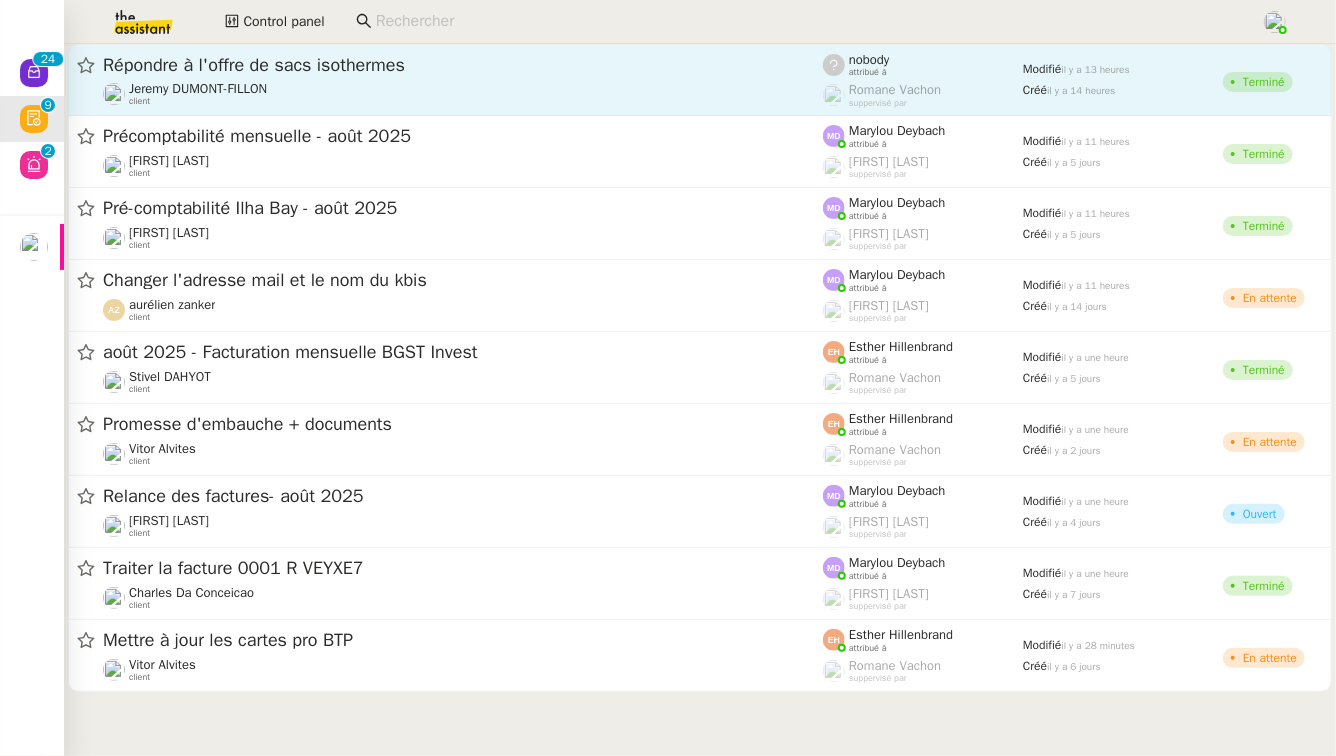 click on "Répondre à l'offre de sacs isothermes" 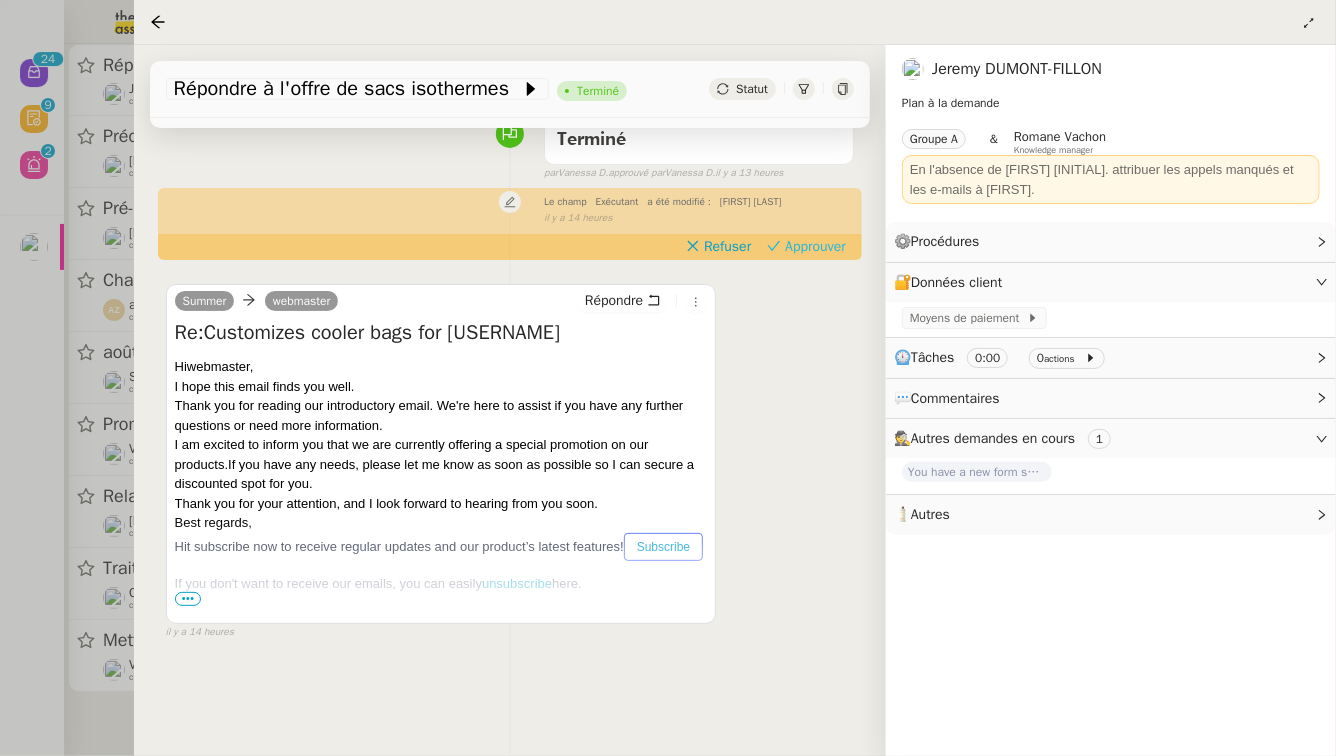scroll, scrollTop: 280, scrollLeft: 0, axis: vertical 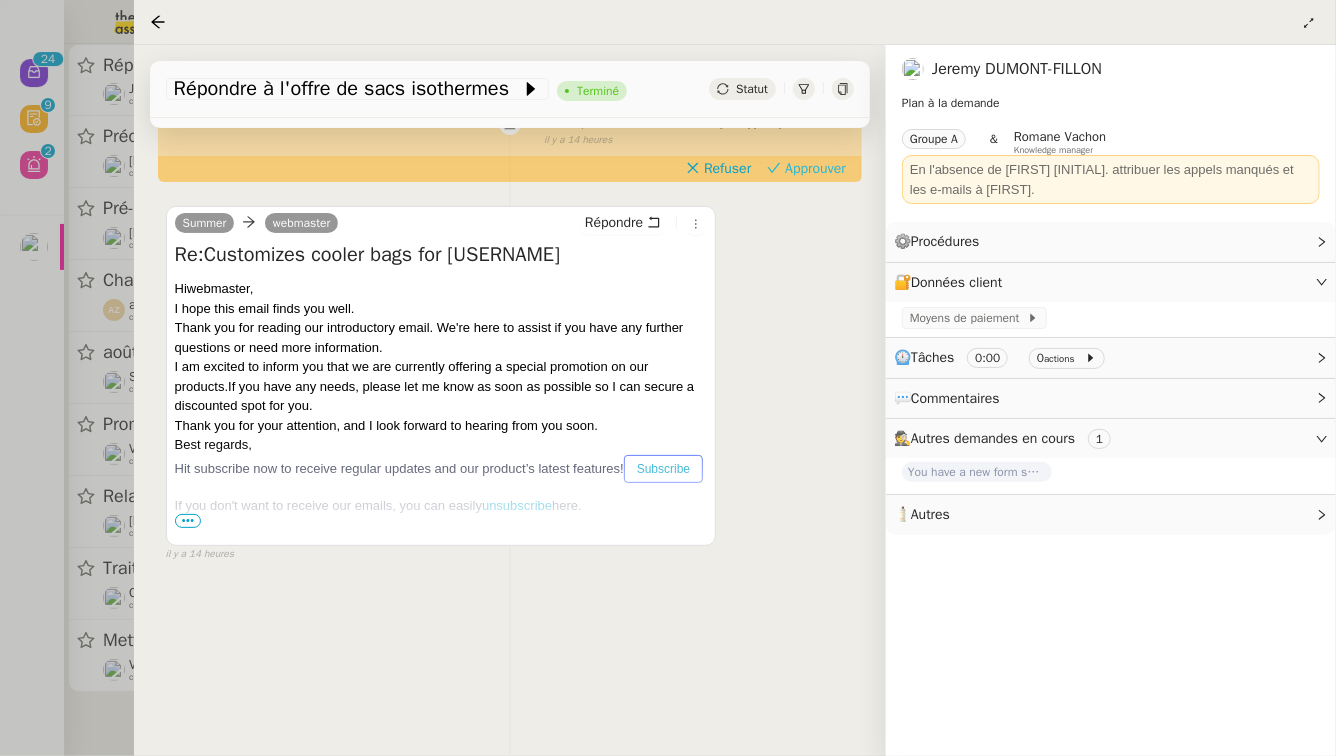 click on "Approuver" at bounding box center [806, 169] 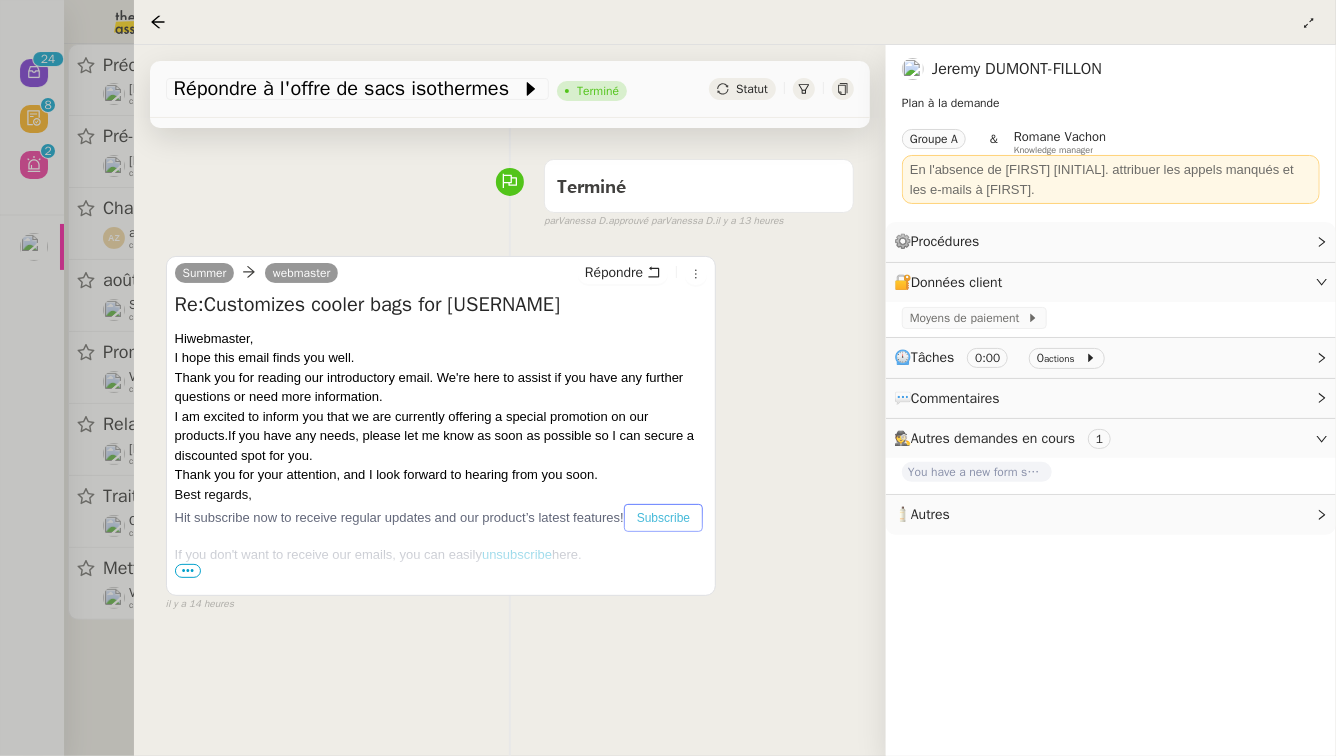 scroll, scrollTop: 0, scrollLeft: 0, axis: both 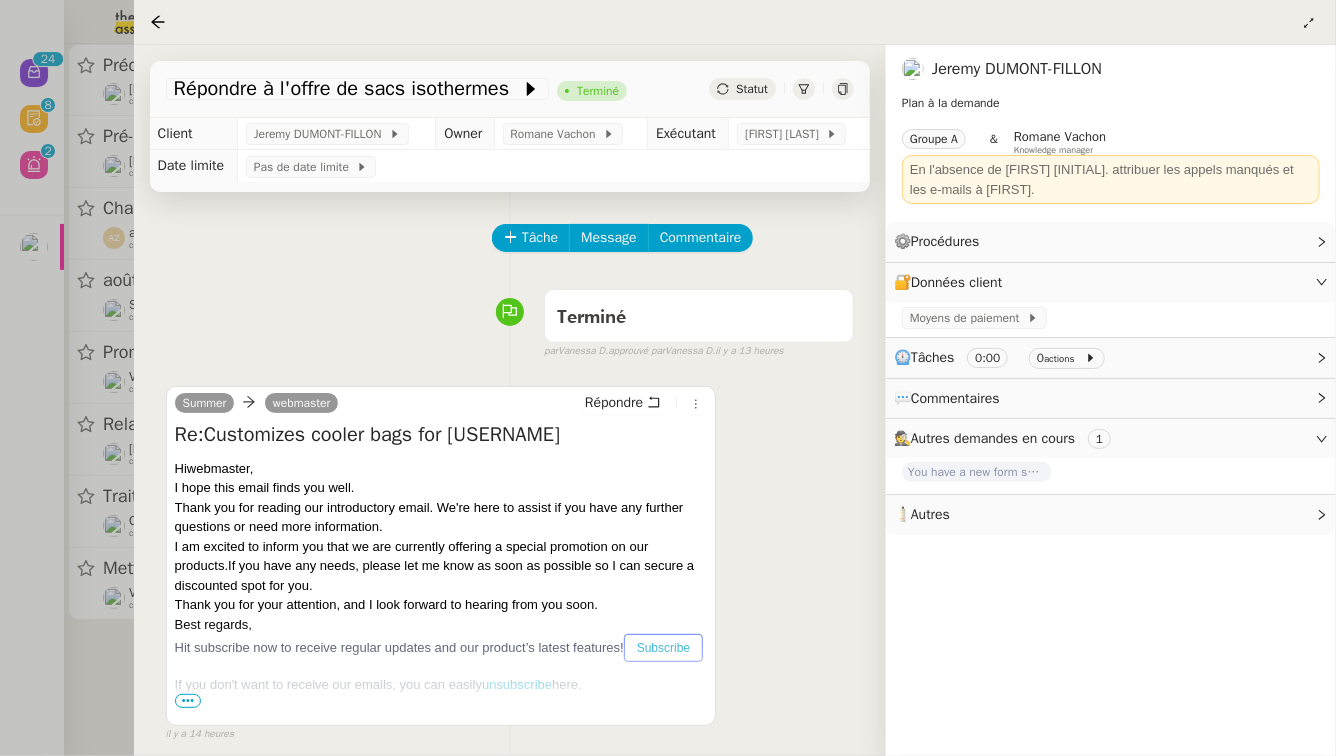 click at bounding box center (668, 378) 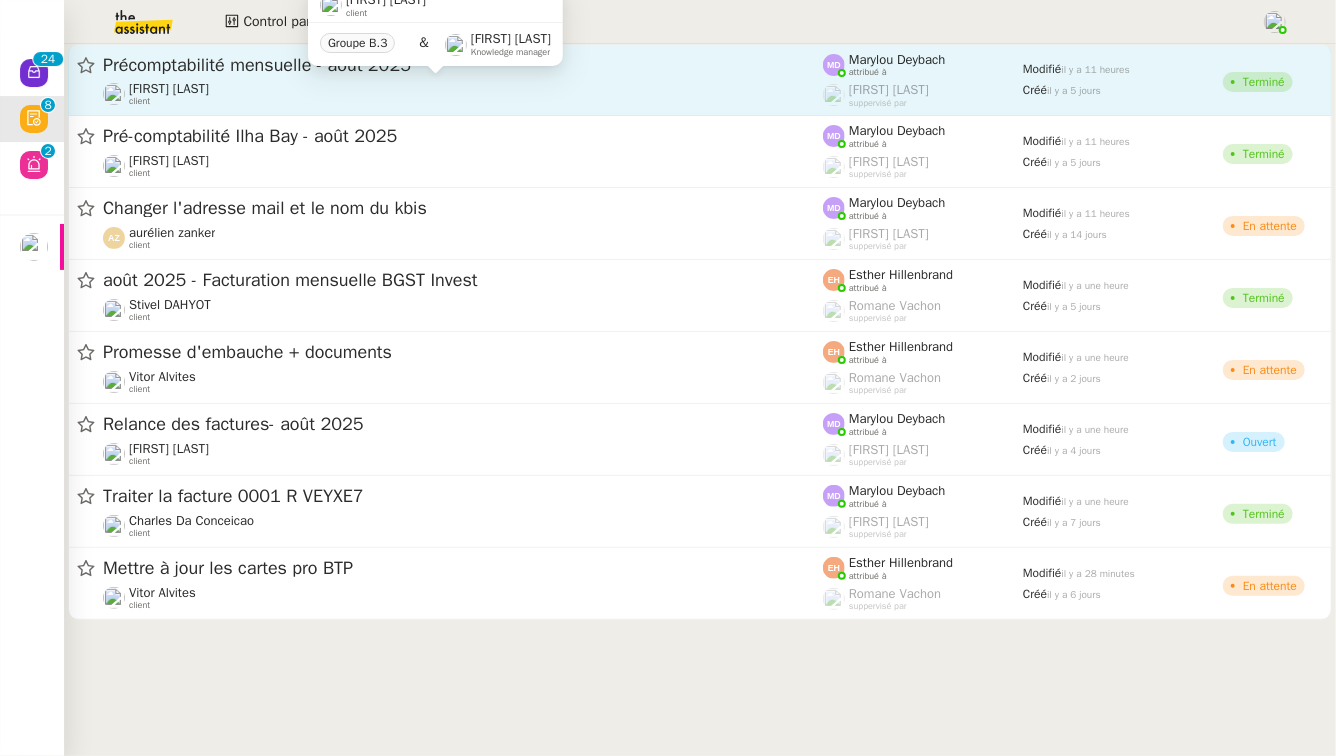 click on "[PERSON]    client    Groupe A.[NUMBER] & [PERSON]    Knowledge manager" 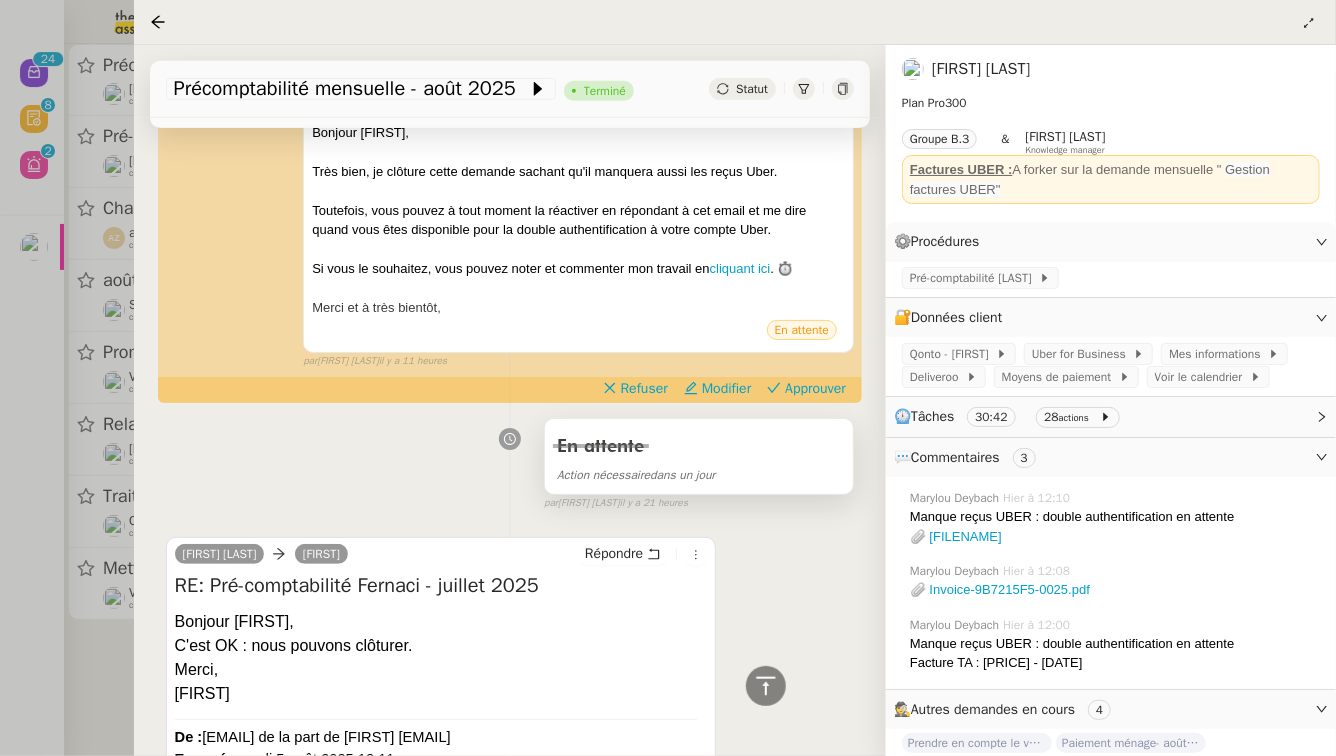 scroll, scrollTop: 476, scrollLeft: 0, axis: vertical 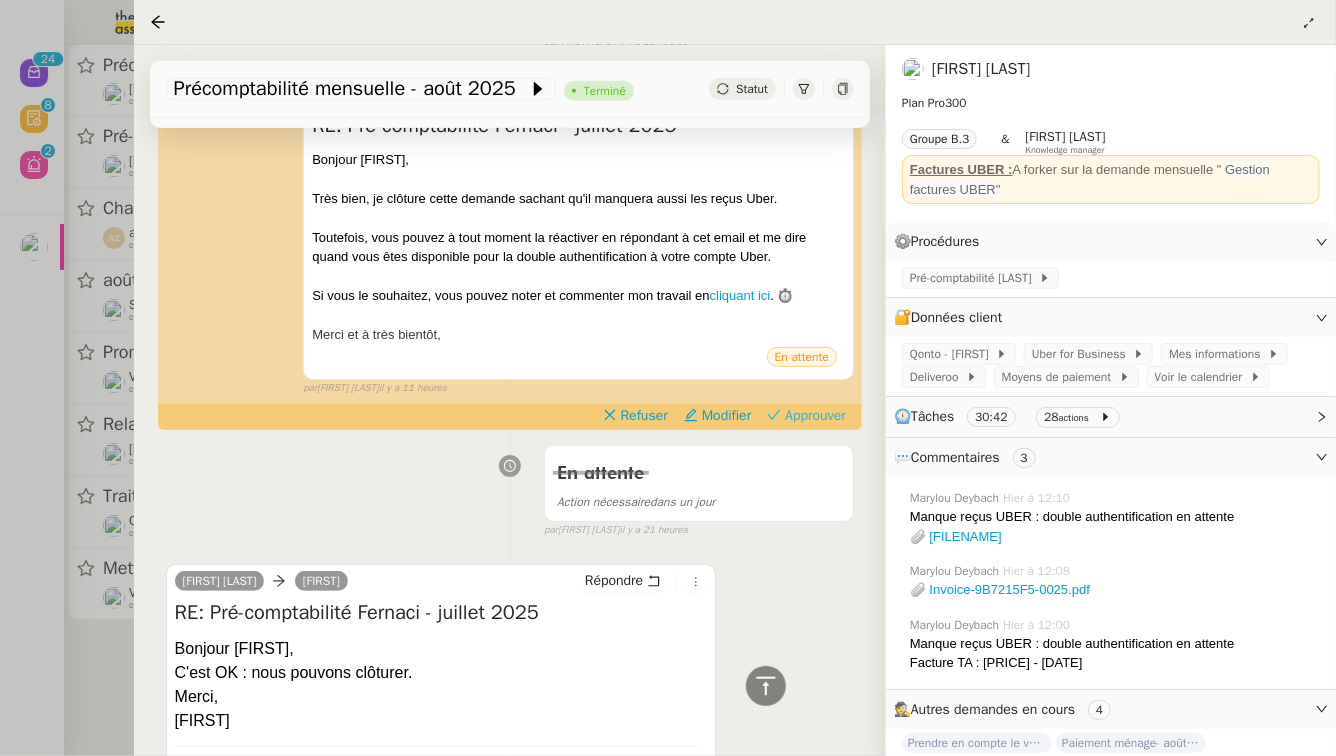 click on "Approuver" at bounding box center (815, 416) 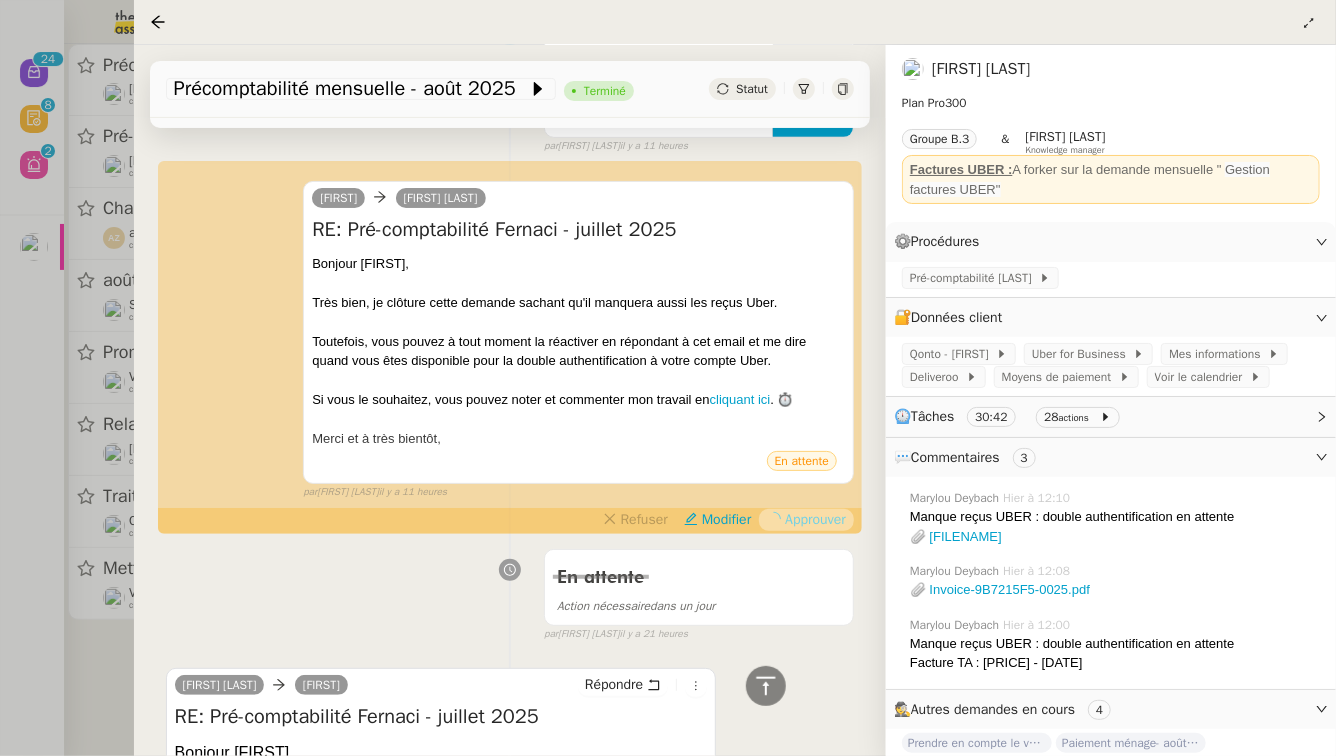 scroll, scrollTop: 28, scrollLeft: 0, axis: vertical 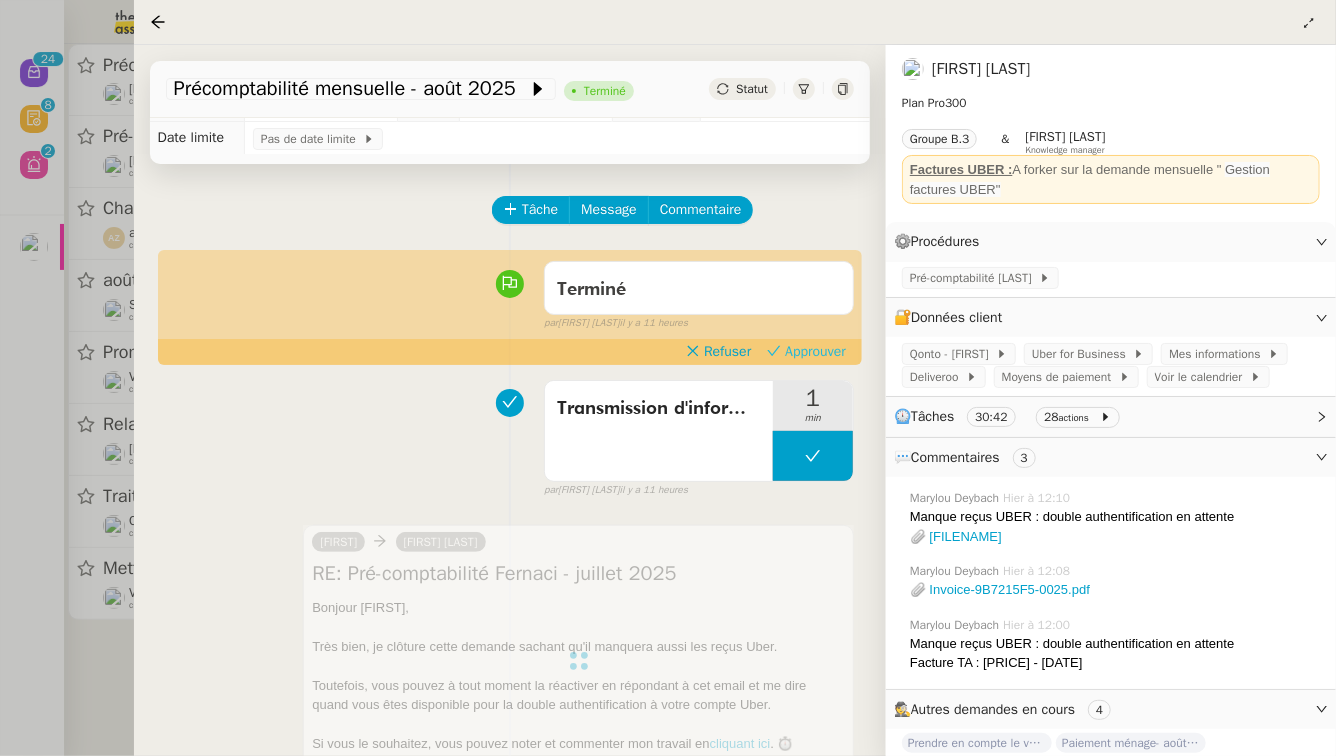 click on "Approuver" at bounding box center (815, 352) 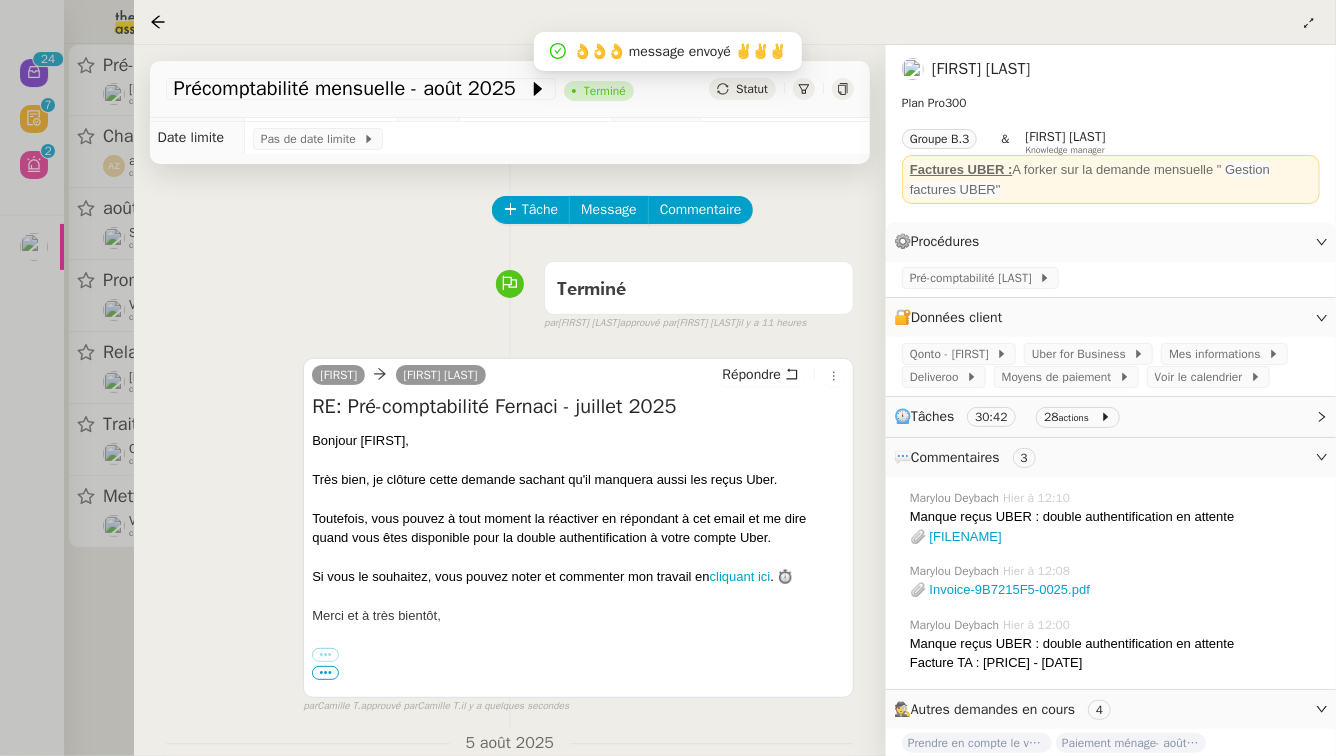 click at bounding box center [668, 378] 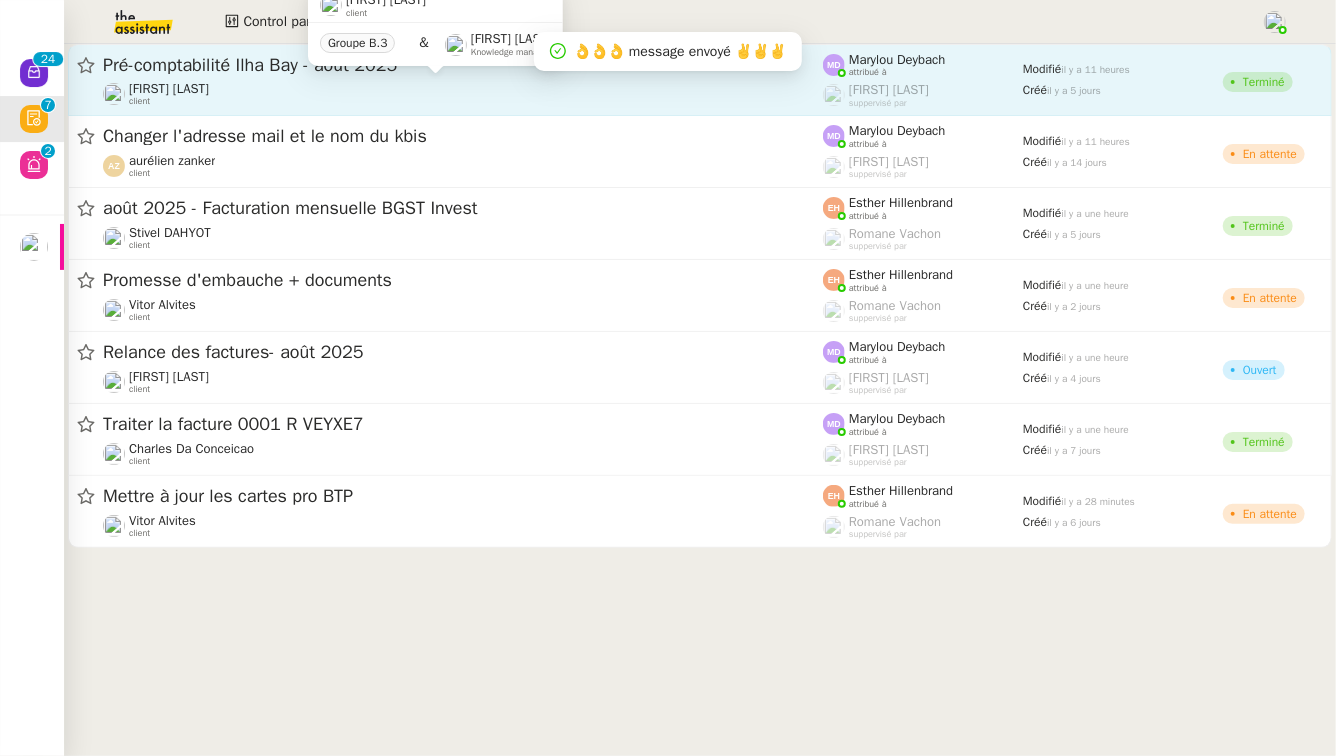 click on "[PERSON]    client    Groupe A.[NUMBER] & [PERSON]    Knowledge manager" 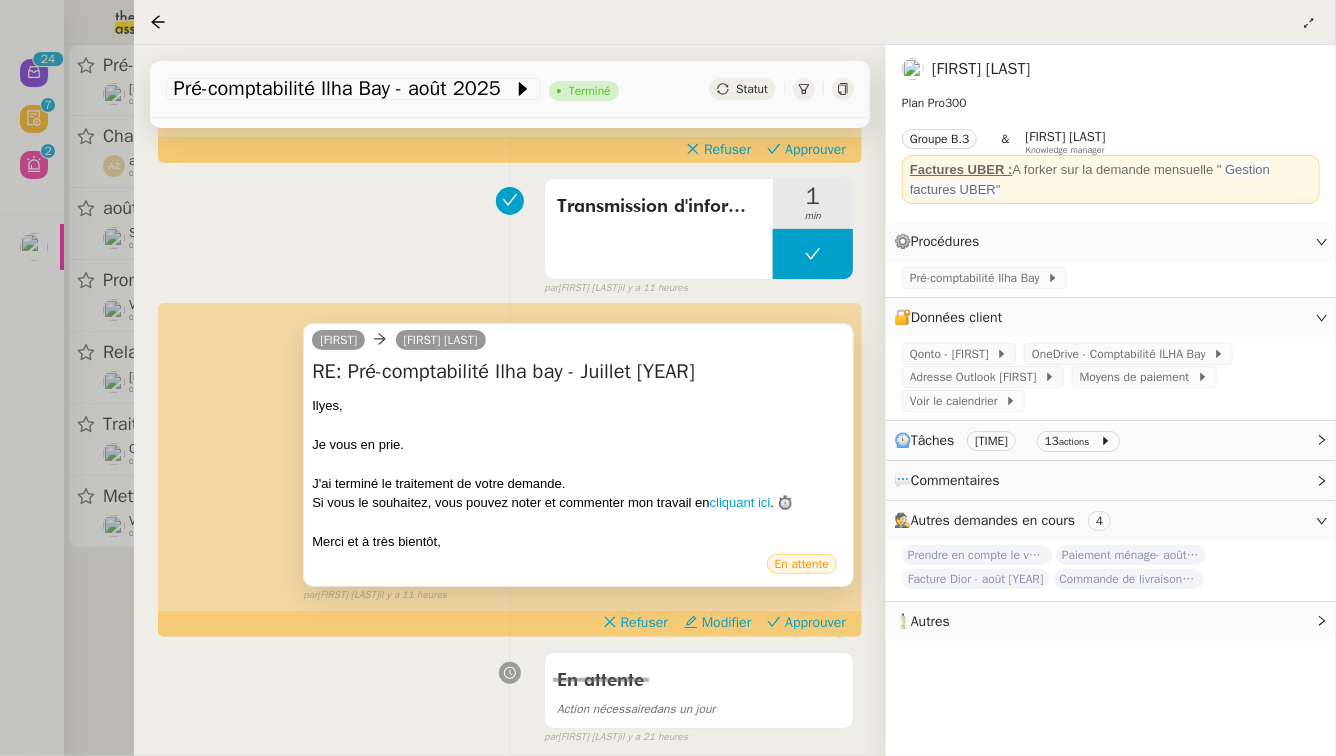 scroll, scrollTop: 232, scrollLeft: 0, axis: vertical 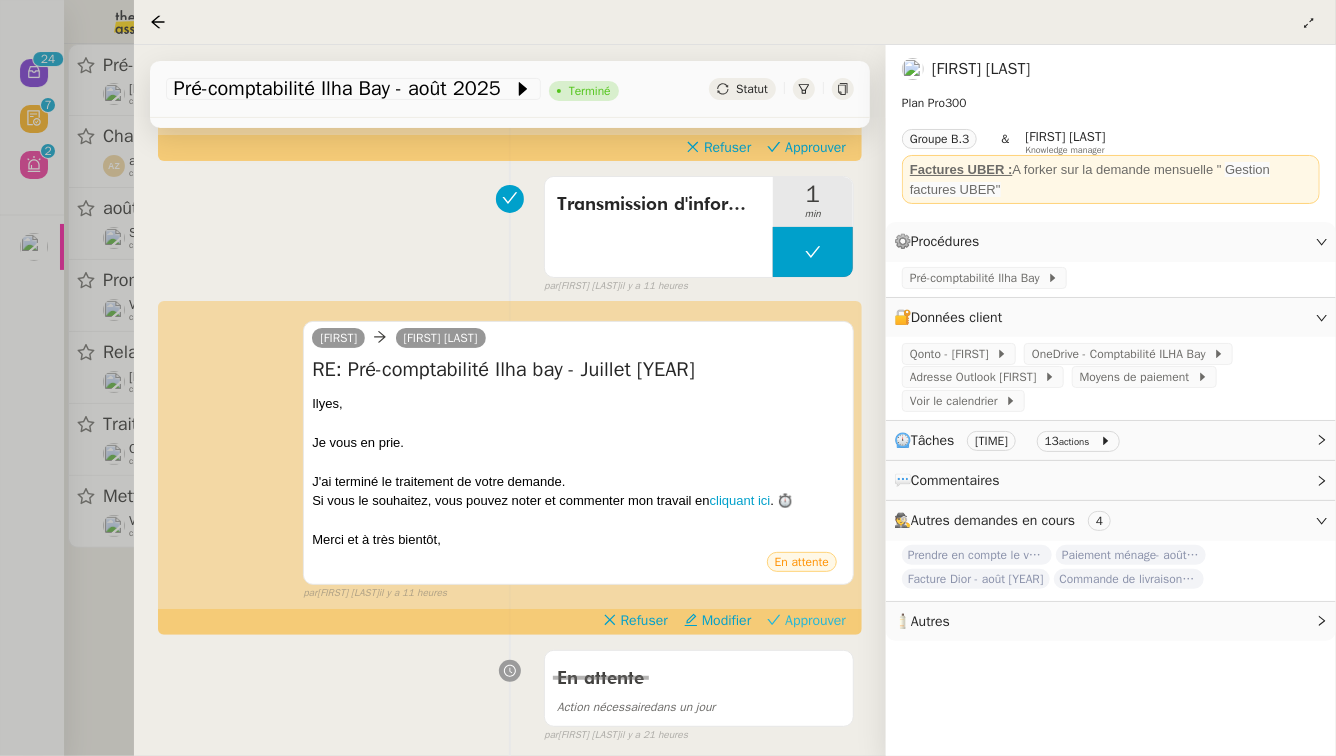 click on "Approuver" at bounding box center [815, 621] 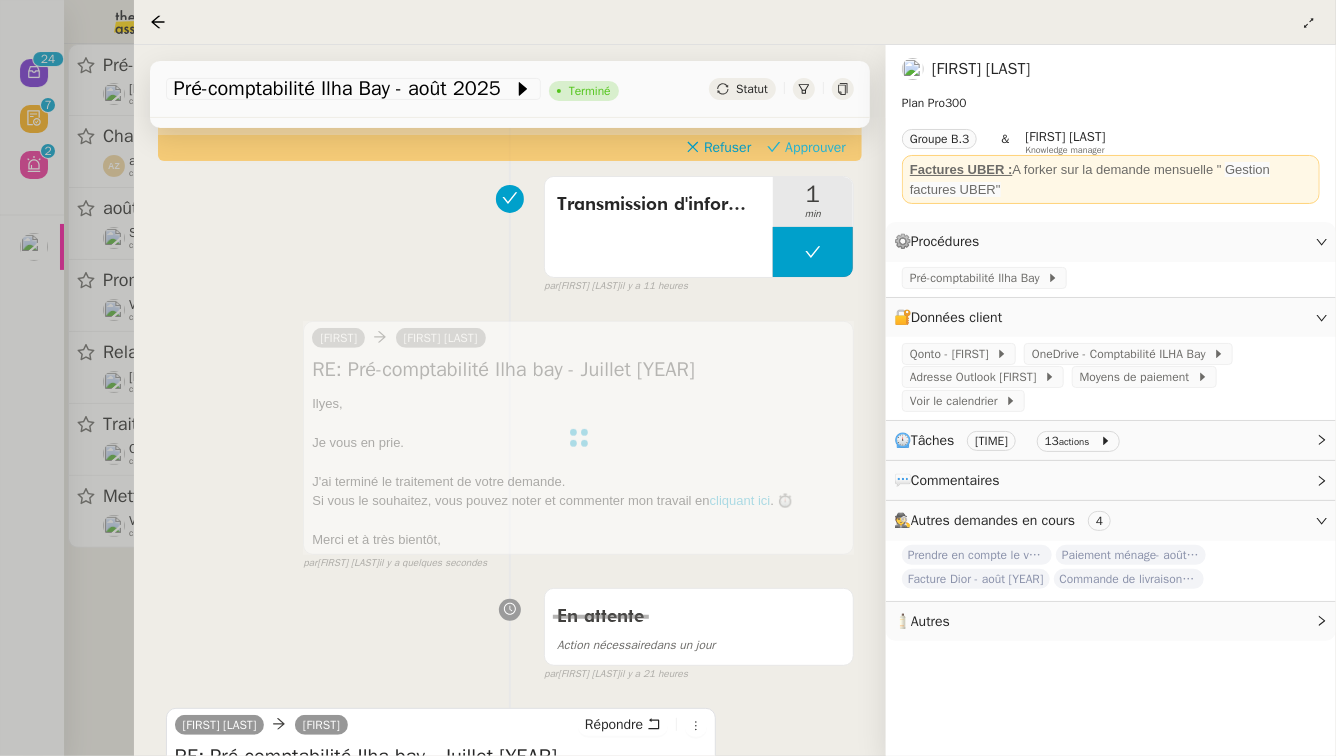 click on "Approuver" at bounding box center (815, 148) 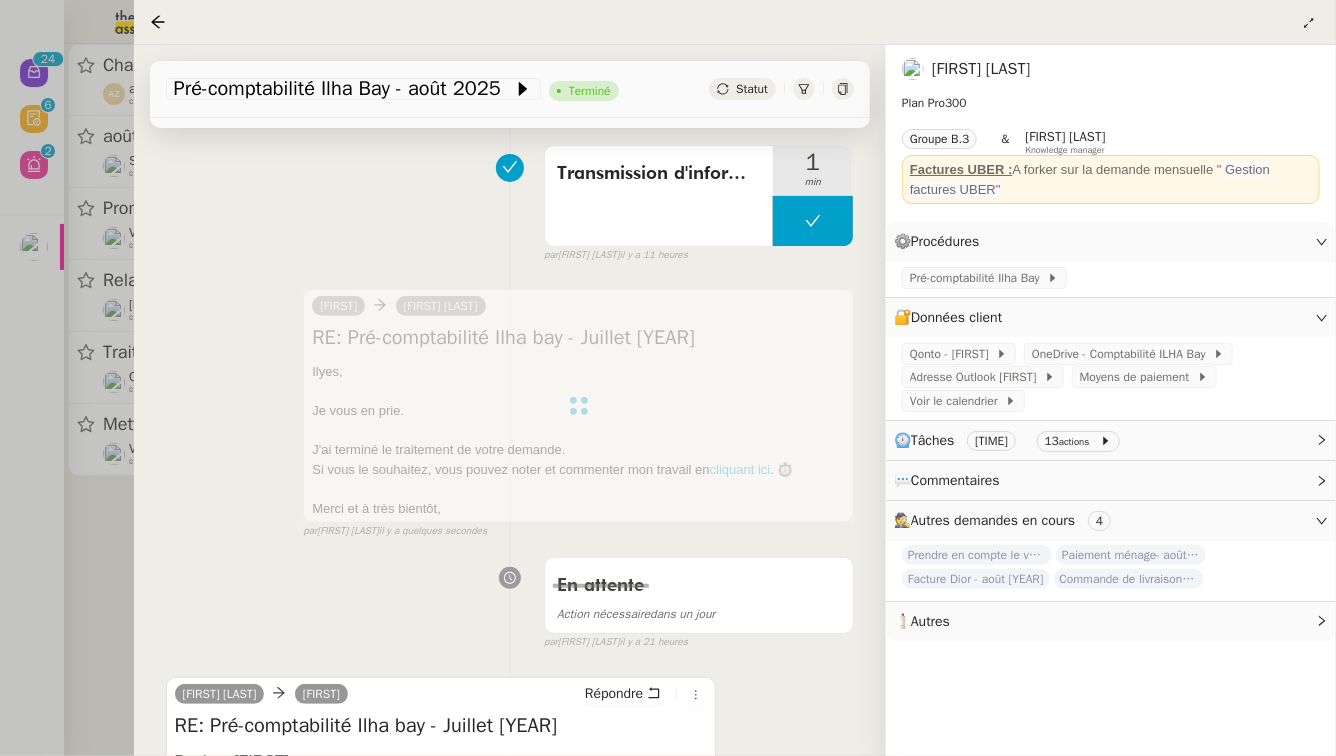 click at bounding box center (668, 378) 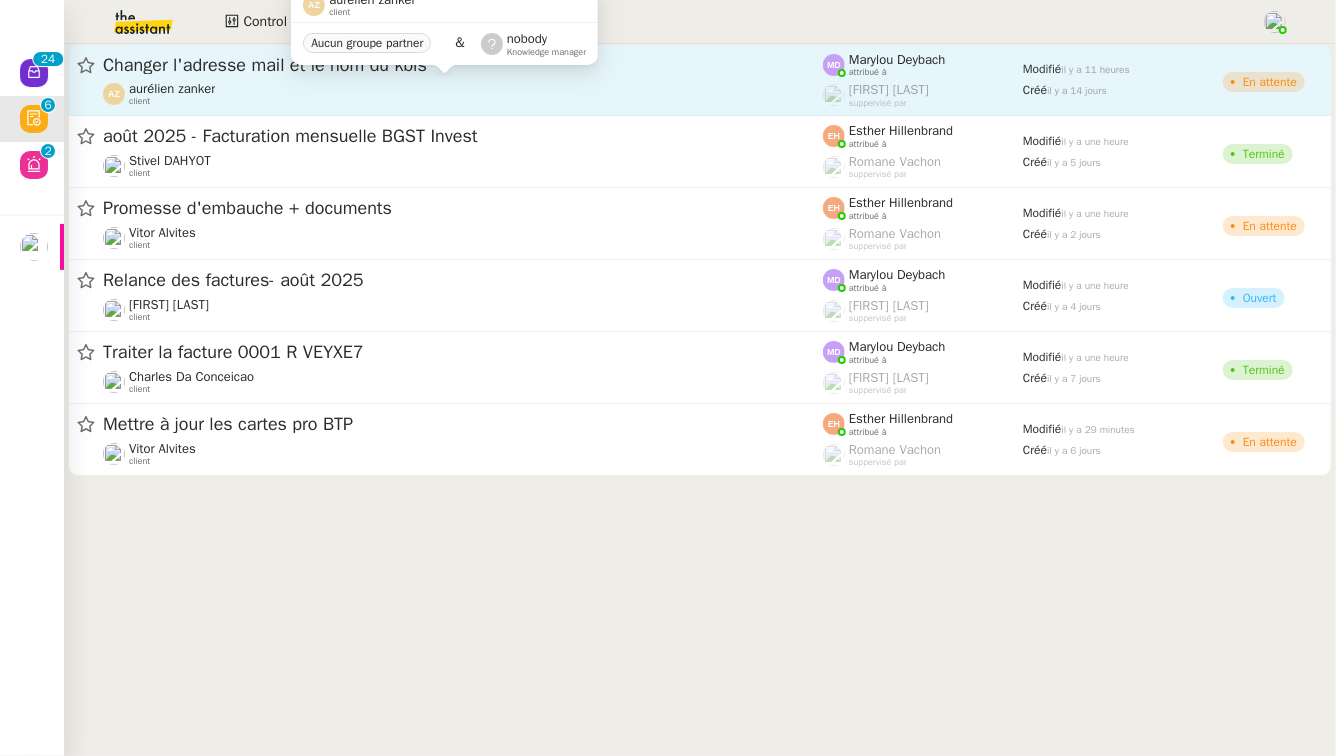 click on "aurélien zanker client" 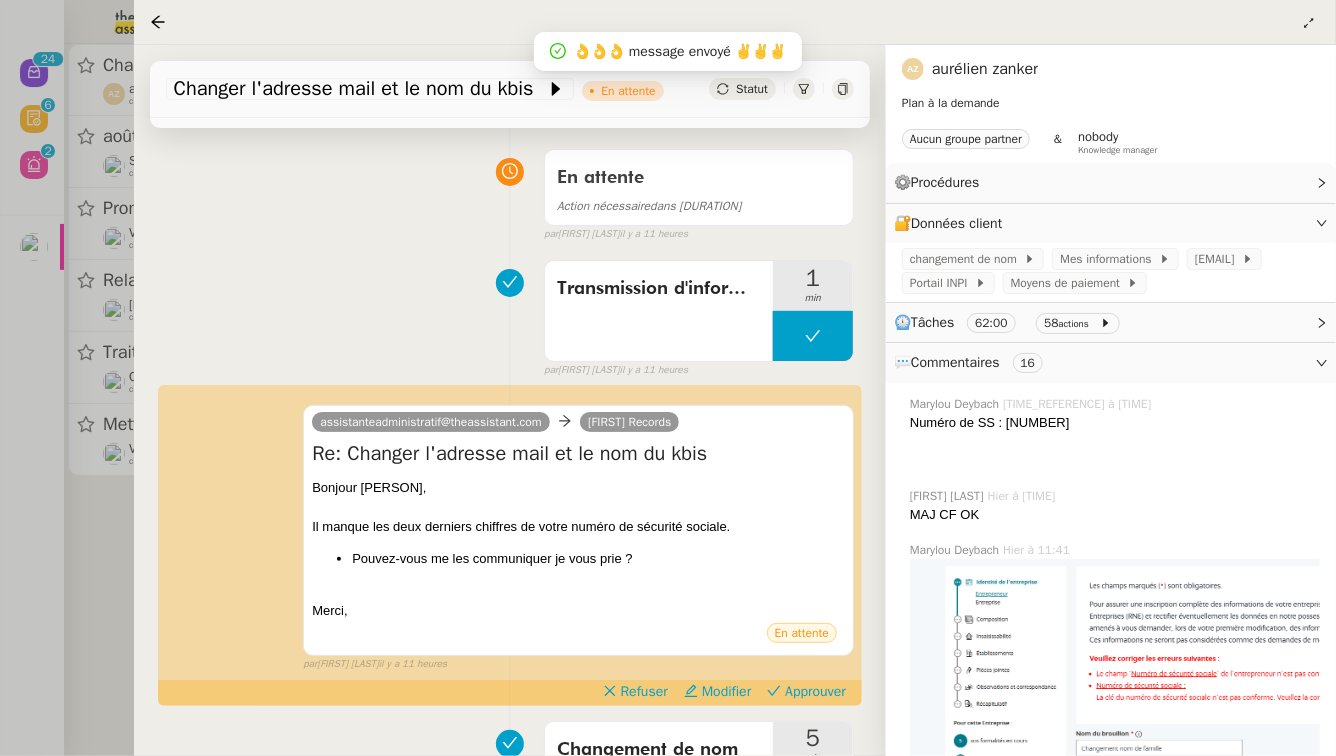 scroll, scrollTop: 150, scrollLeft: 0, axis: vertical 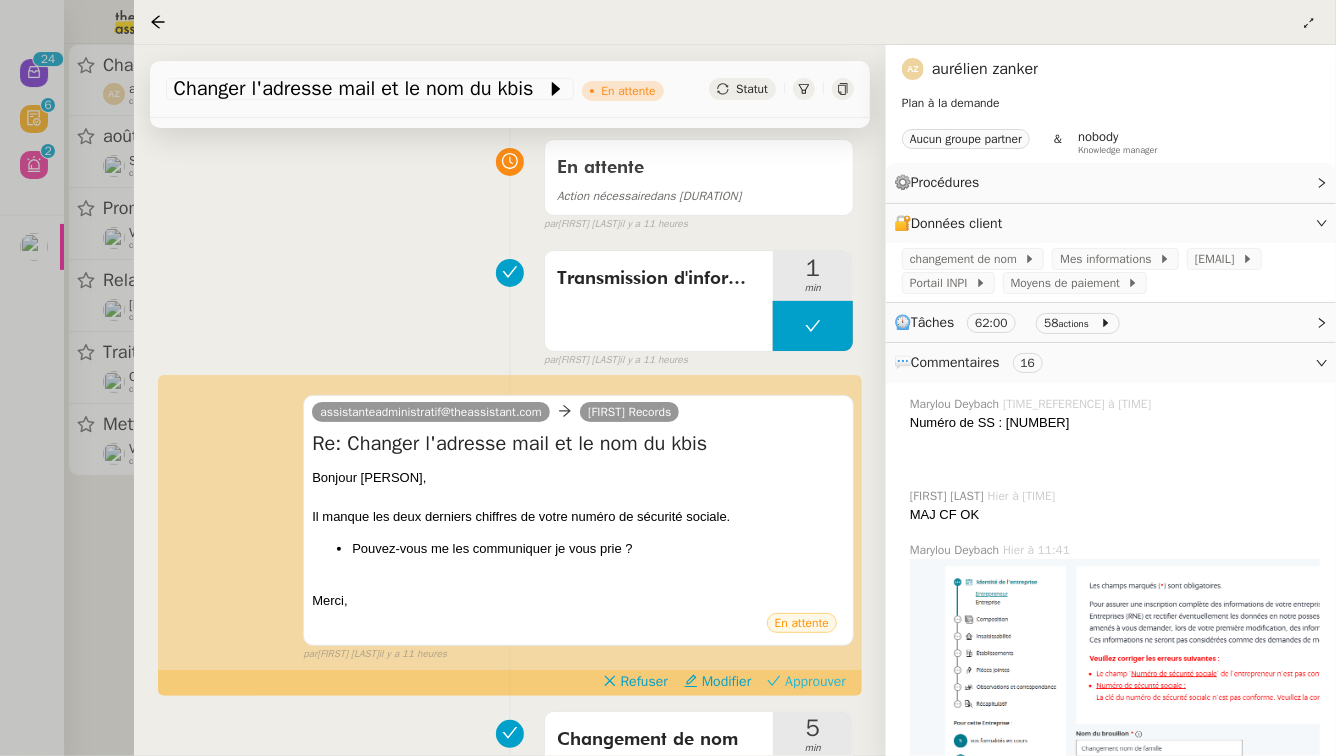 click on "Approuver" at bounding box center [815, 682] 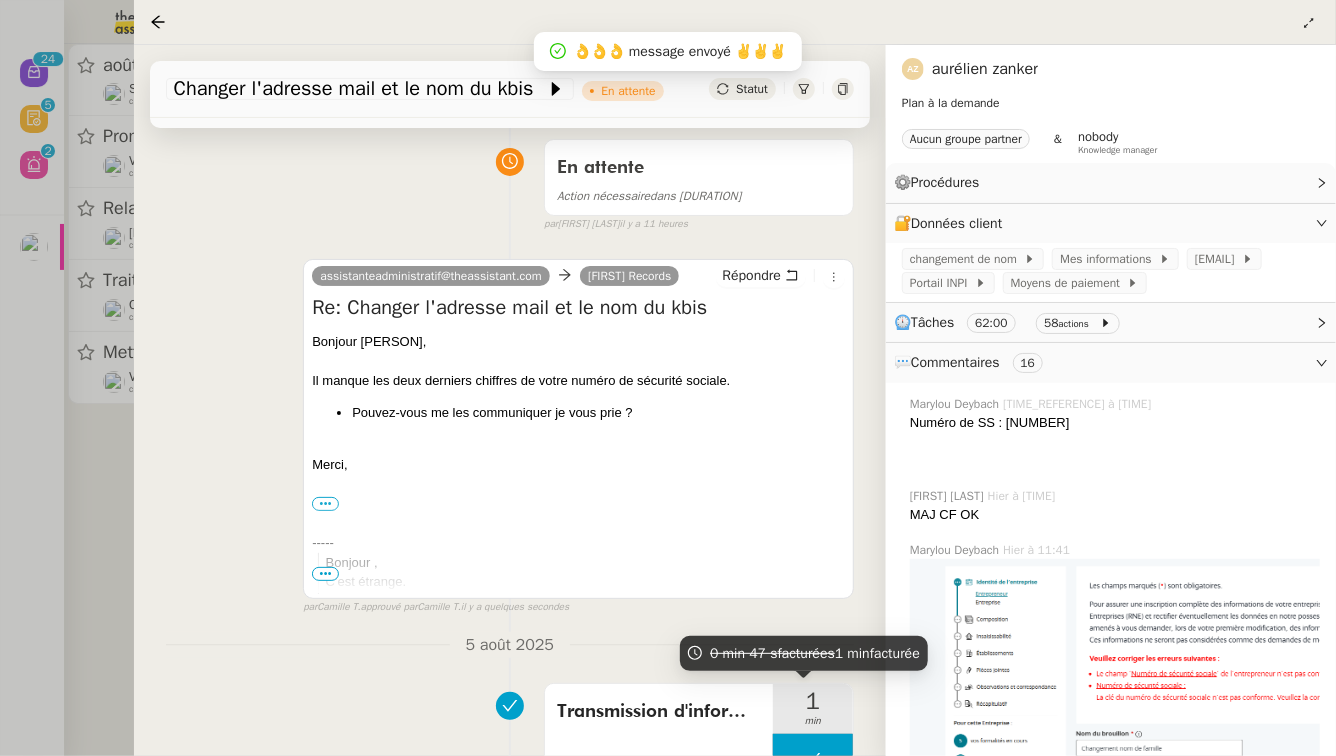 scroll, scrollTop: 0, scrollLeft: 0, axis: both 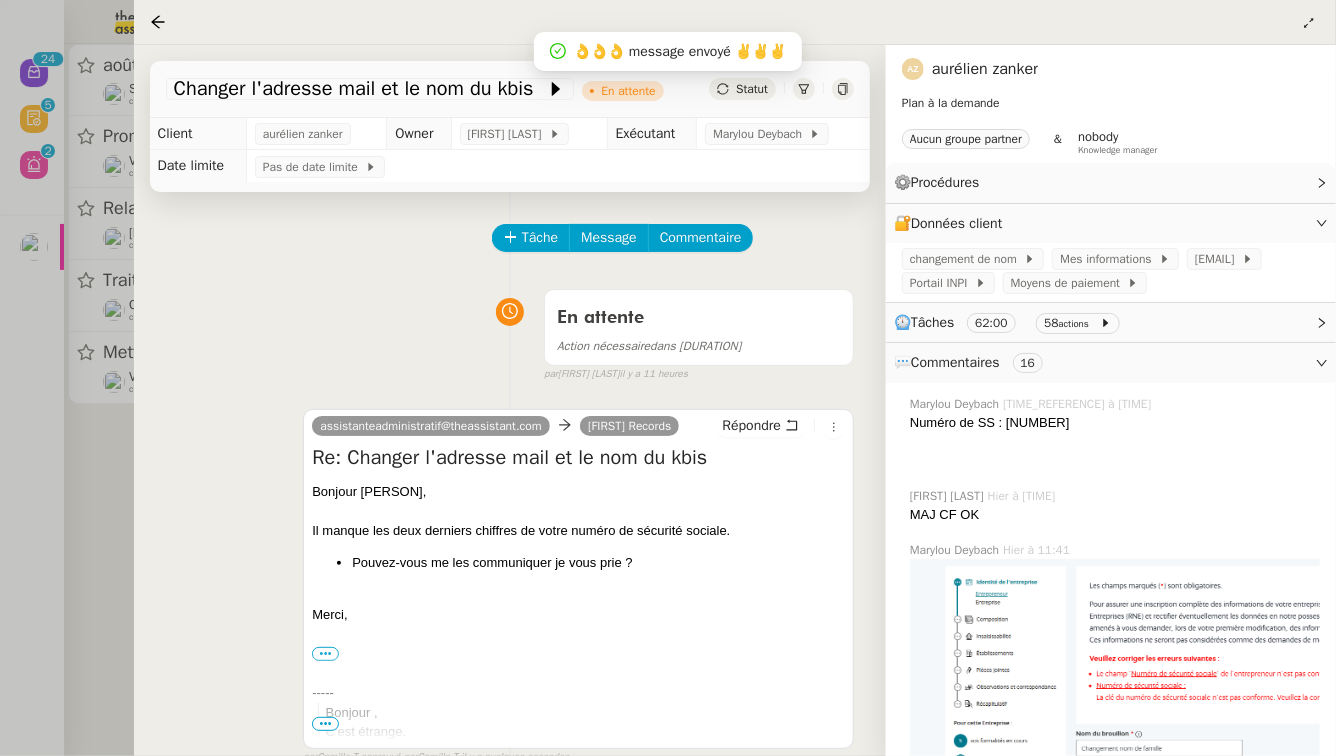 click at bounding box center [668, 378] 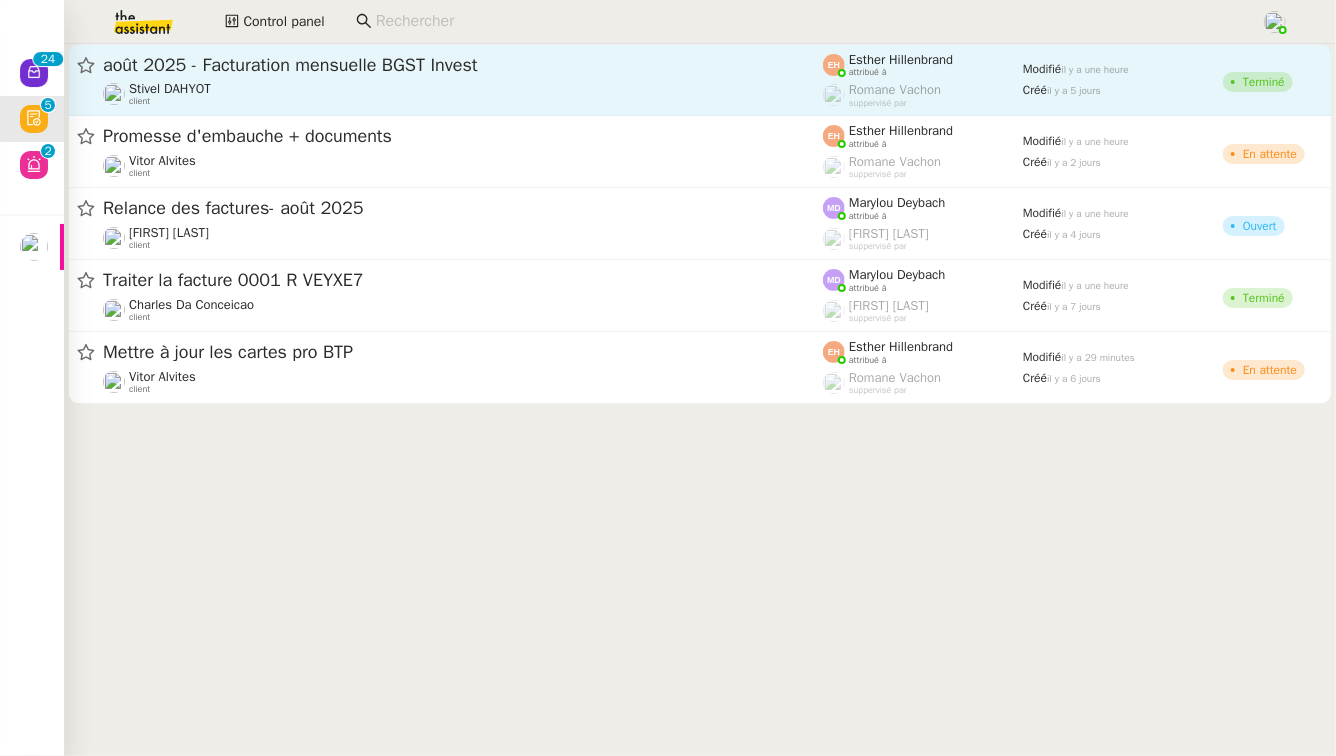 click on "août 2025 - Facturation mensuelle BGST Invest" 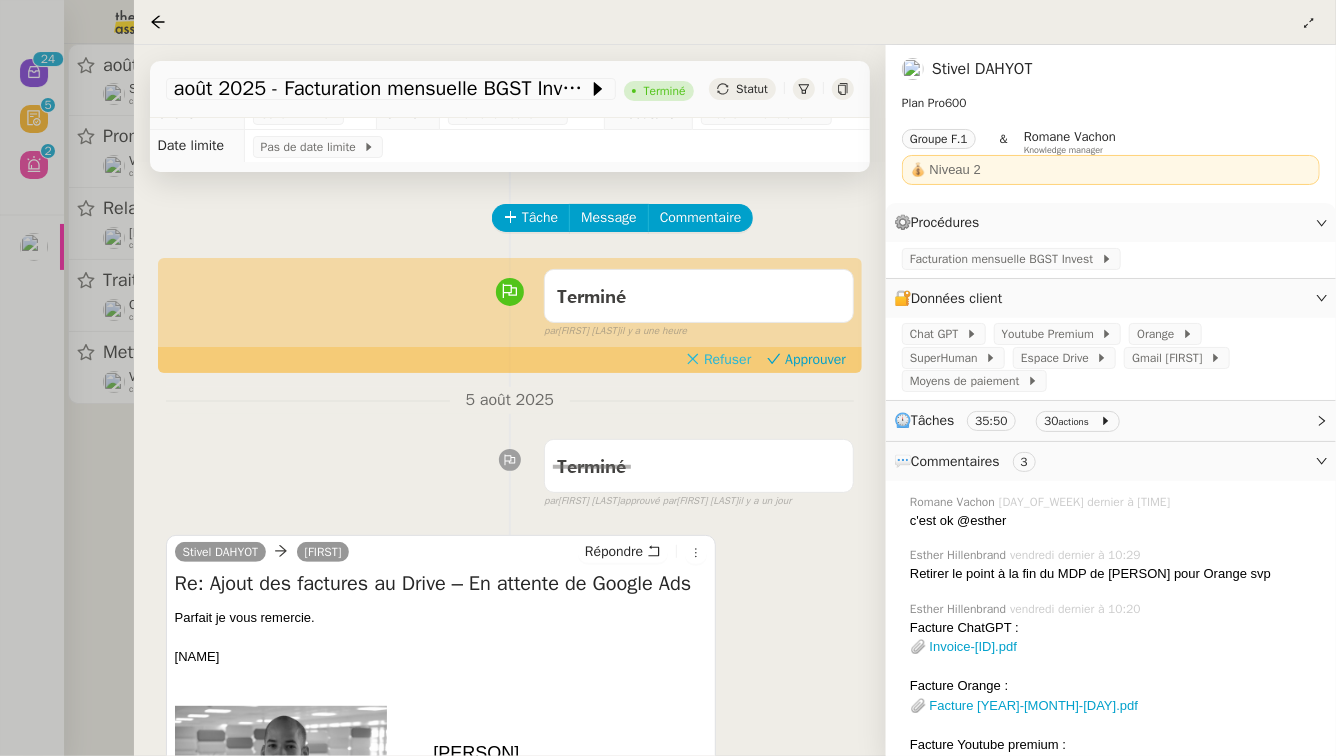 scroll, scrollTop: 20, scrollLeft: 0, axis: vertical 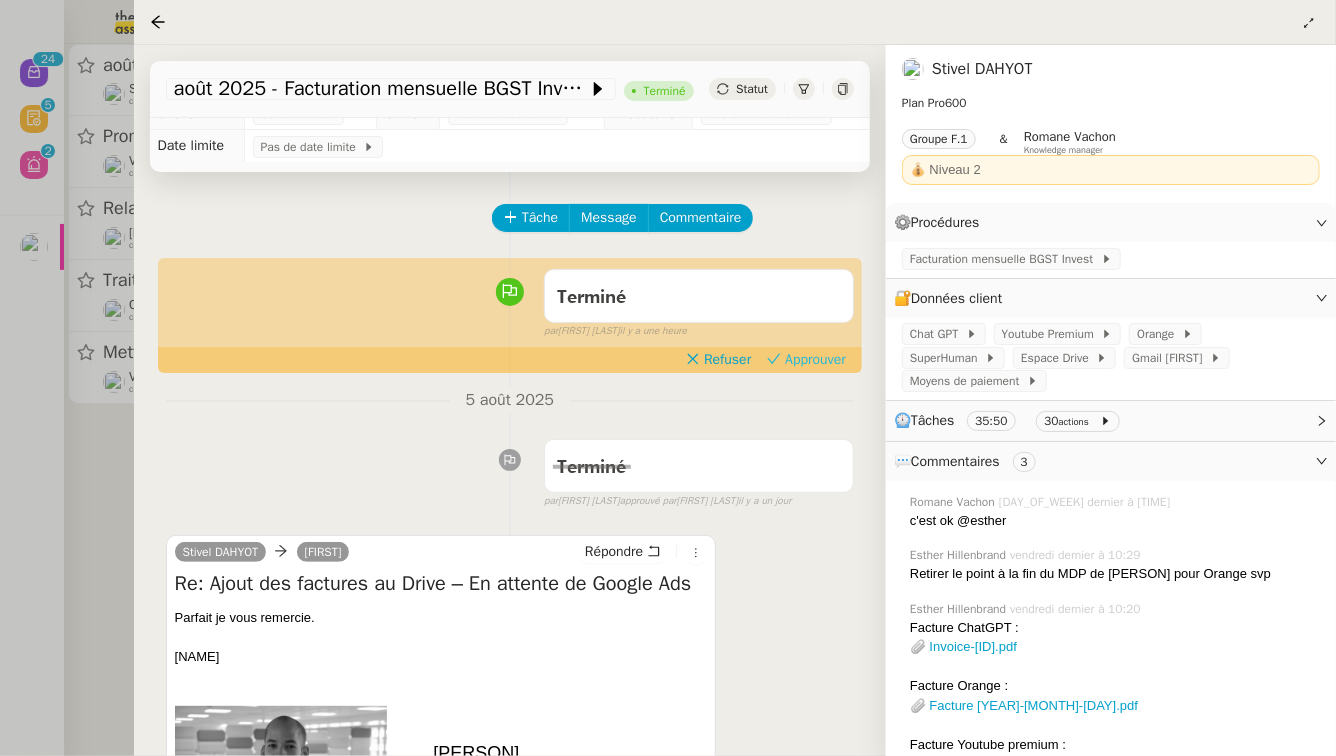 click on "Approuver" at bounding box center [815, 360] 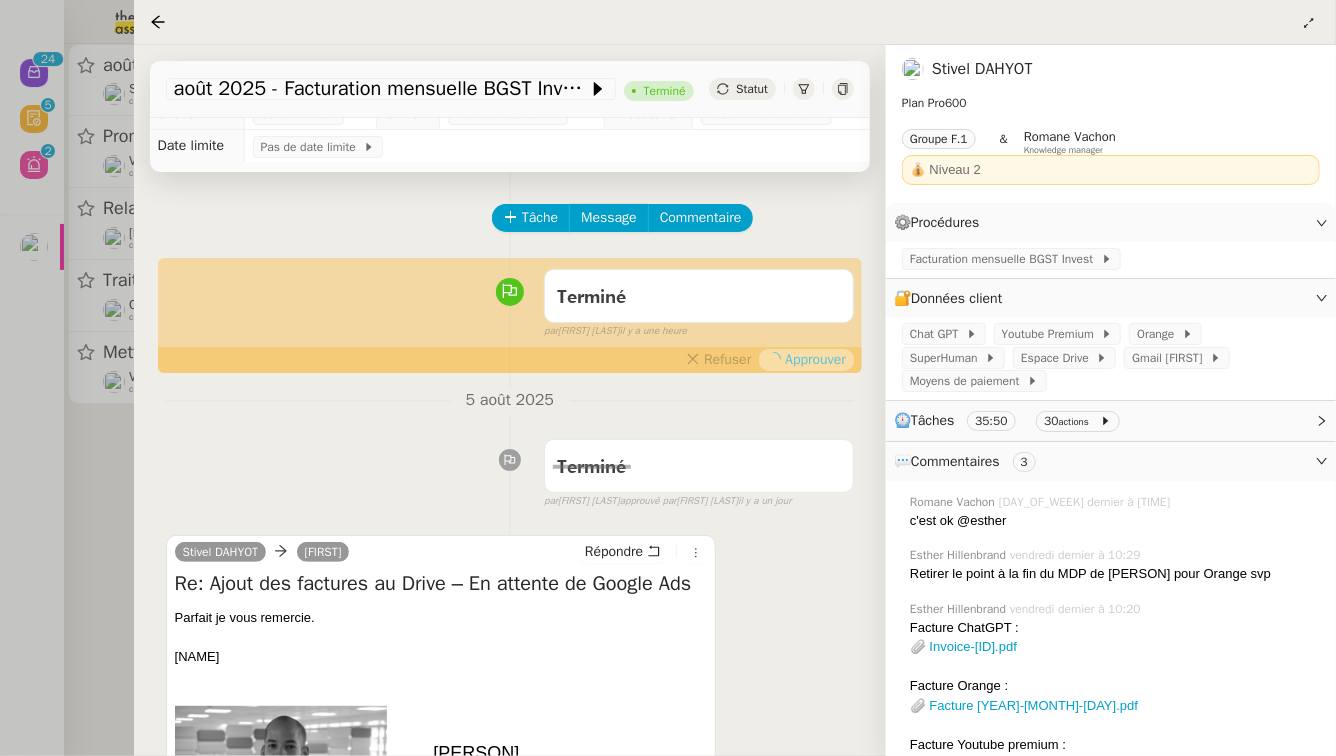 click at bounding box center [668, 378] 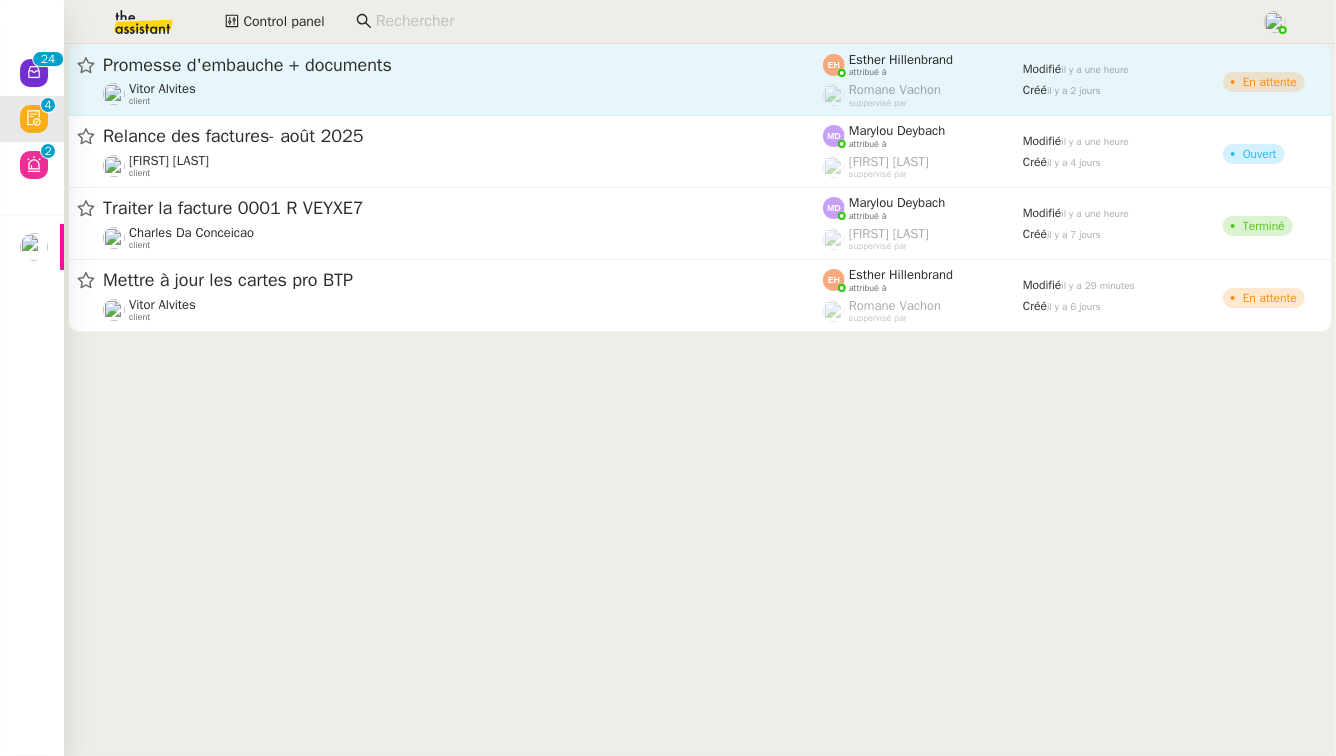click on "Promesse d'embauche + documents  [PERSON]    client" 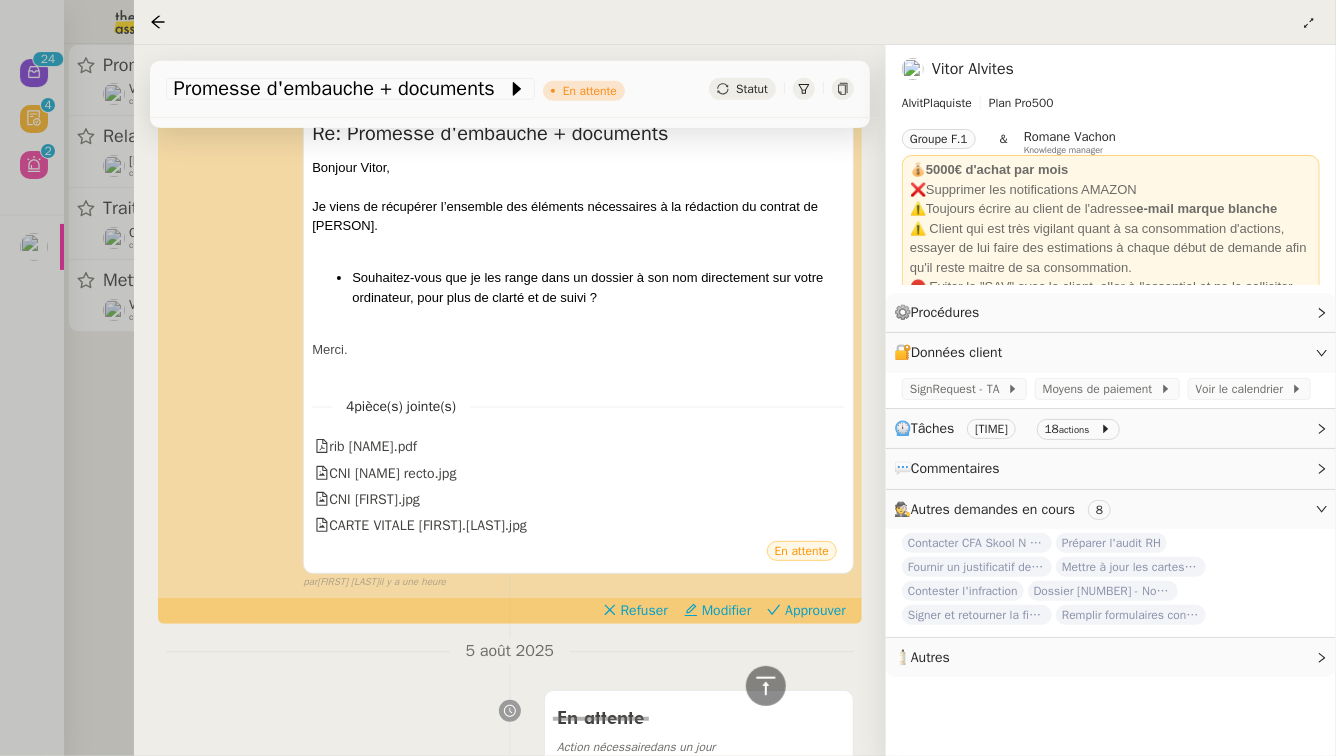 scroll, scrollTop: 470, scrollLeft: 0, axis: vertical 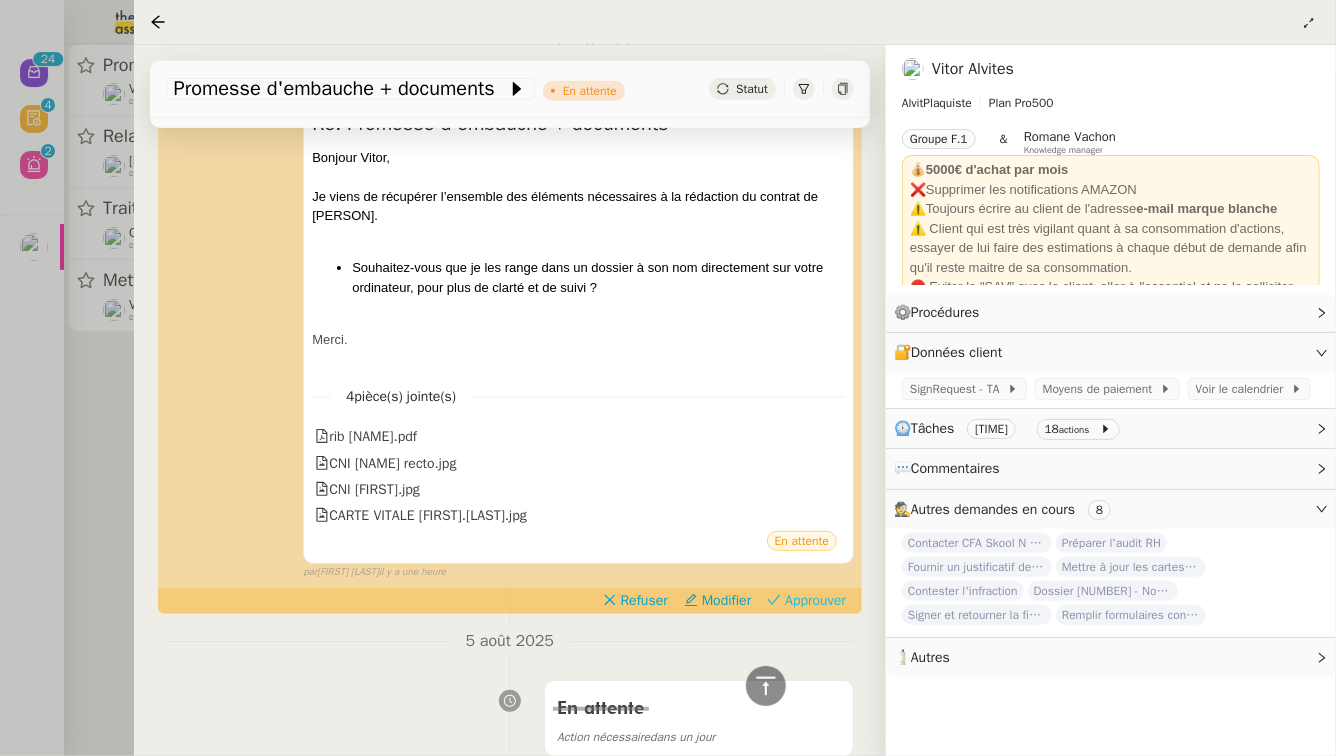 click on "Approuver" at bounding box center [815, 601] 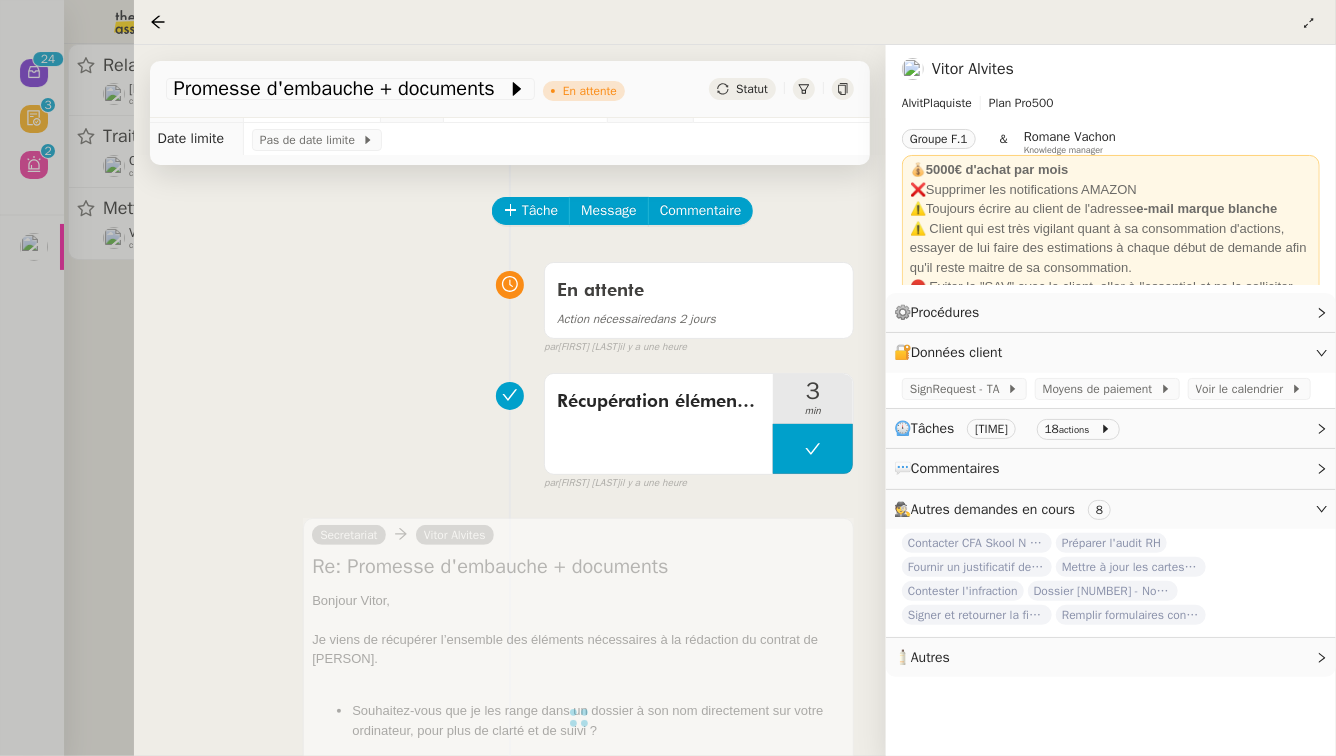 scroll, scrollTop: 0, scrollLeft: 0, axis: both 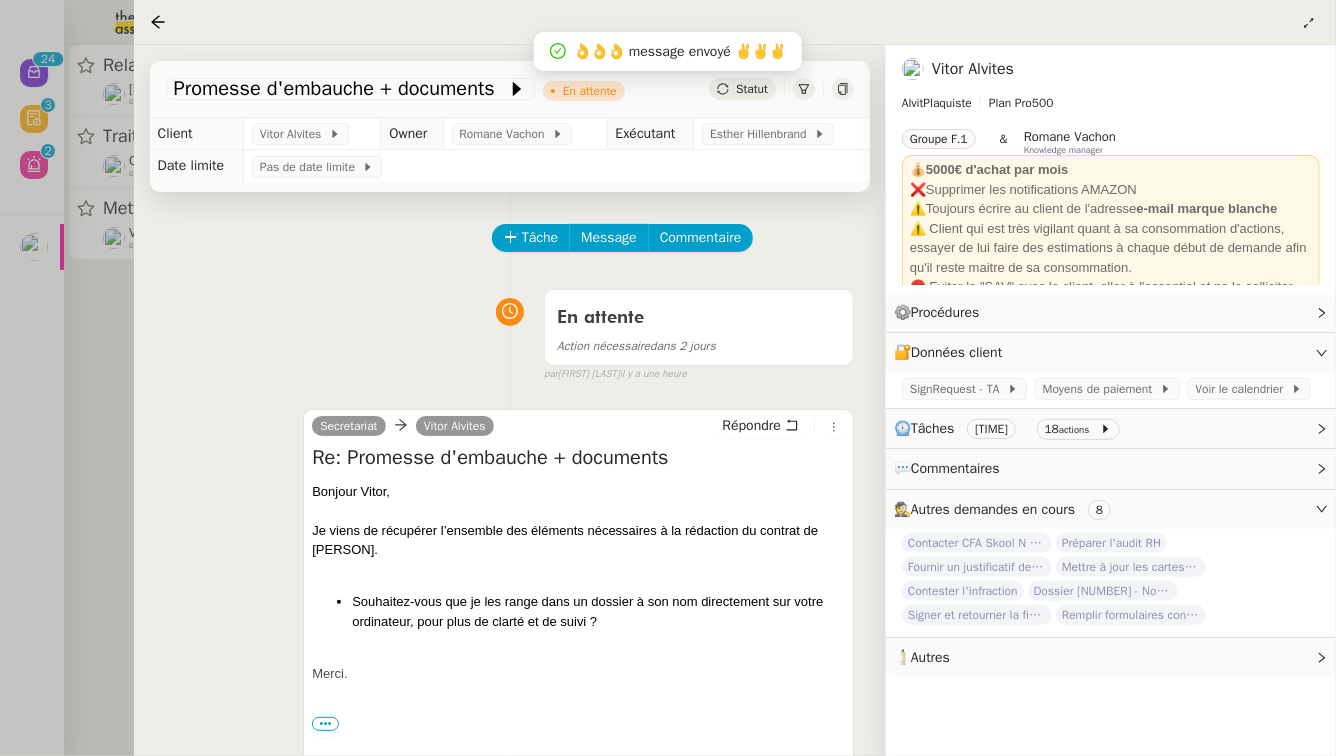 click at bounding box center (668, 378) 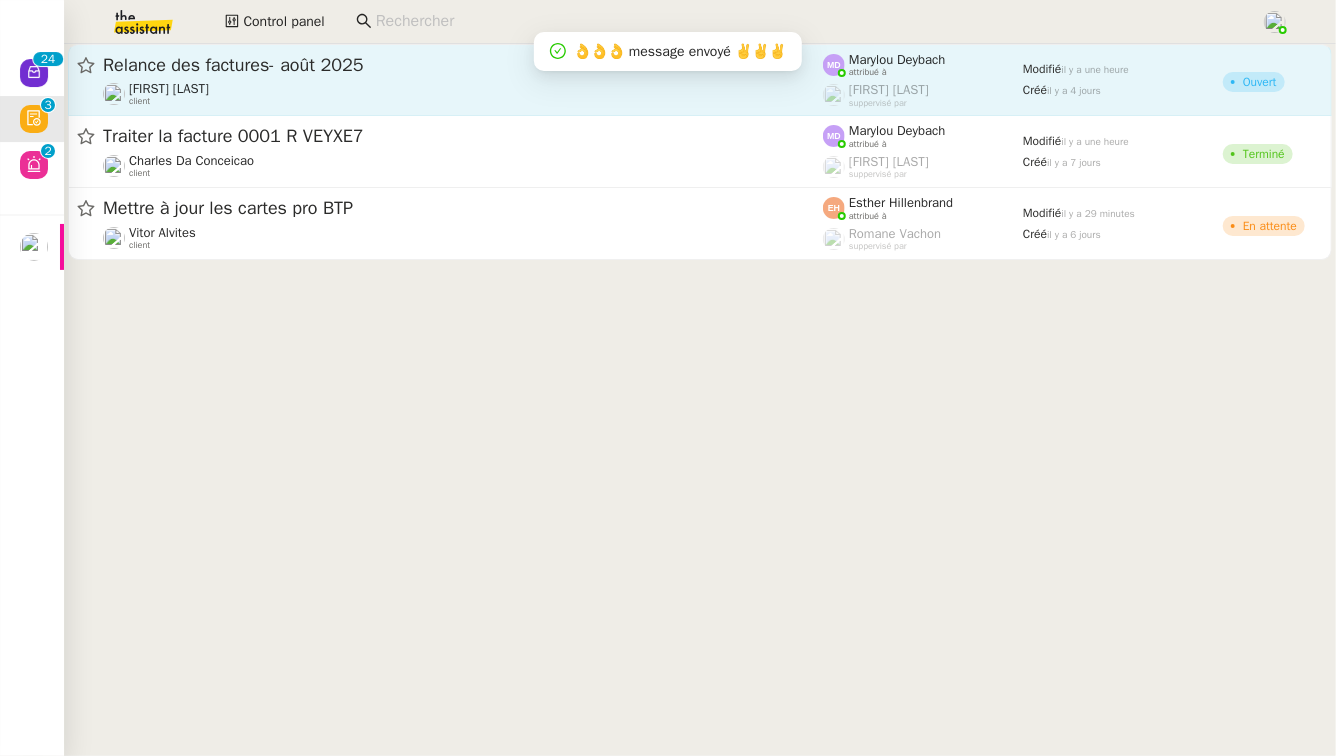 click on "Relance des factures- août 2025" 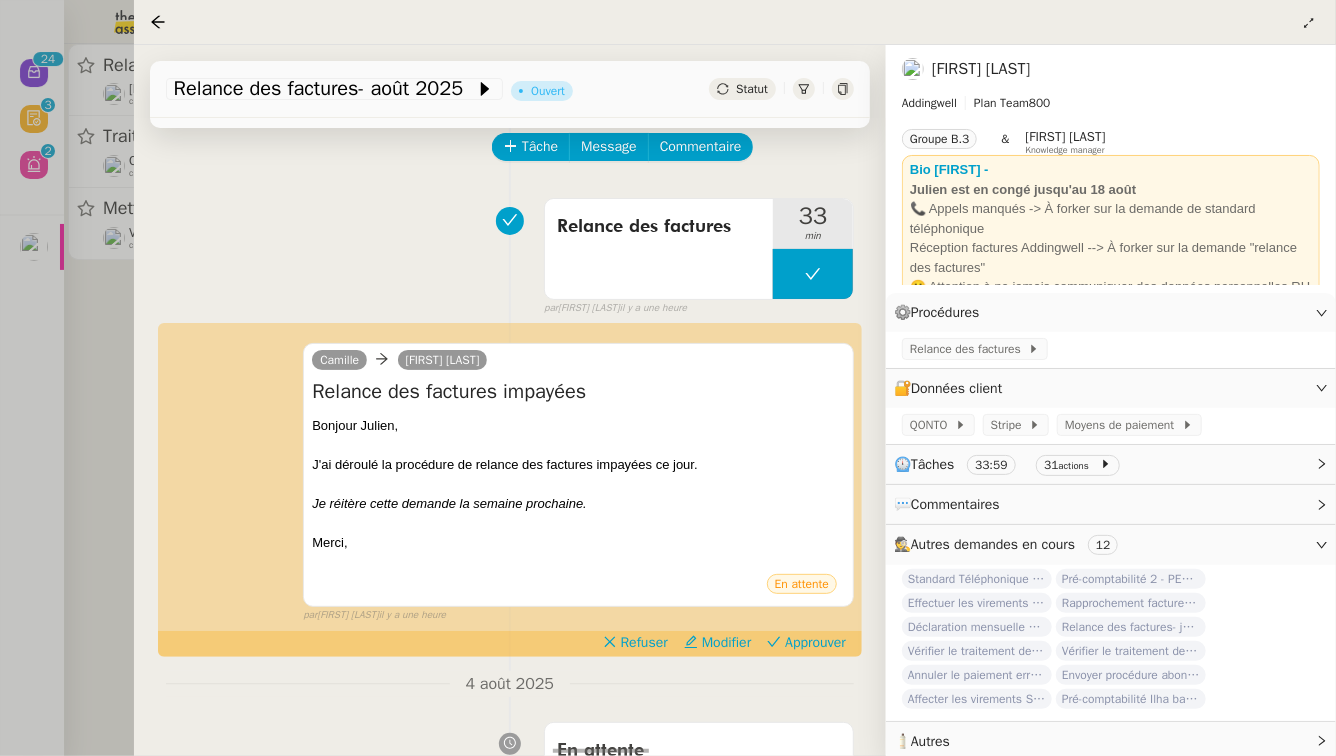 scroll, scrollTop: 130, scrollLeft: 0, axis: vertical 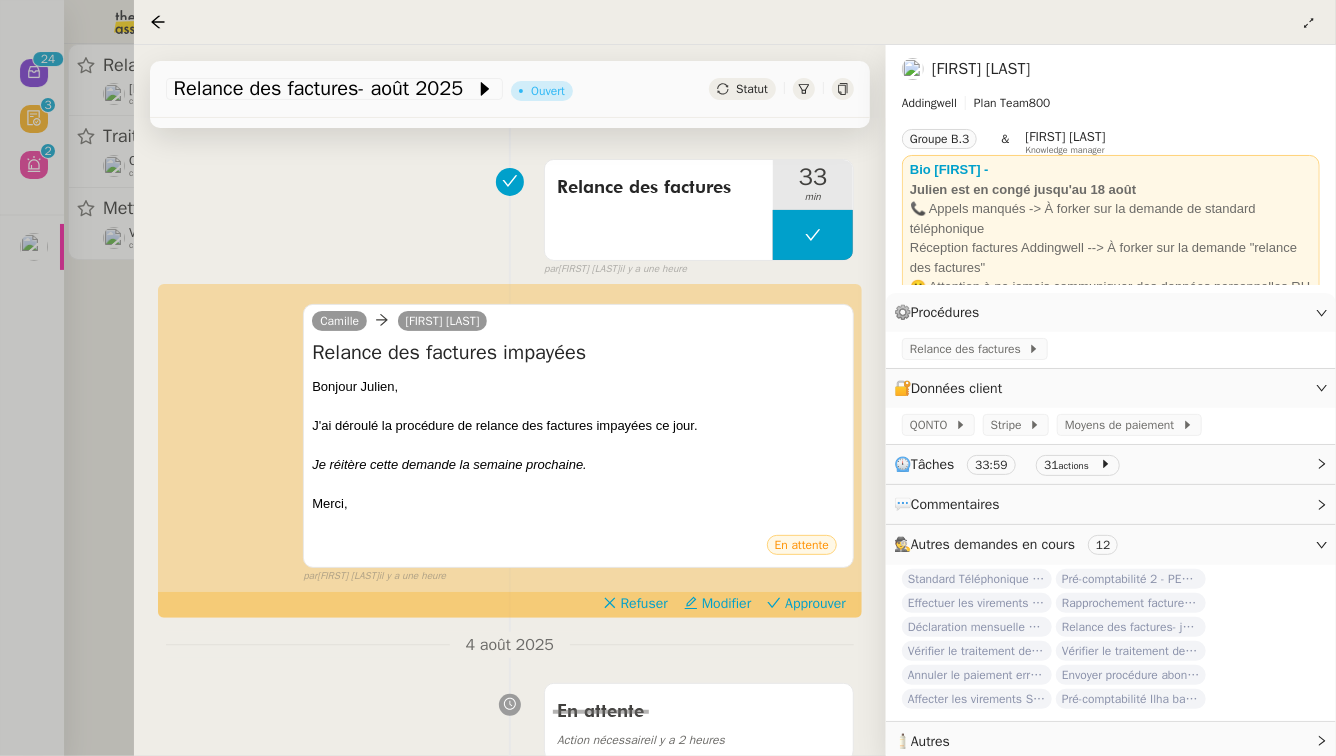 click on "[PERSON]      [PERSON] Relance des factures impayées
Bonjour [PERSON], J'ai déroulé la procédure de relance des factures impayées ce jour. Je réitère cette demande la semaine prochaine. Merci, ••• En attente false par   [PERSON]   il y a une heure" at bounding box center [510, 435] 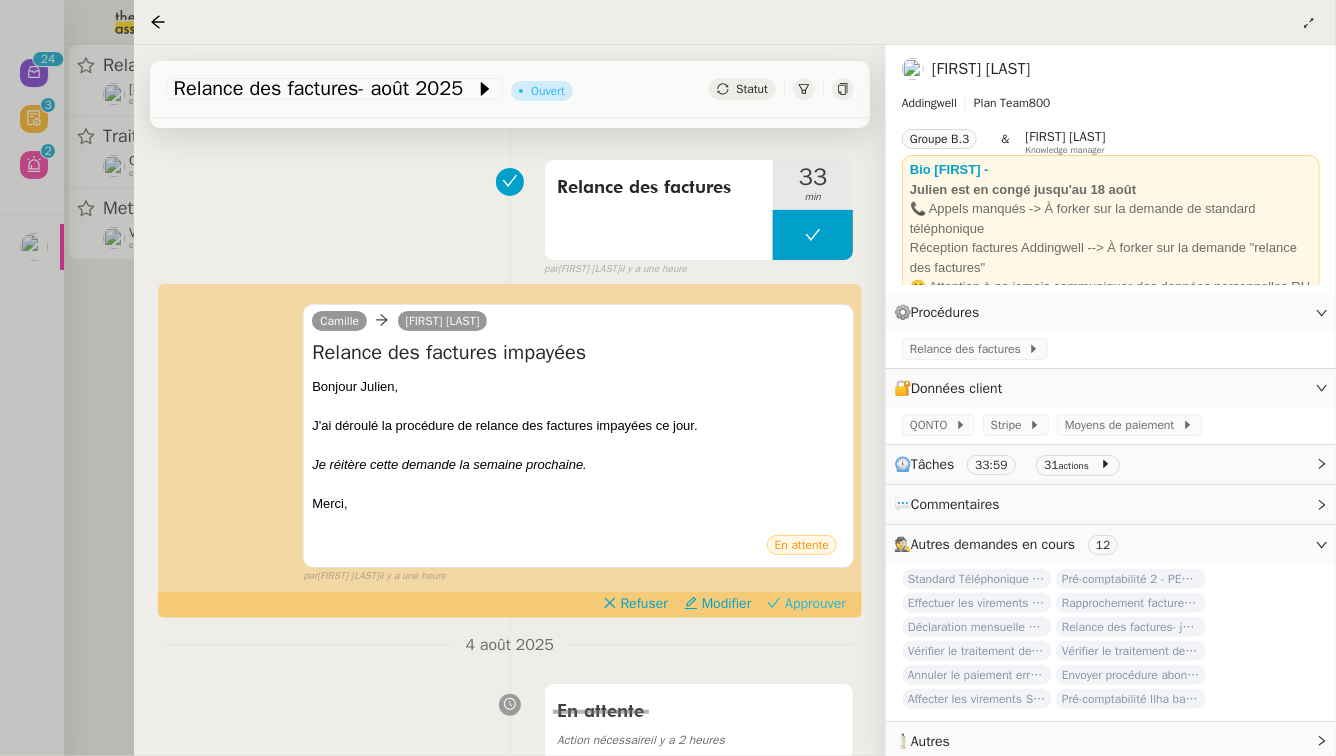 click on "Approuver" at bounding box center (815, 604) 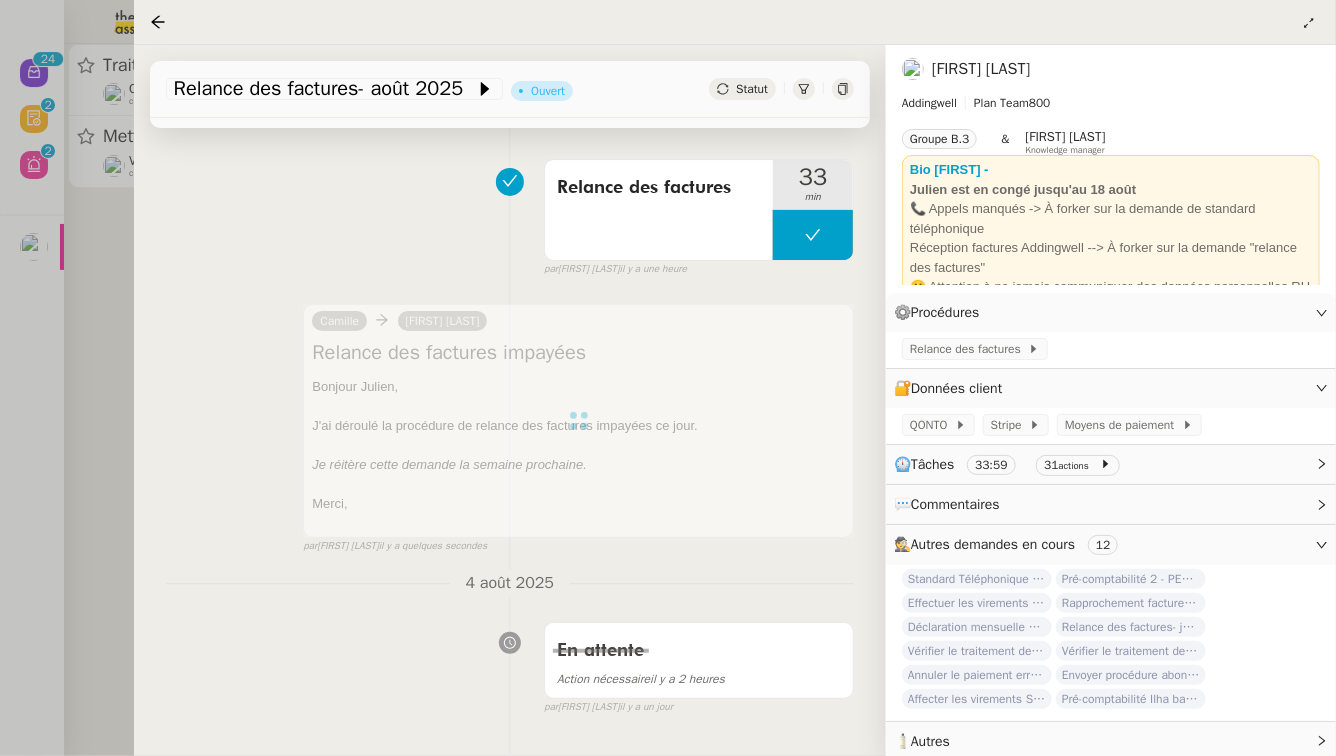 click at bounding box center [668, 378] 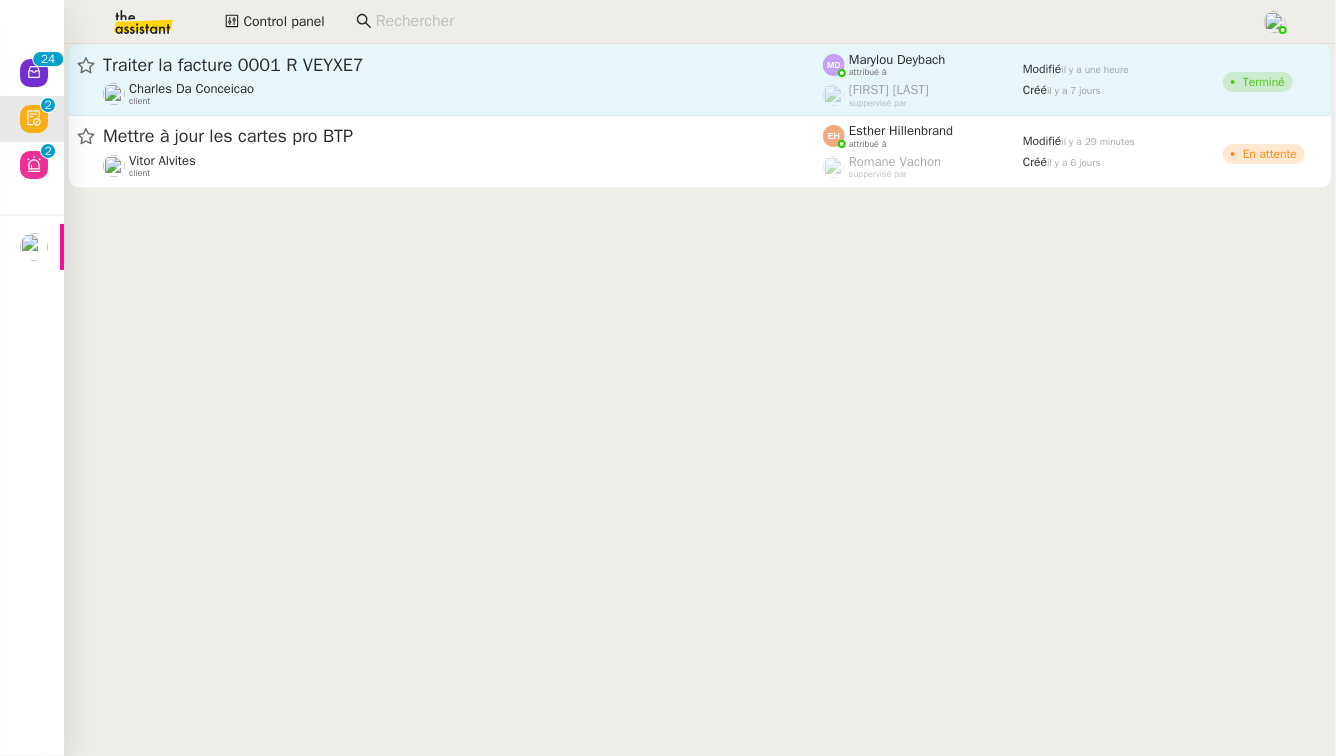 click on "Traiter la facture 0001 R VEYXE7" 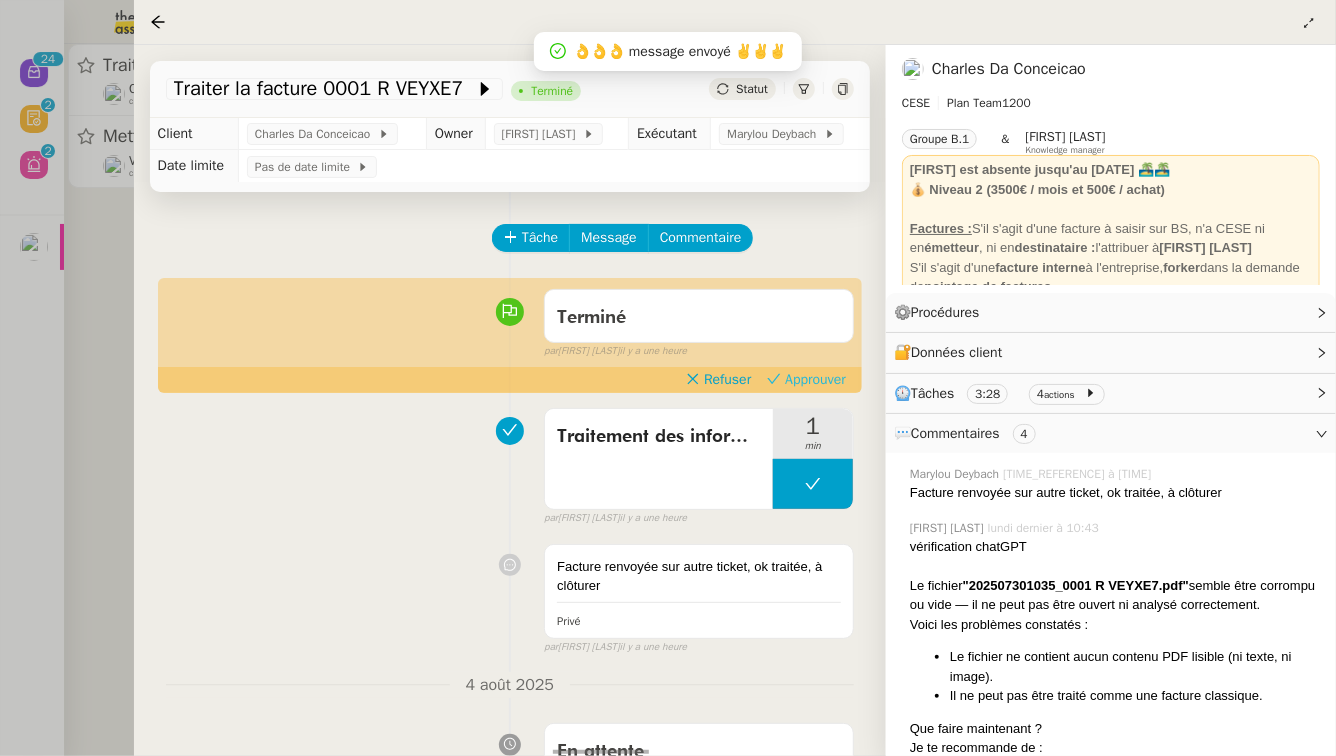 click on "Approuver" at bounding box center [815, 380] 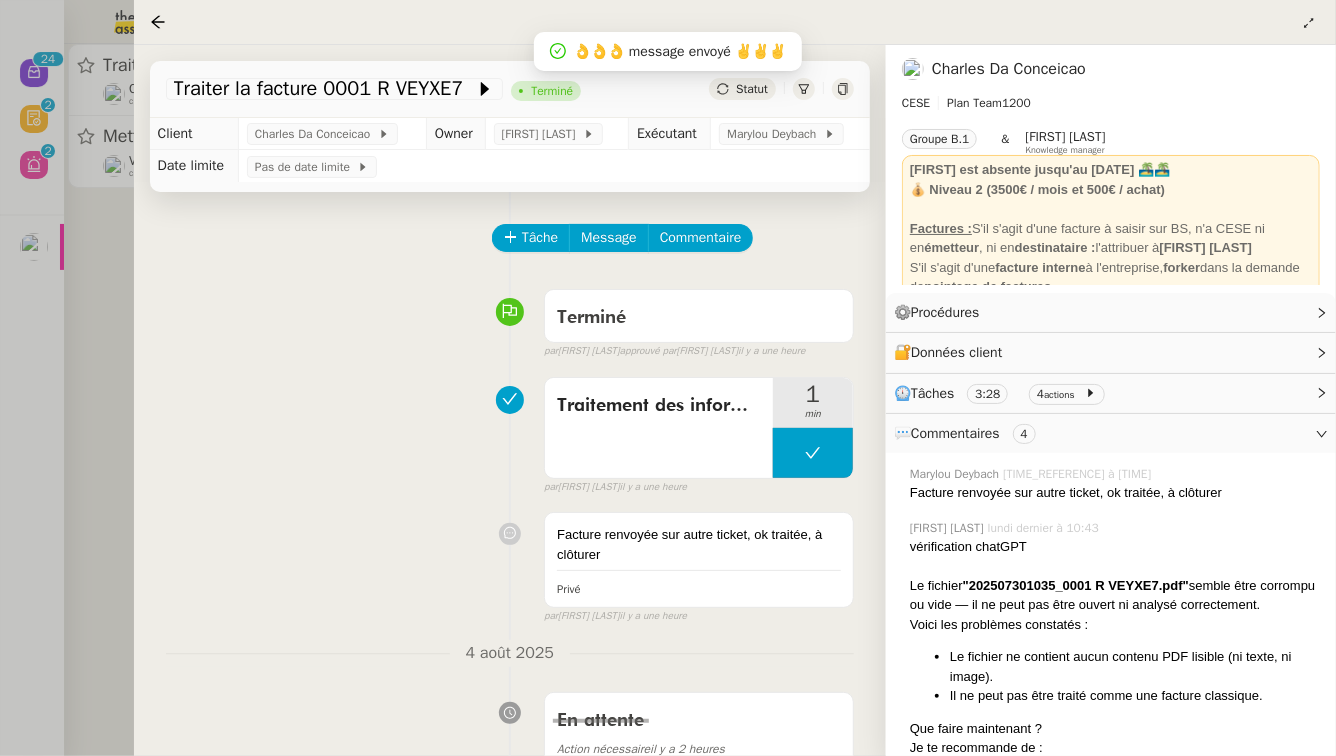 click at bounding box center [668, 378] 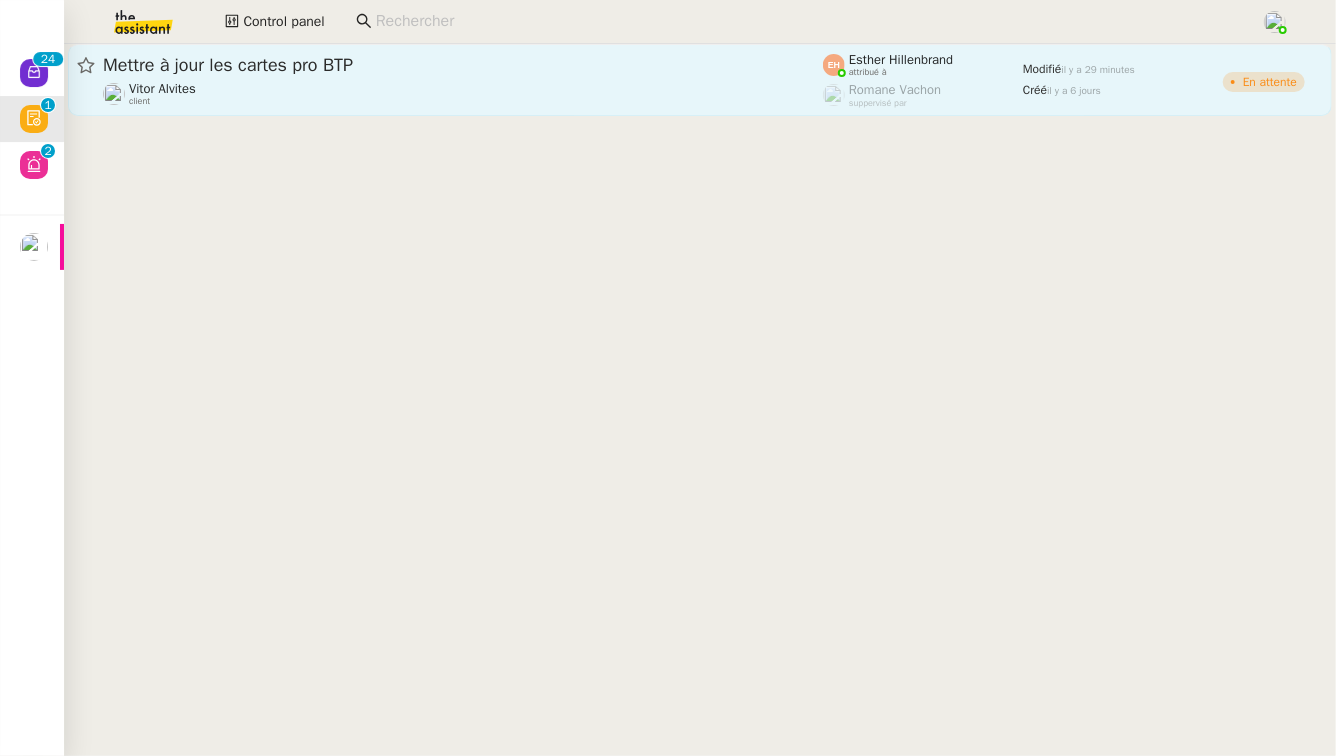 click on "[FIRST] [LAST]    client" 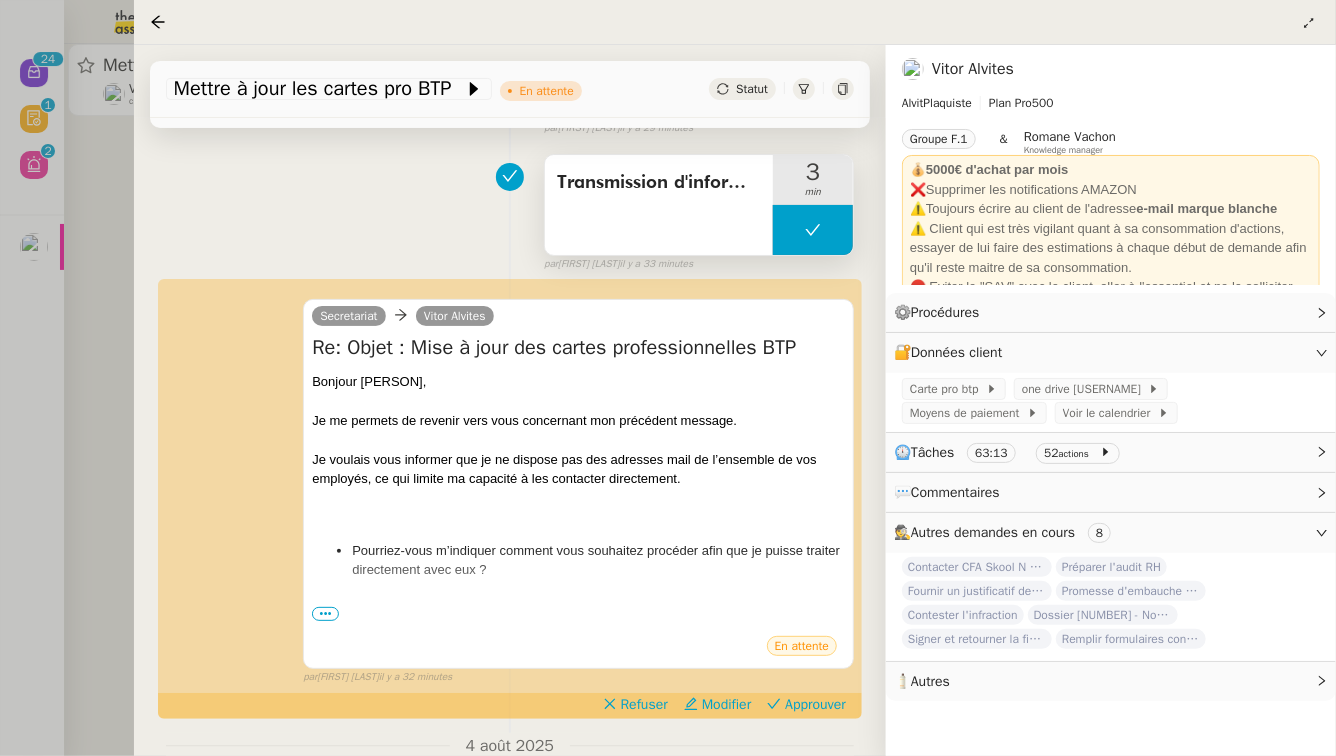 scroll, scrollTop: 273, scrollLeft: 0, axis: vertical 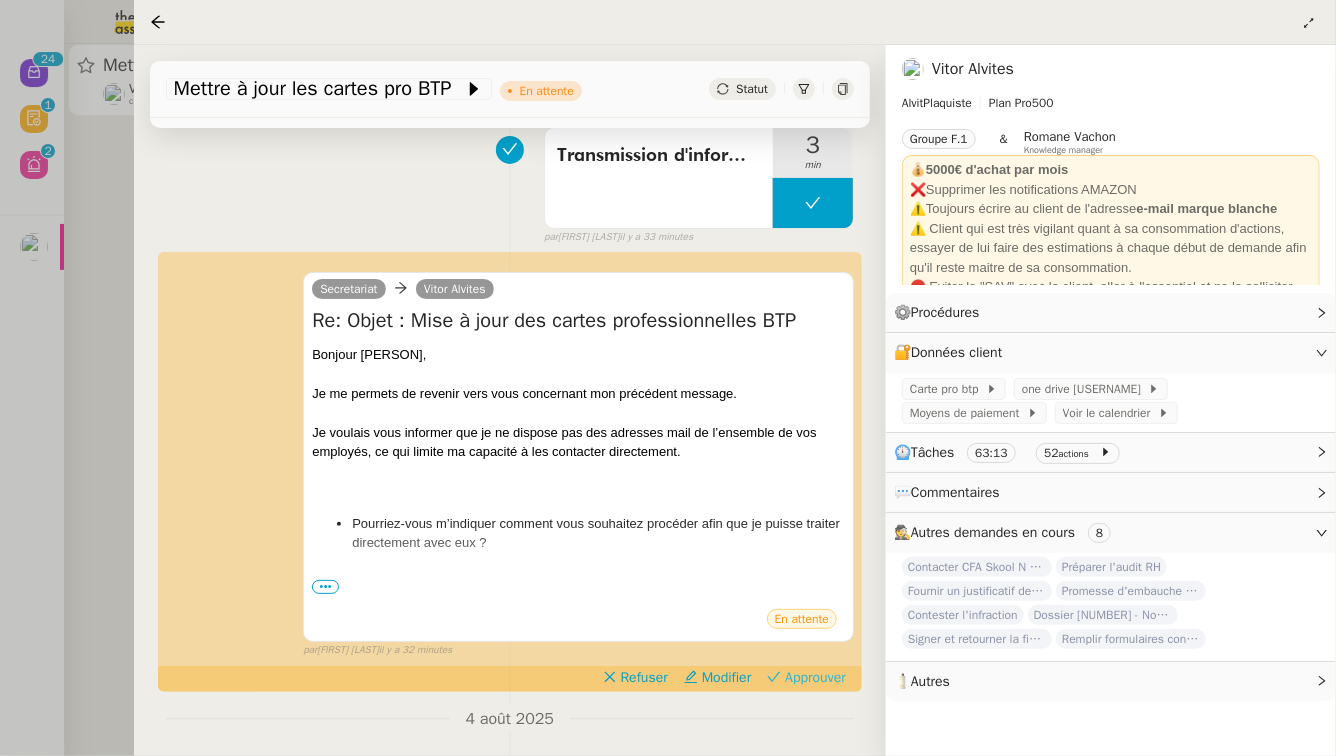 click on "Approuver" at bounding box center [815, 678] 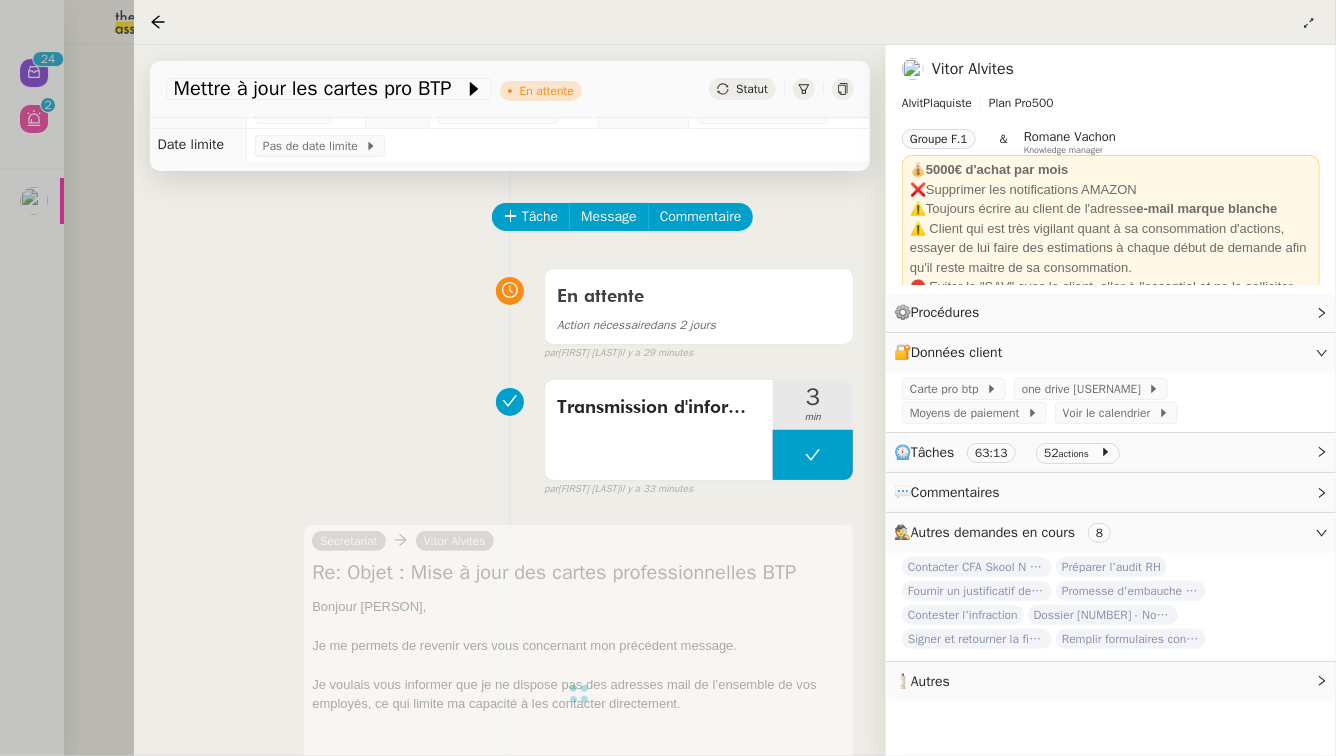 scroll, scrollTop: 0, scrollLeft: 0, axis: both 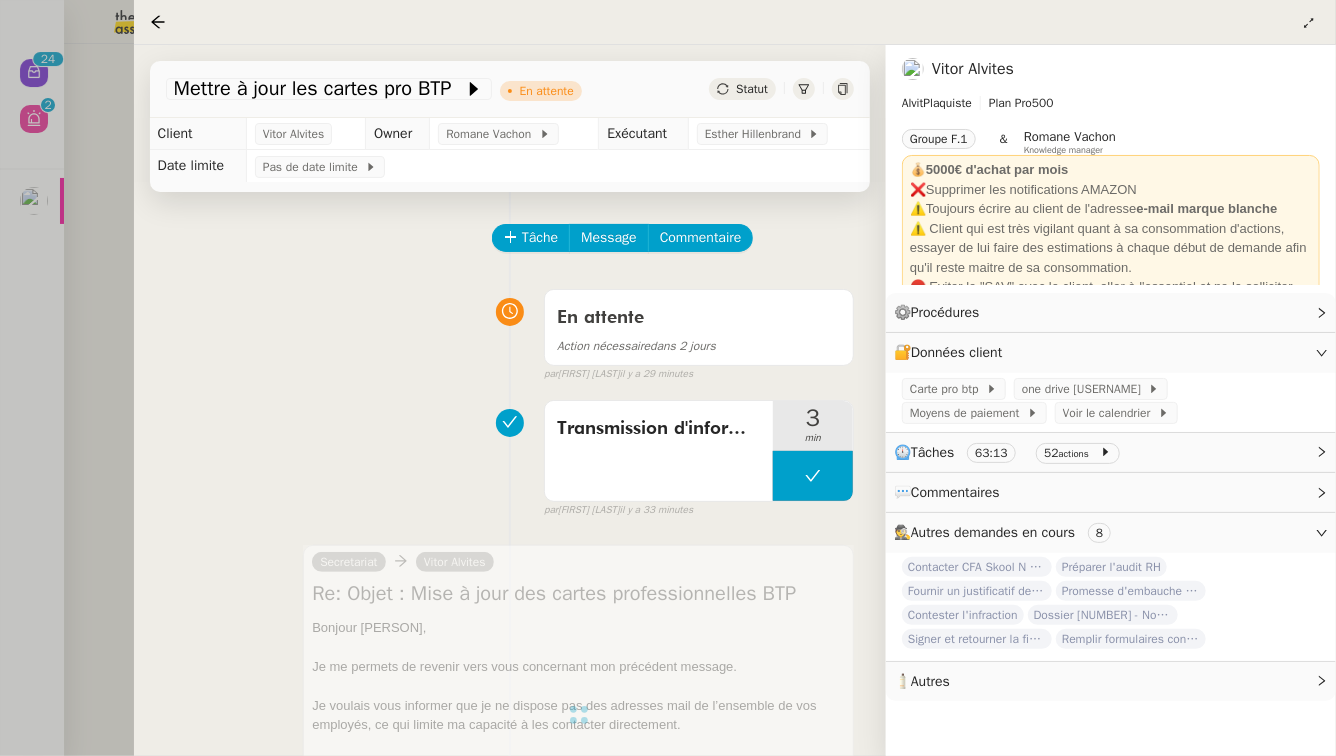 click at bounding box center [668, 378] 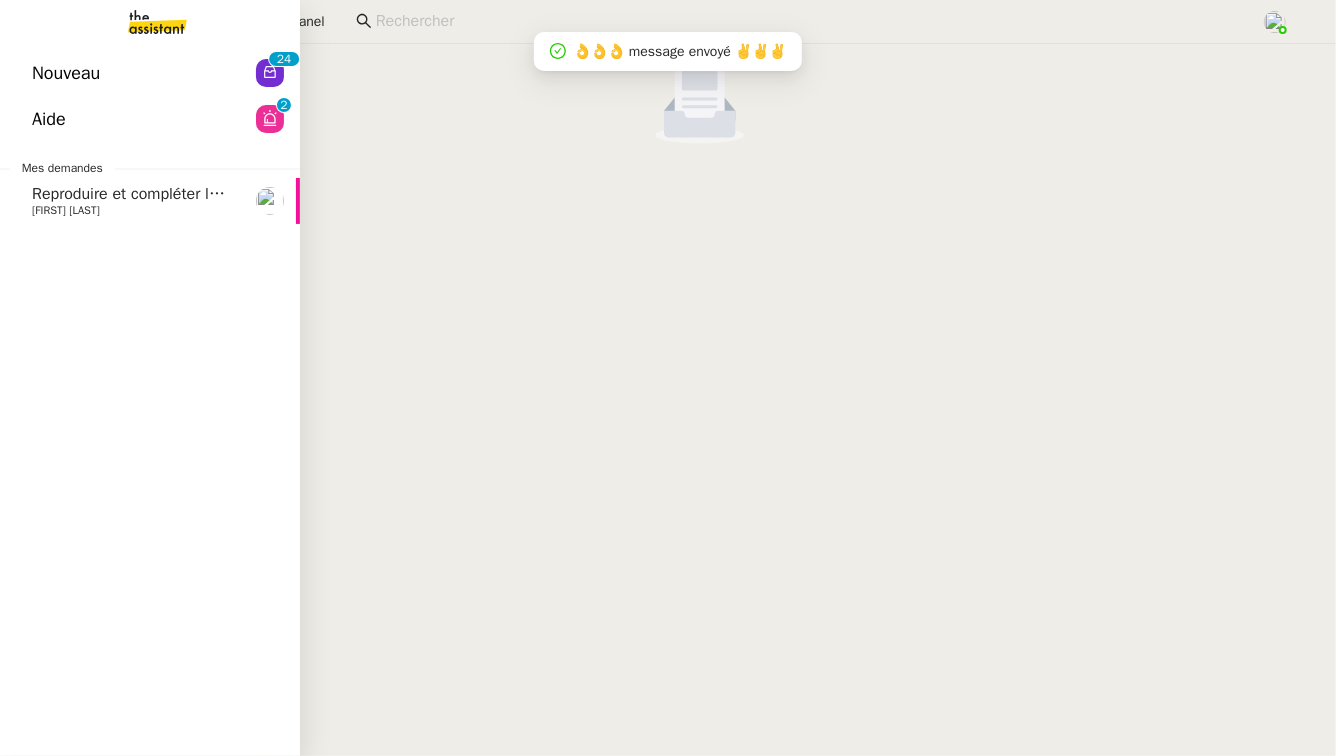 click on "Aide" 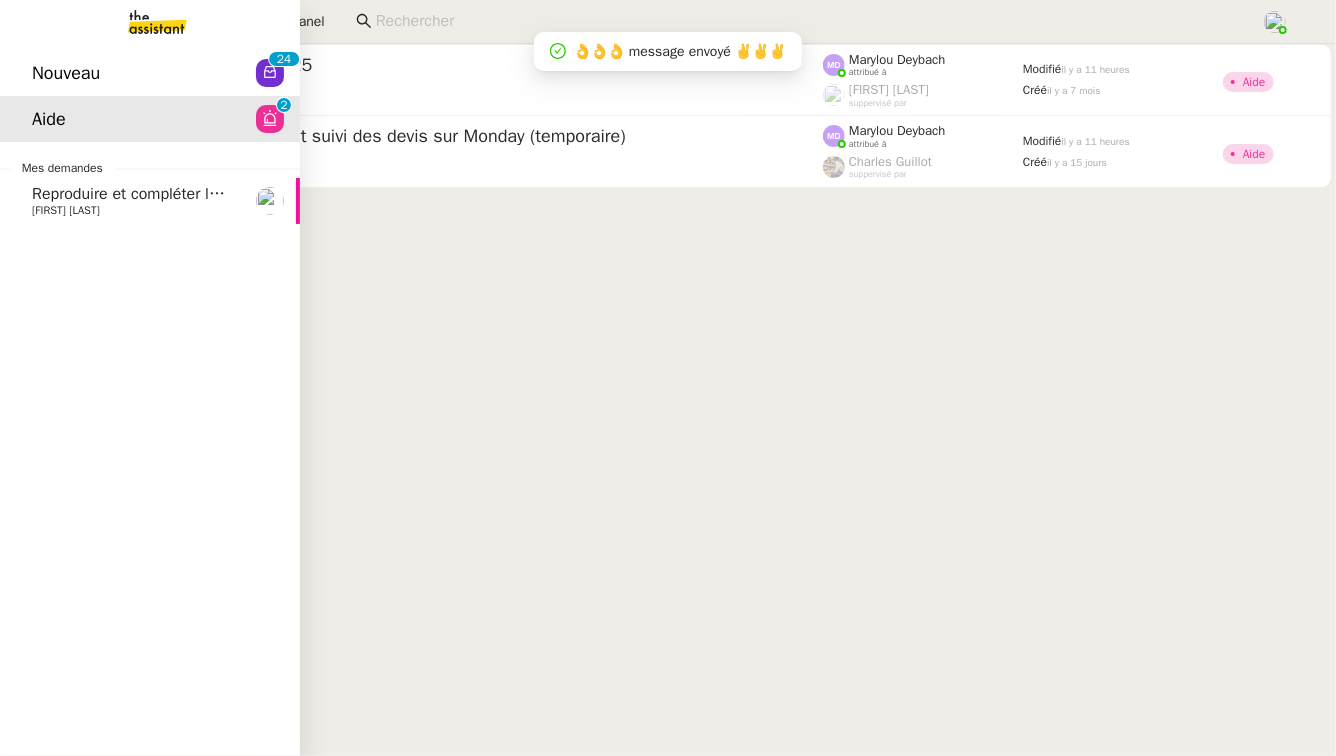 click on "Nouveau  0   1   2   3   4   5   6   7   8   9   0   1   2   3   4   5   6   7   8   9" 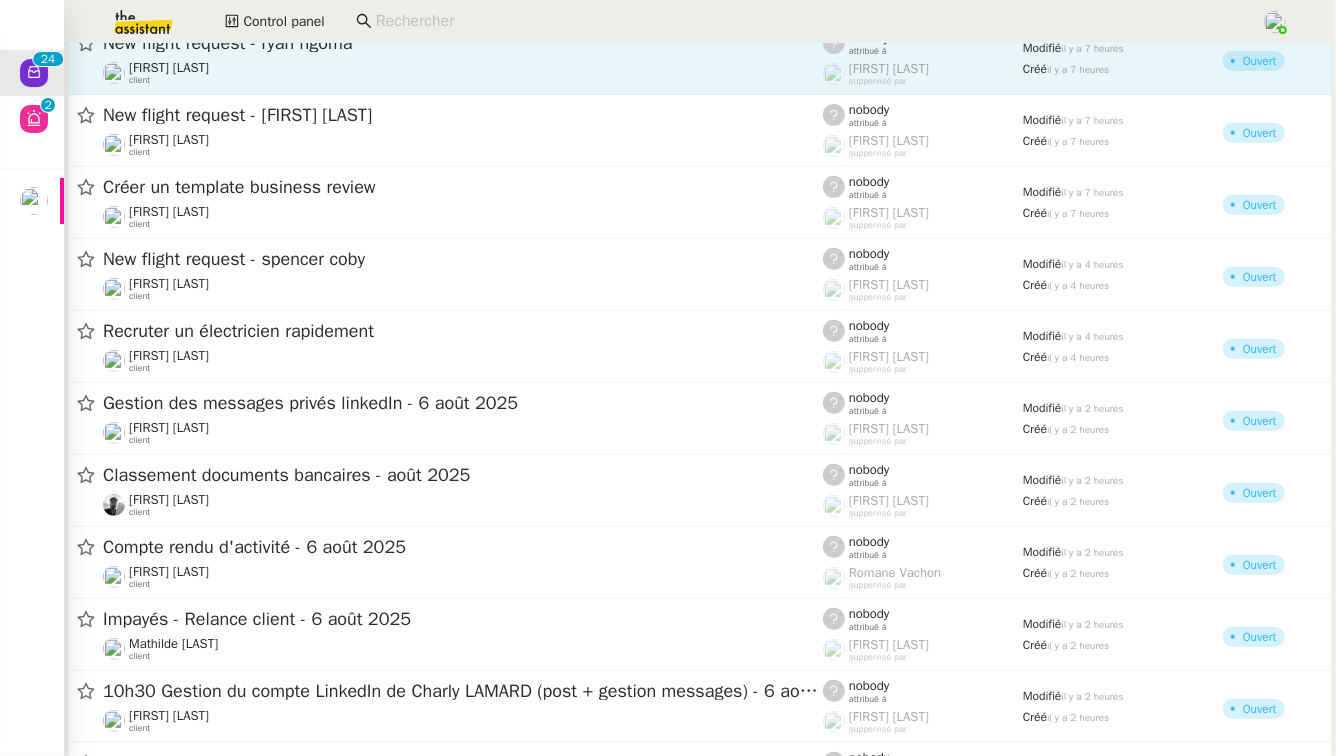scroll, scrollTop: 1111, scrollLeft: 0, axis: vertical 